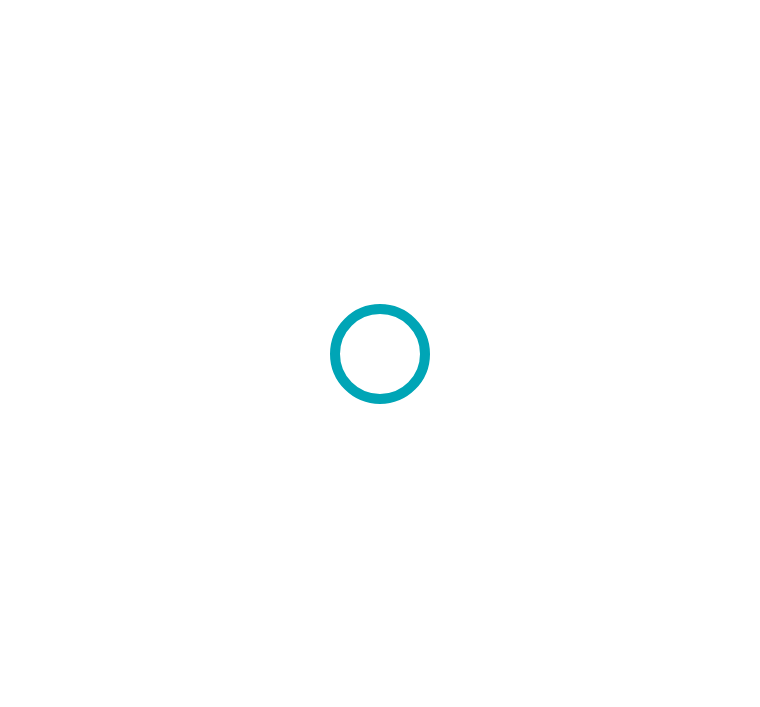 scroll, scrollTop: 0, scrollLeft: 0, axis: both 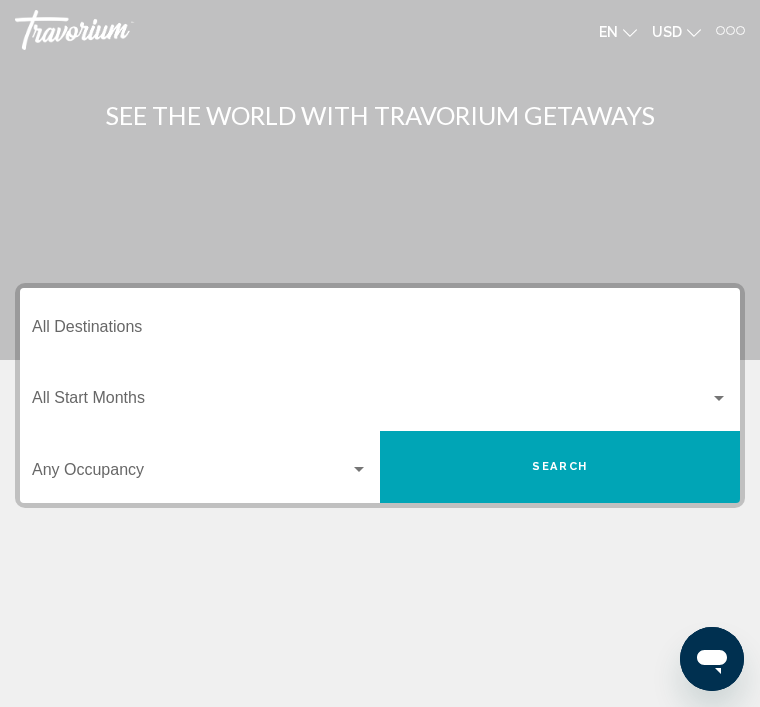 click on "Destination All Destinations" at bounding box center [380, 331] 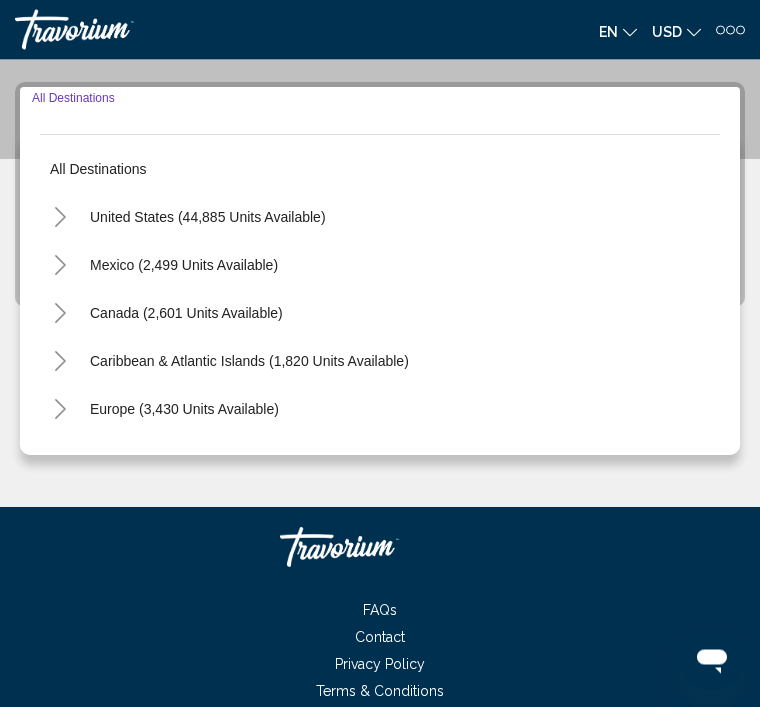 scroll, scrollTop: 218, scrollLeft: 0, axis: vertical 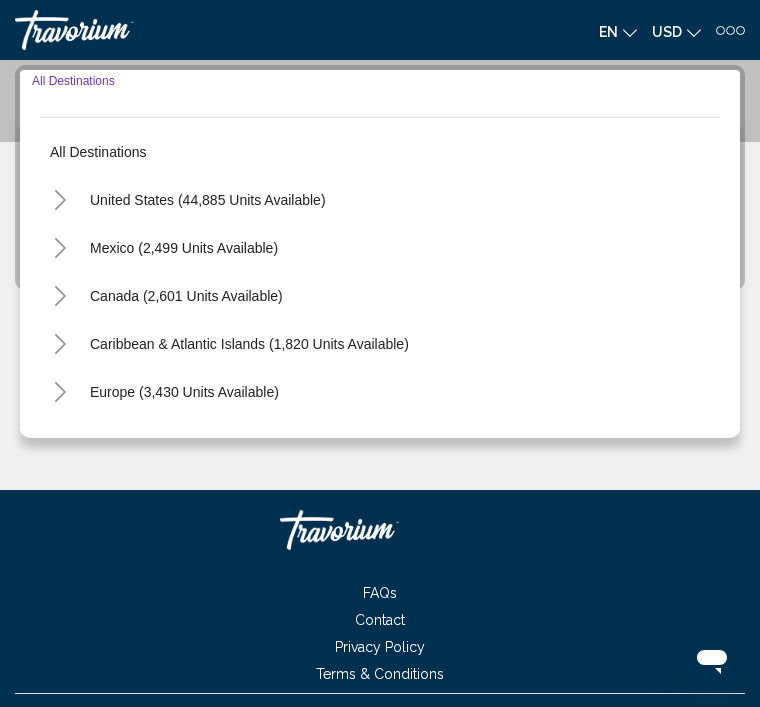 click on "Mexico (2,499 units available)" at bounding box center [186, 296] 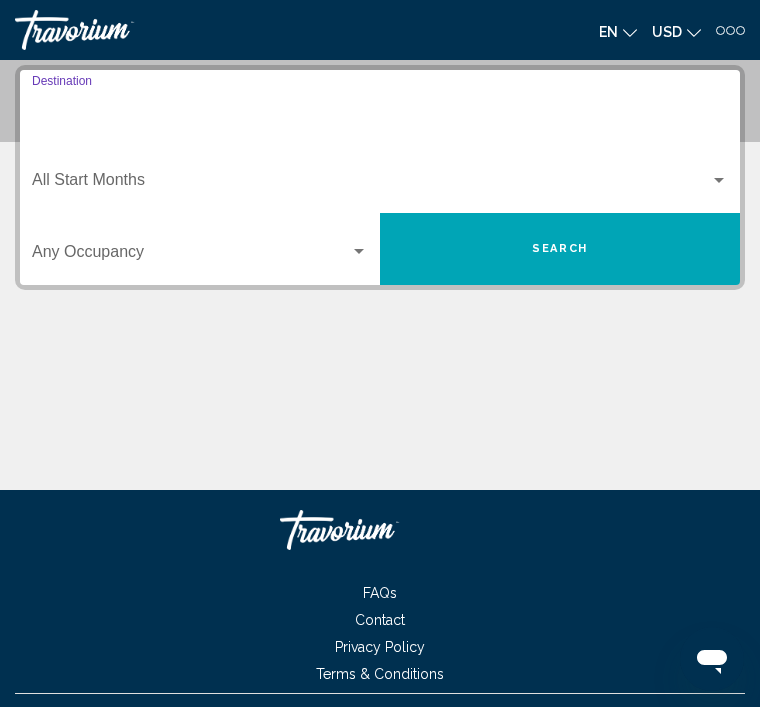 type on "**********" 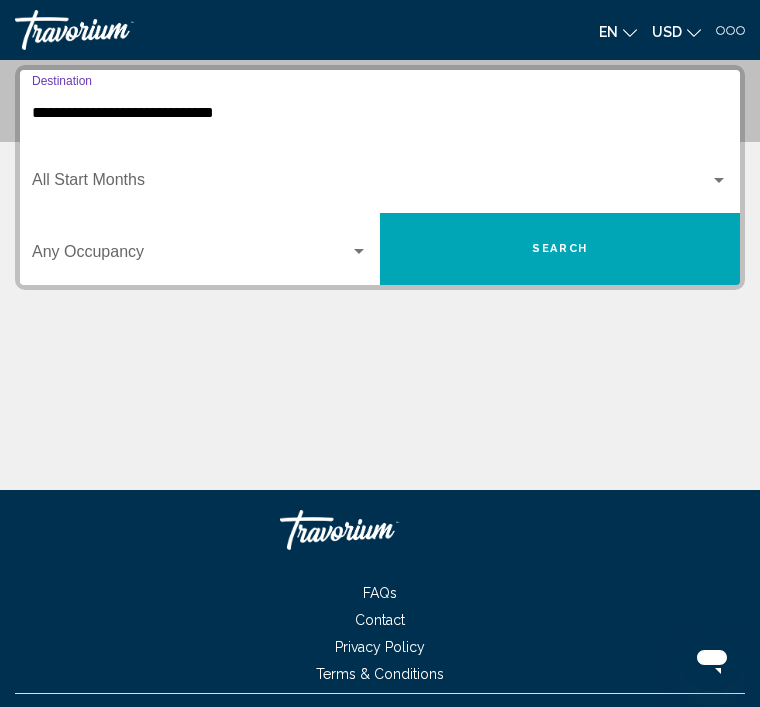 click at bounding box center (371, 184) 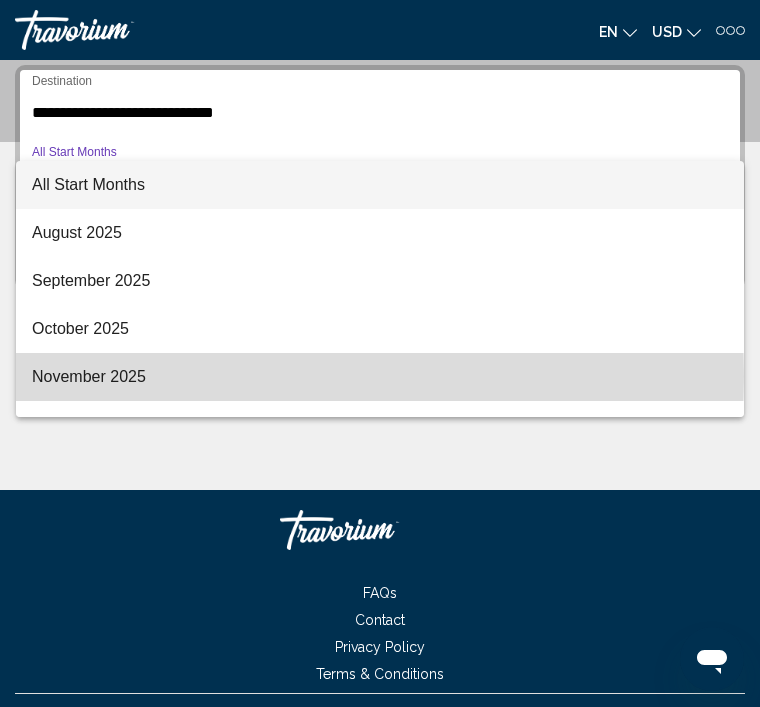click on "November 2025" at bounding box center [380, 377] 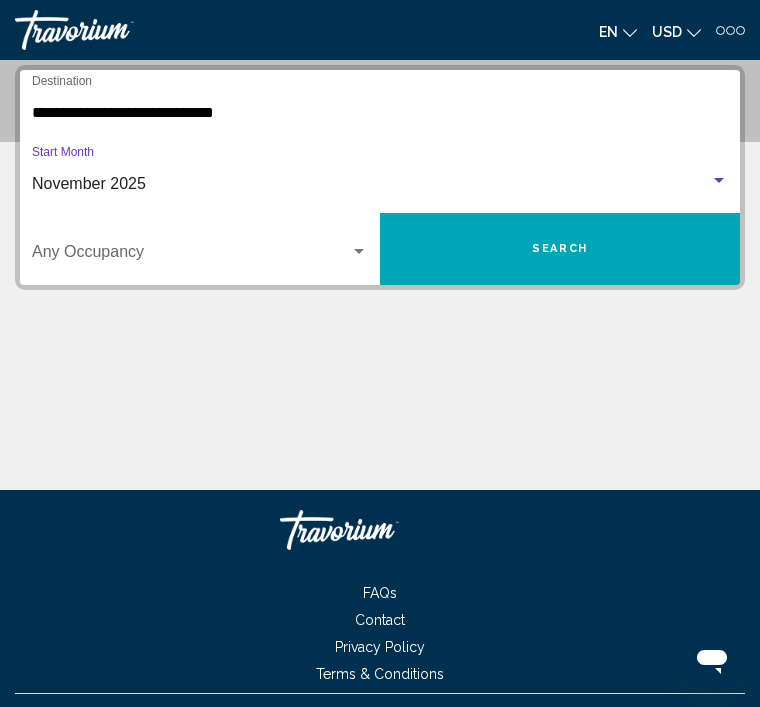 click on "Search" at bounding box center [560, 249] 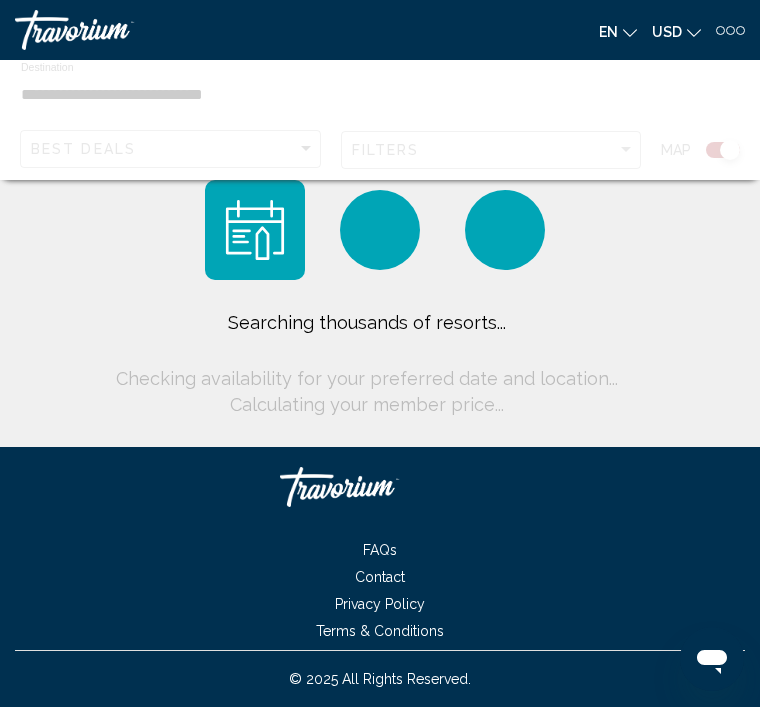 scroll, scrollTop: 64, scrollLeft: 0, axis: vertical 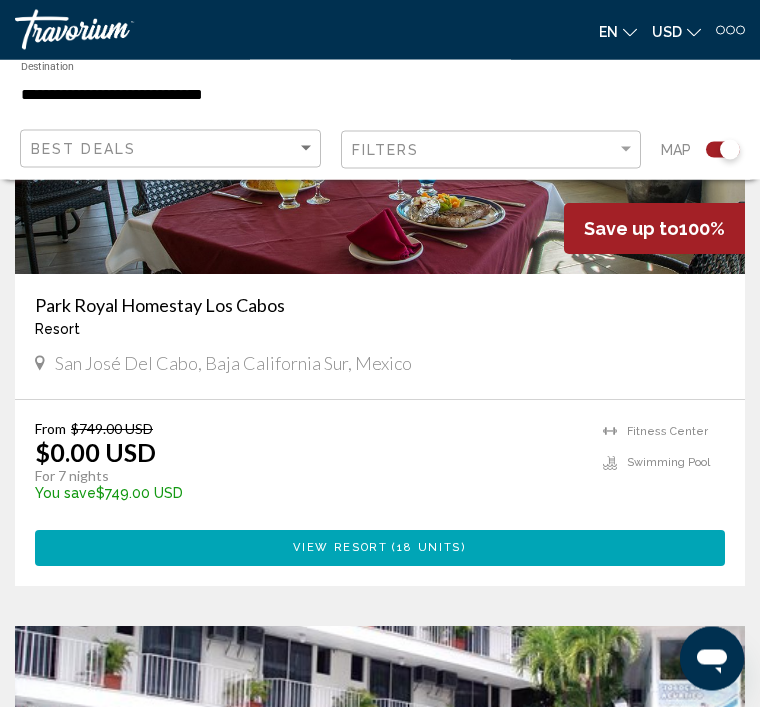 click on "View Resort" at bounding box center [340, 548] 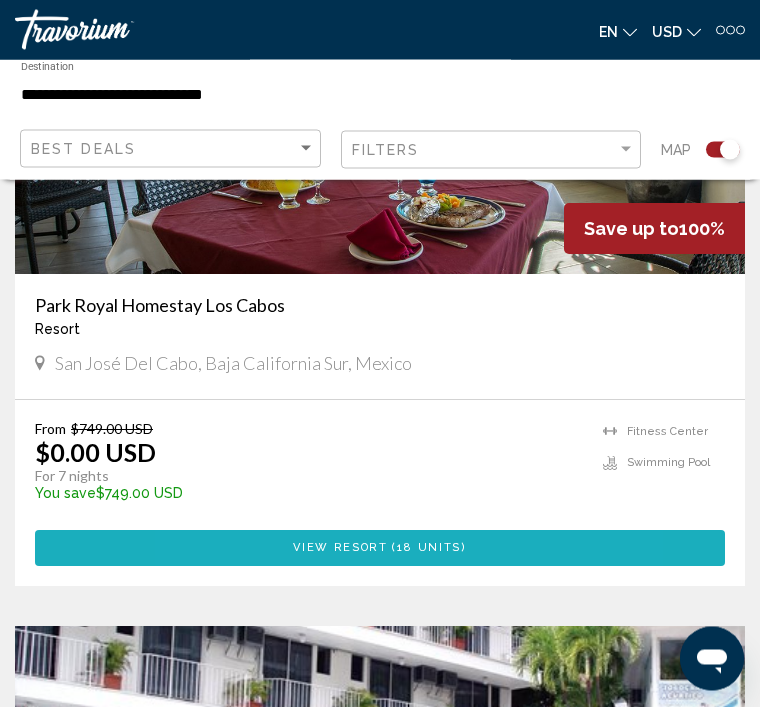 scroll, scrollTop: 2072, scrollLeft: 0, axis: vertical 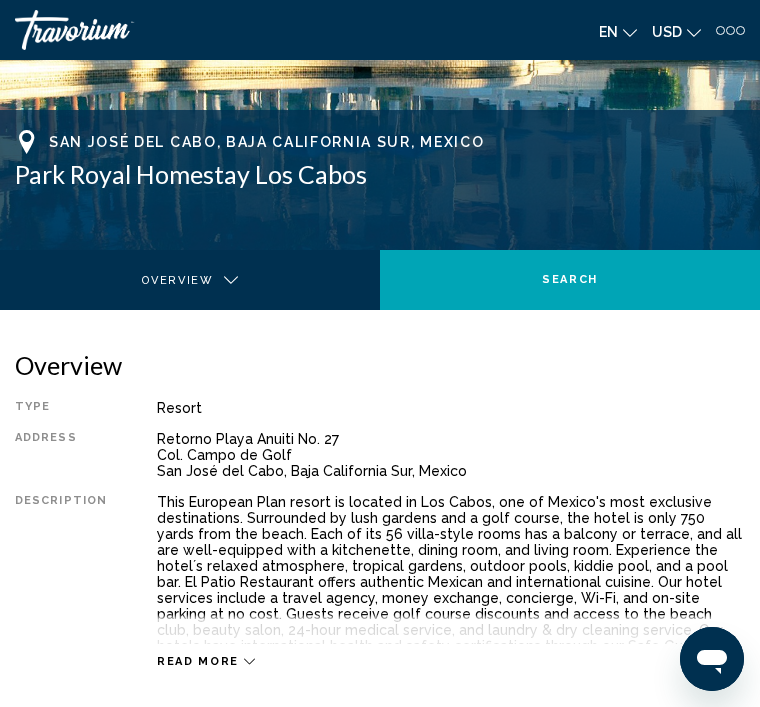 click 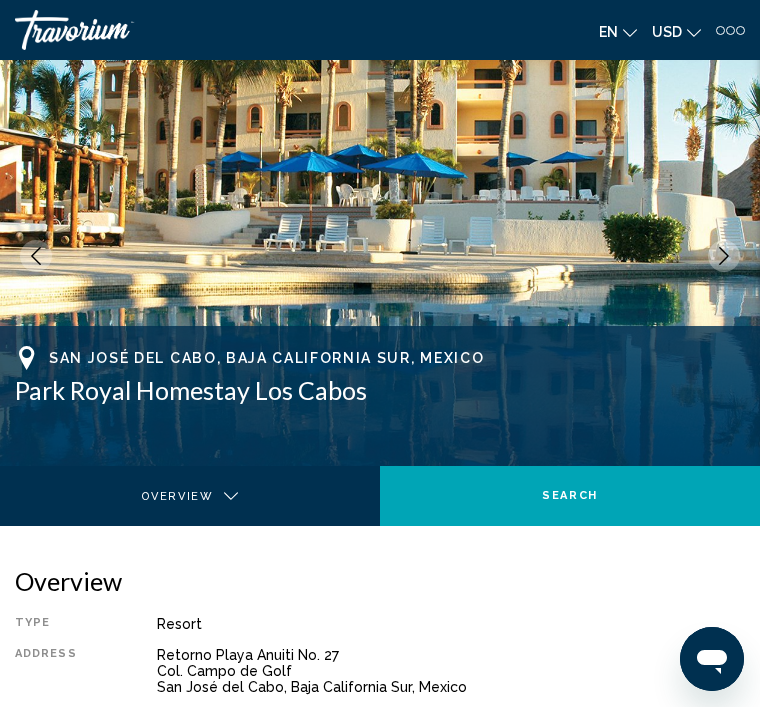 scroll, scrollTop: 0, scrollLeft: 0, axis: both 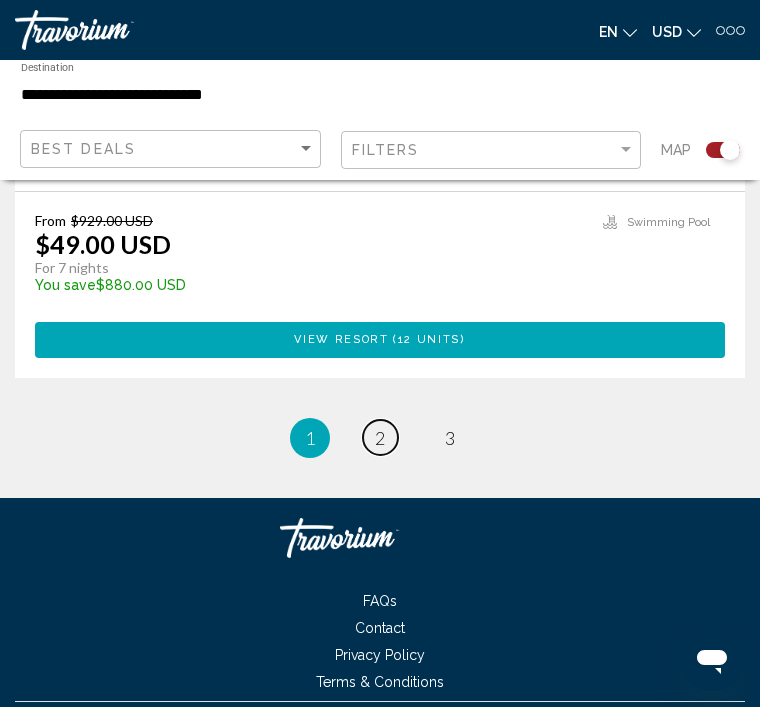 click on "page  2" at bounding box center [380, 437] 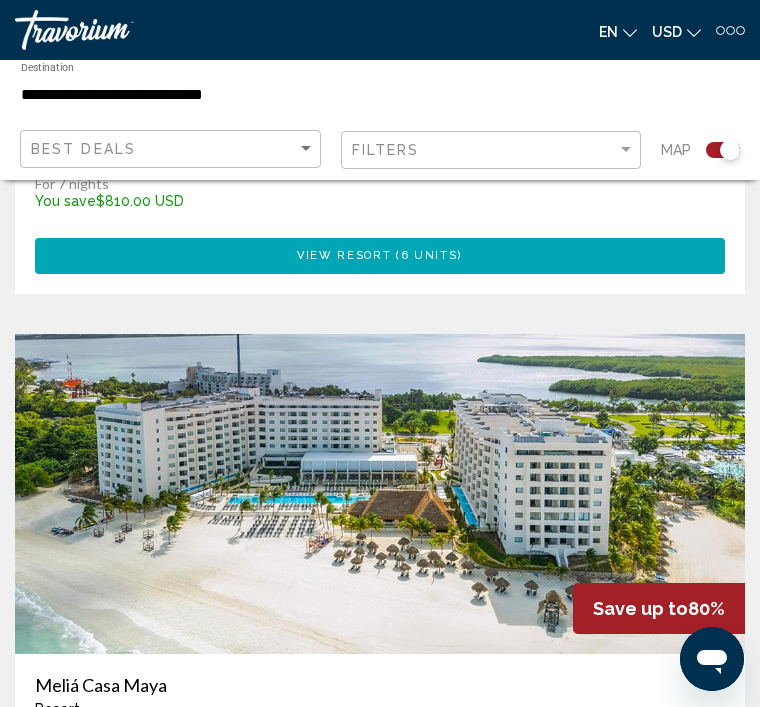 scroll, scrollTop: 5052, scrollLeft: 0, axis: vertical 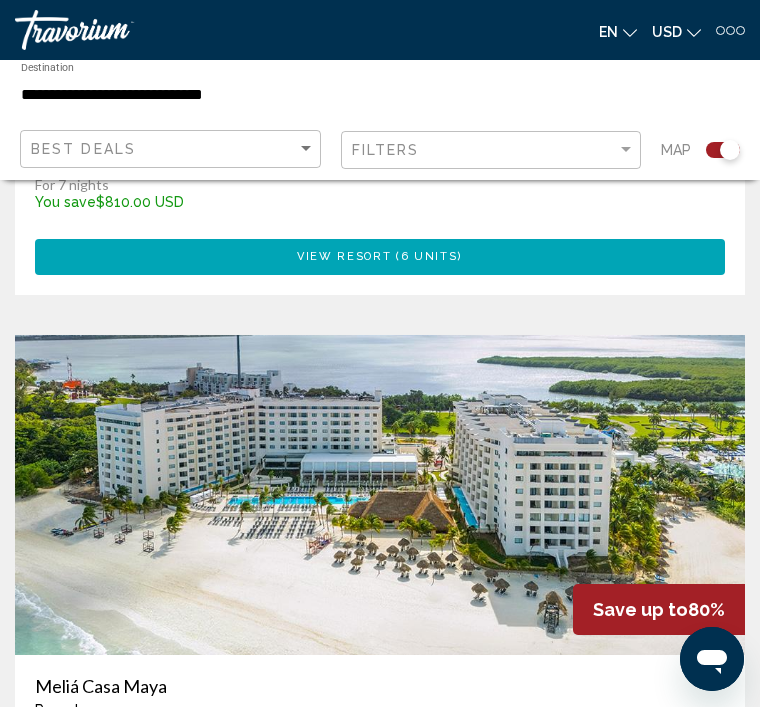 click at bounding box center (380, 495) 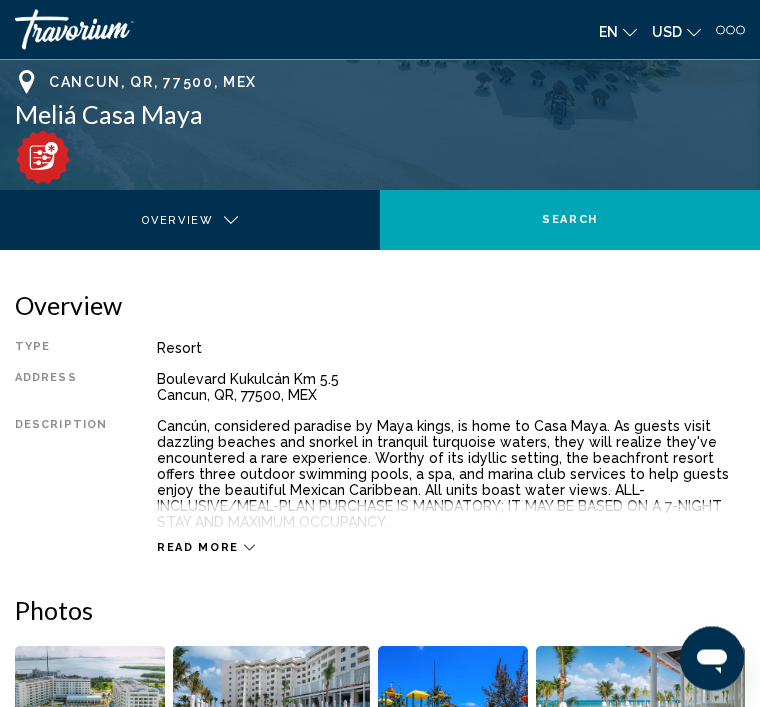 scroll, scrollTop: 302, scrollLeft: 0, axis: vertical 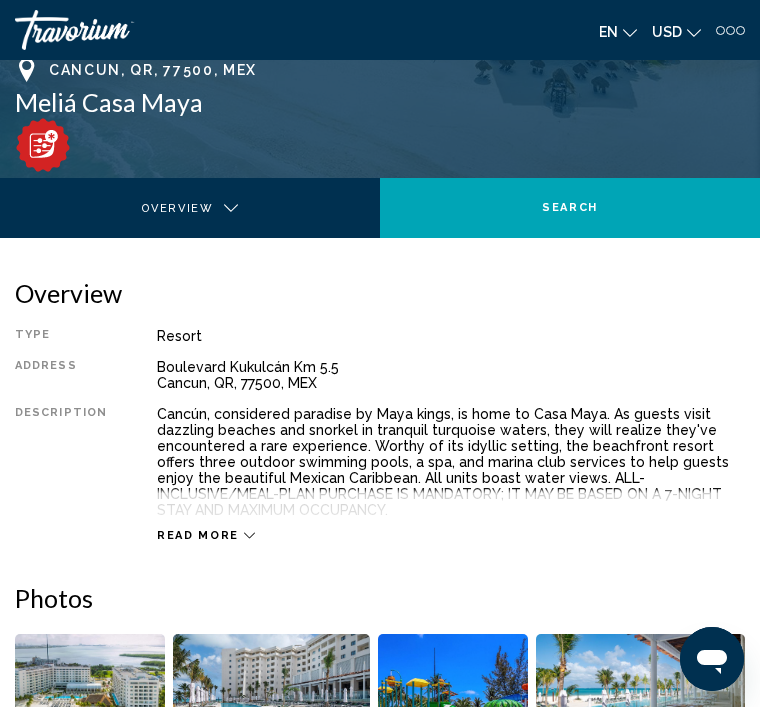 click on "Read more" at bounding box center (198, 535) 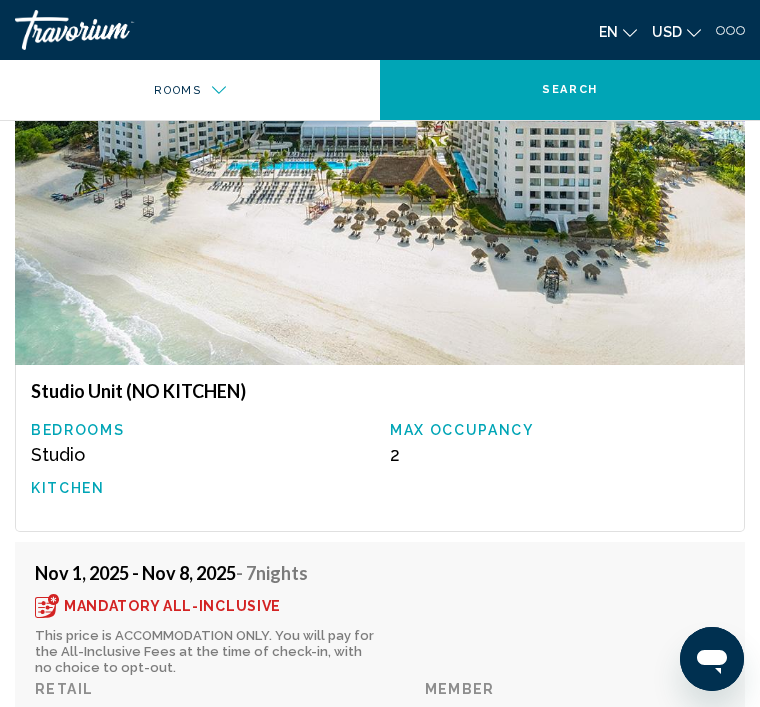 scroll, scrollTop: 3753, scrollLeft: 0, axis: vertical 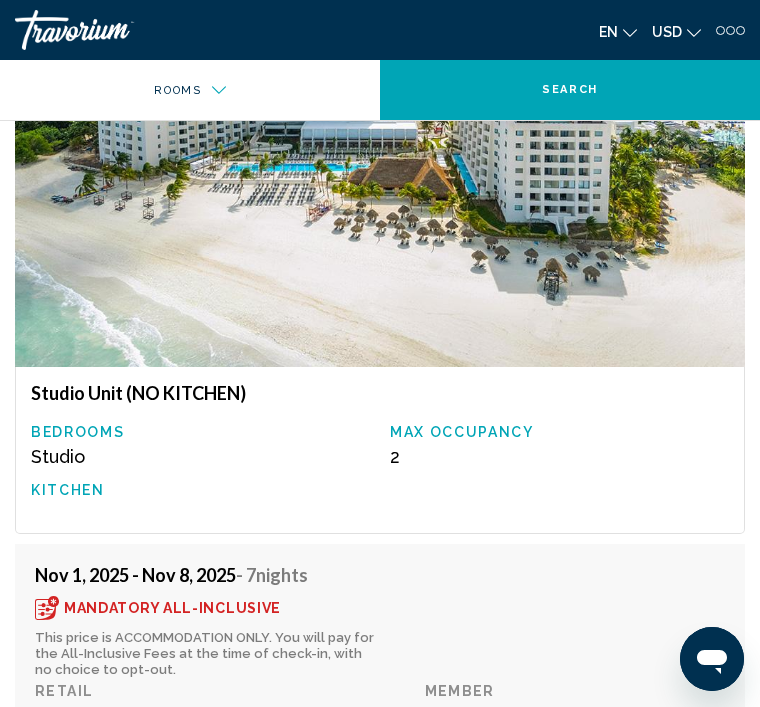 click on "Bedrooms" at bounding box center [200, 432] 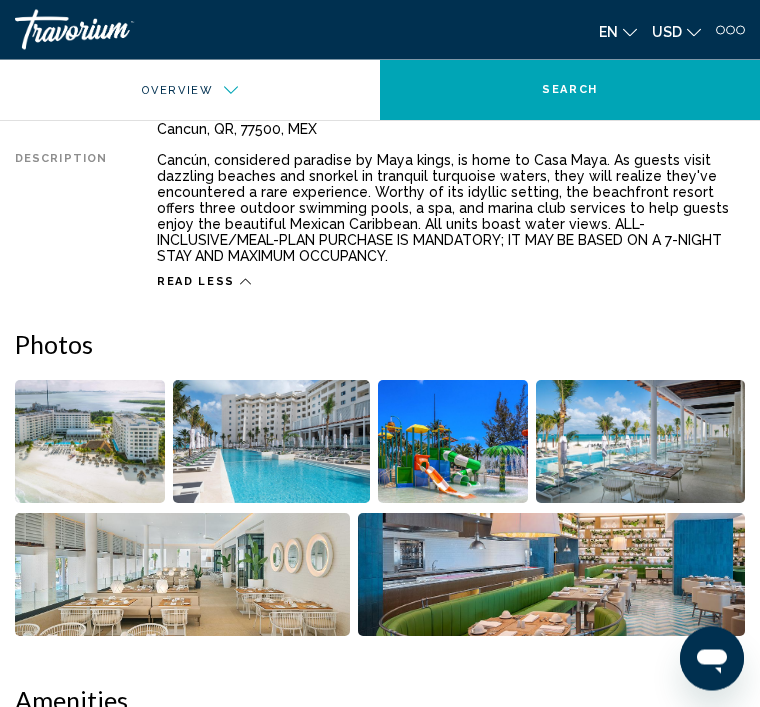 scroll, scrollTop: 554, scrollLeft: 0, axis: vertical 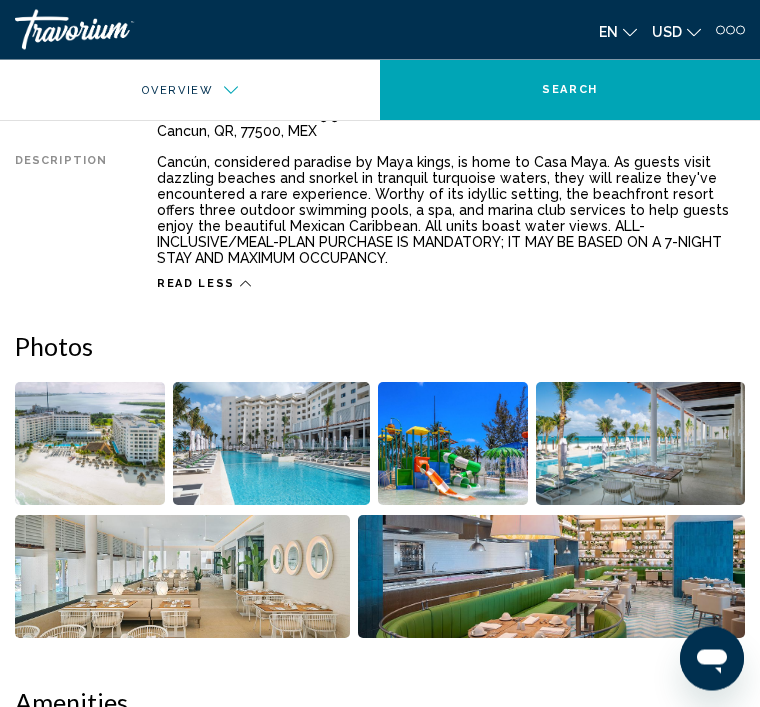 click at bounding box center [90, 444] 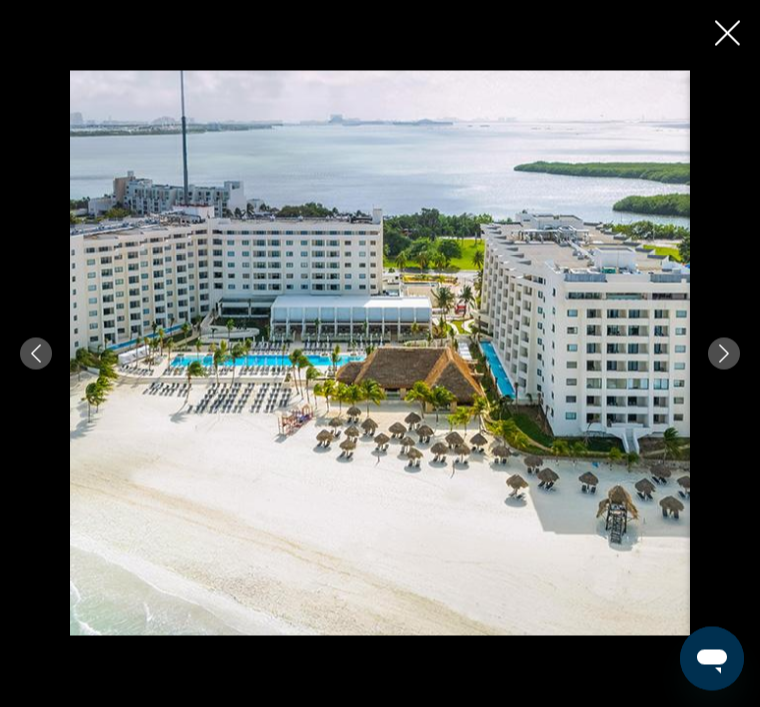 scroll, scrollTop: 555, scrollLeft: 0, axis: vertical 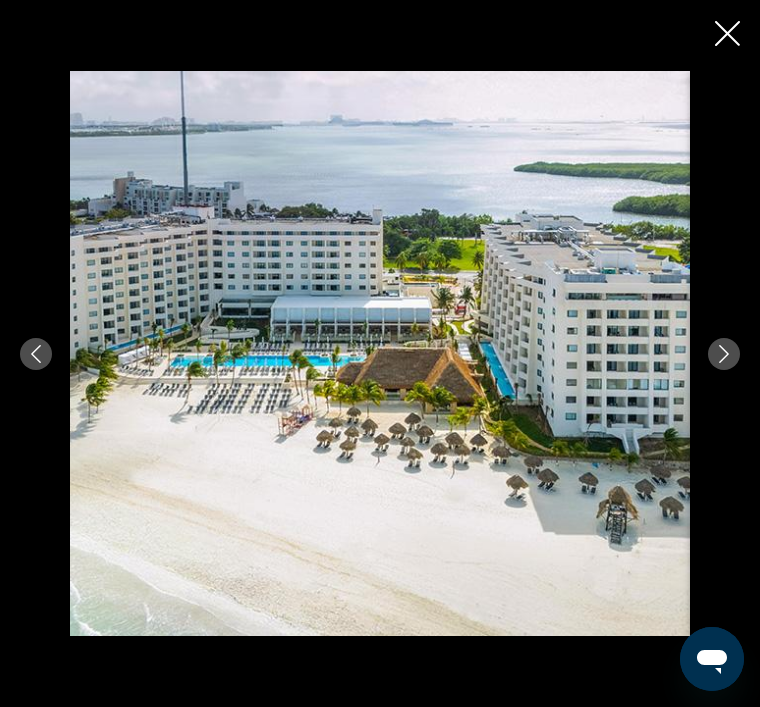 click at bounding box center [724, 354] 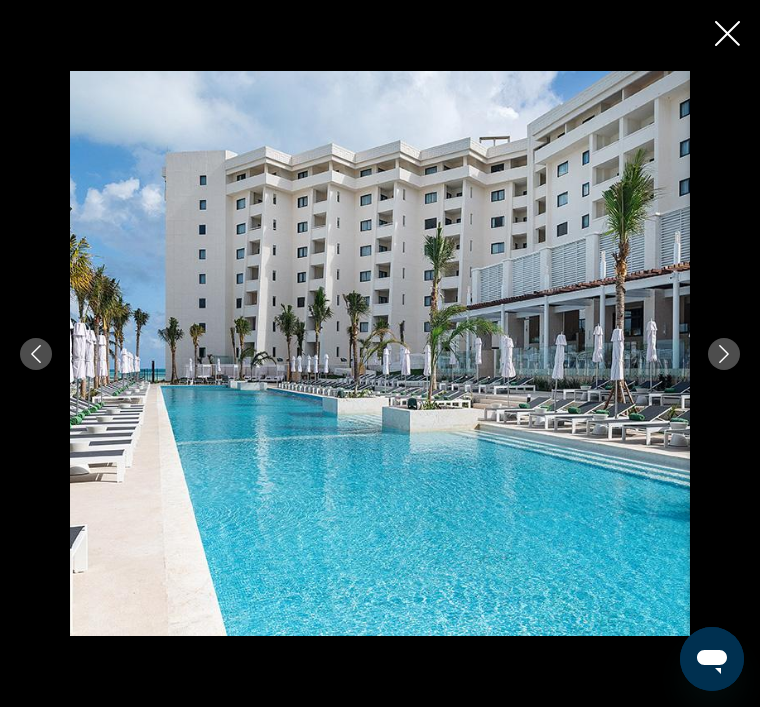 click 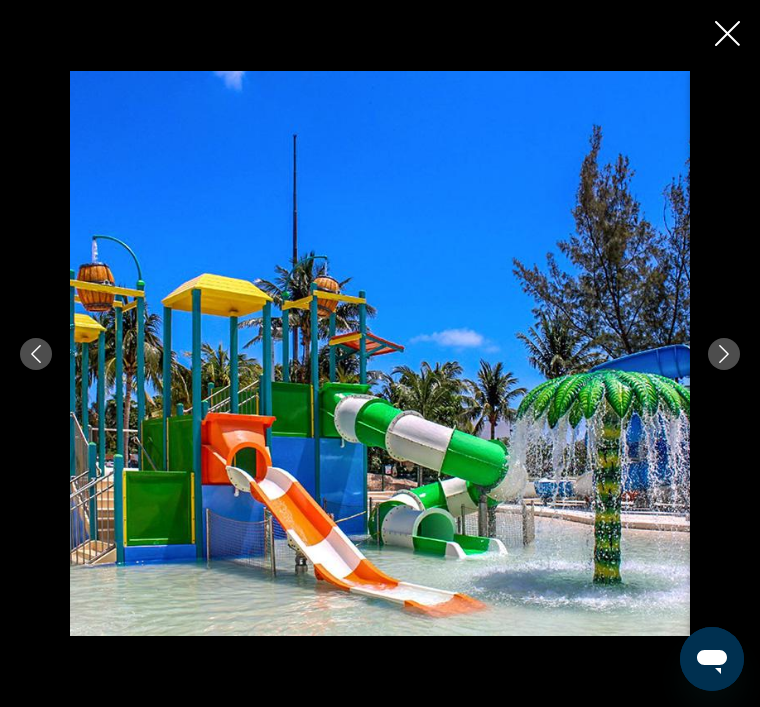 click 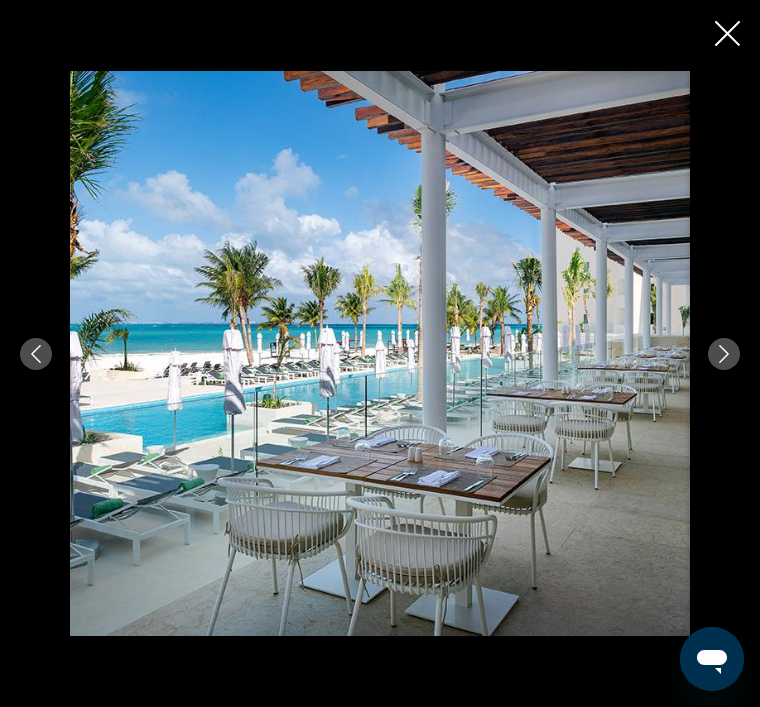 click at bounding box center [724, 354] 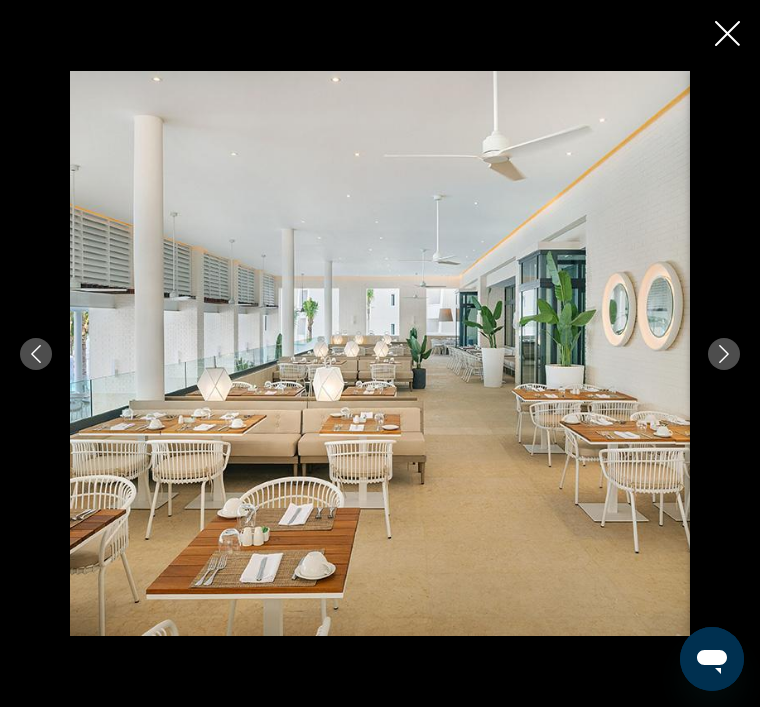 click 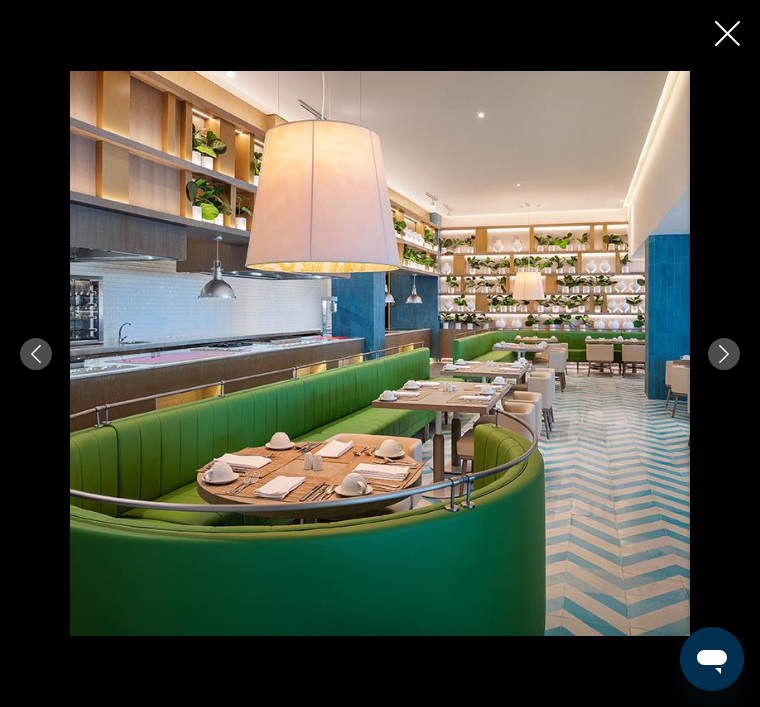 click 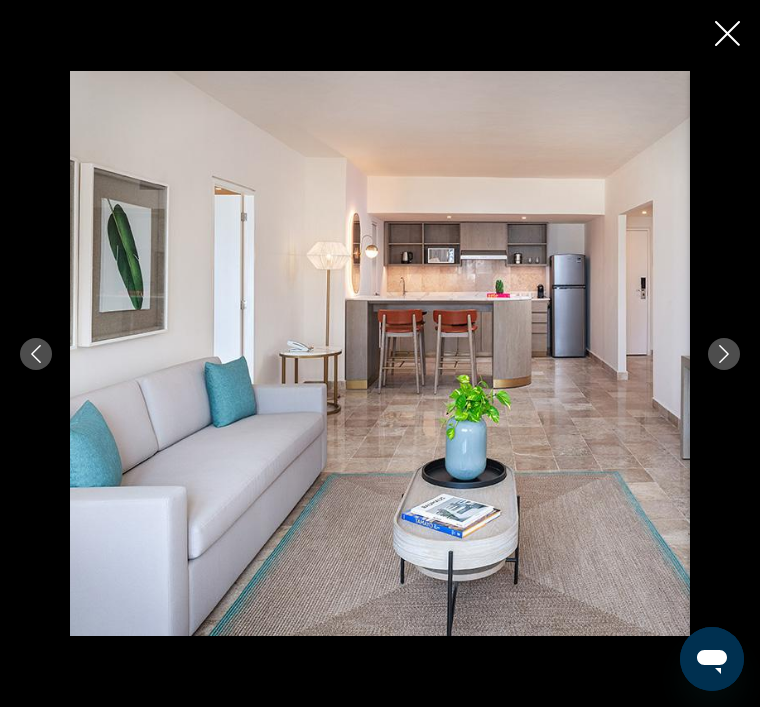 click 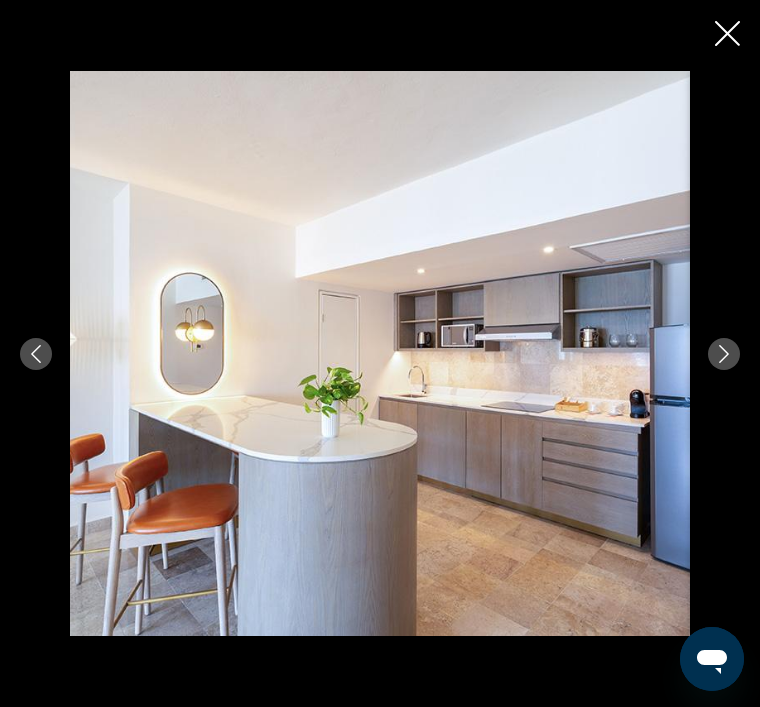 click at bounding box center (724, 354) 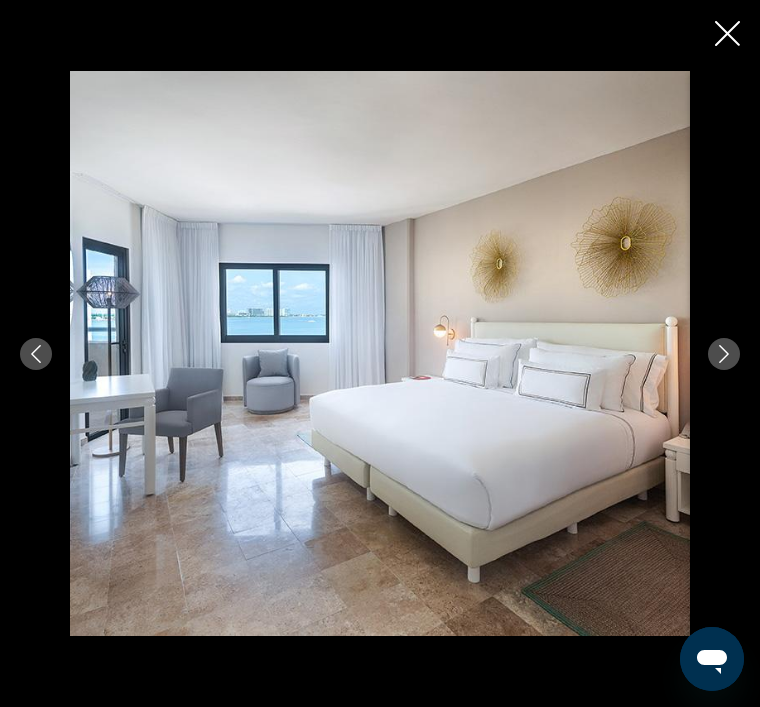click at bounding box center [724, 354] 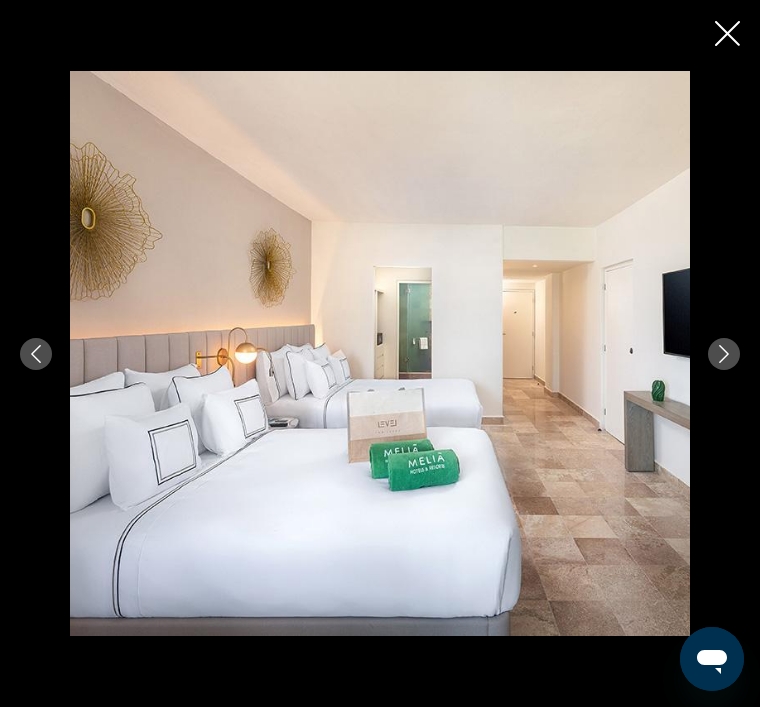 click at bounding box center (724, 354) 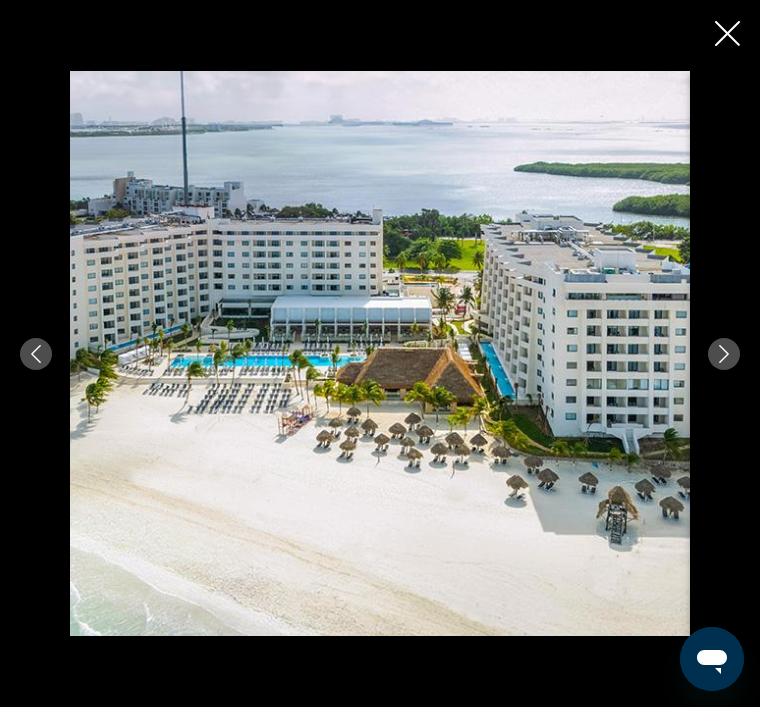 click 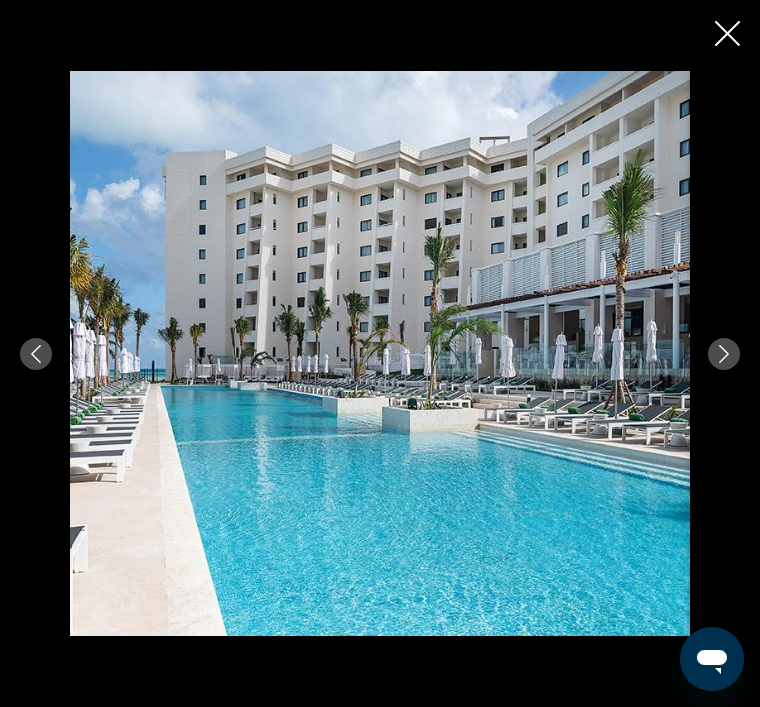 click 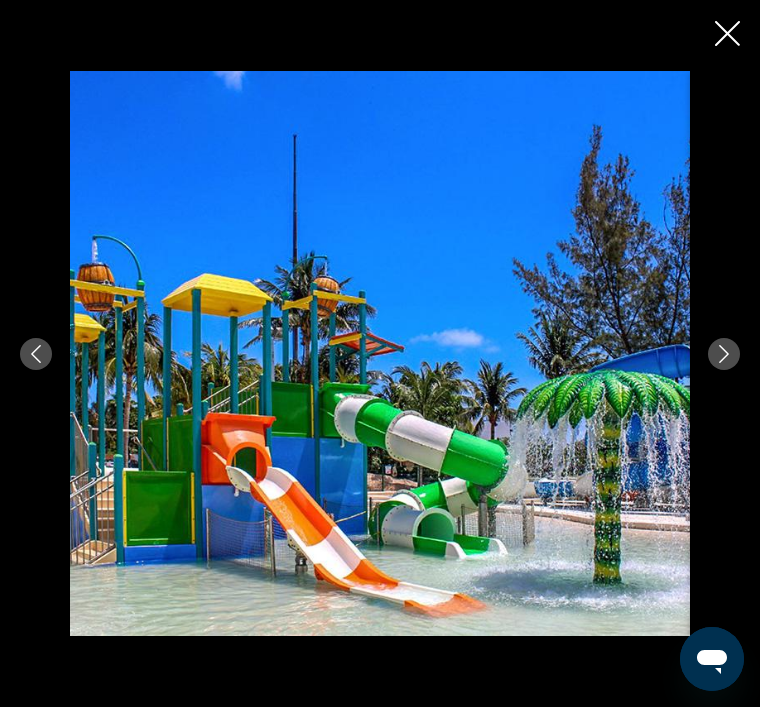 click 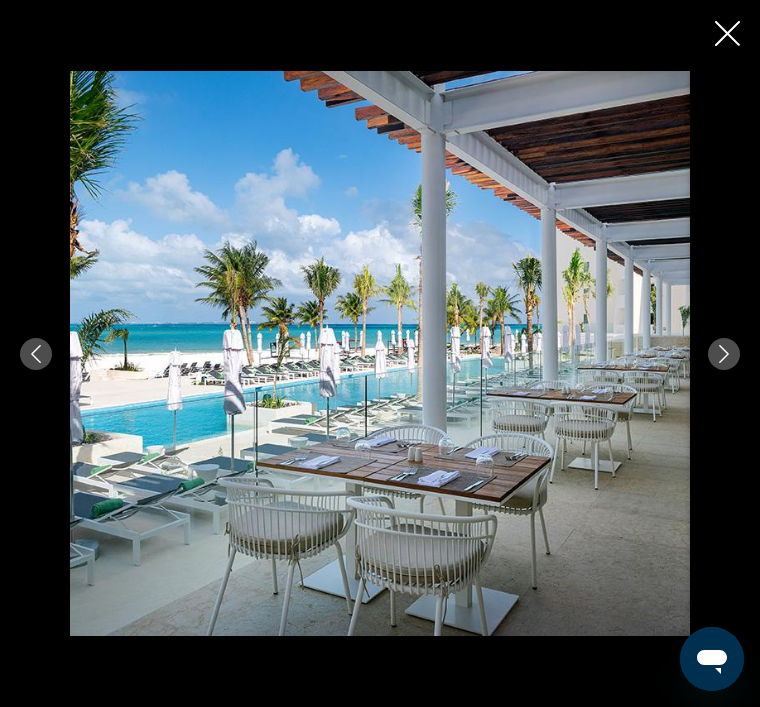 click 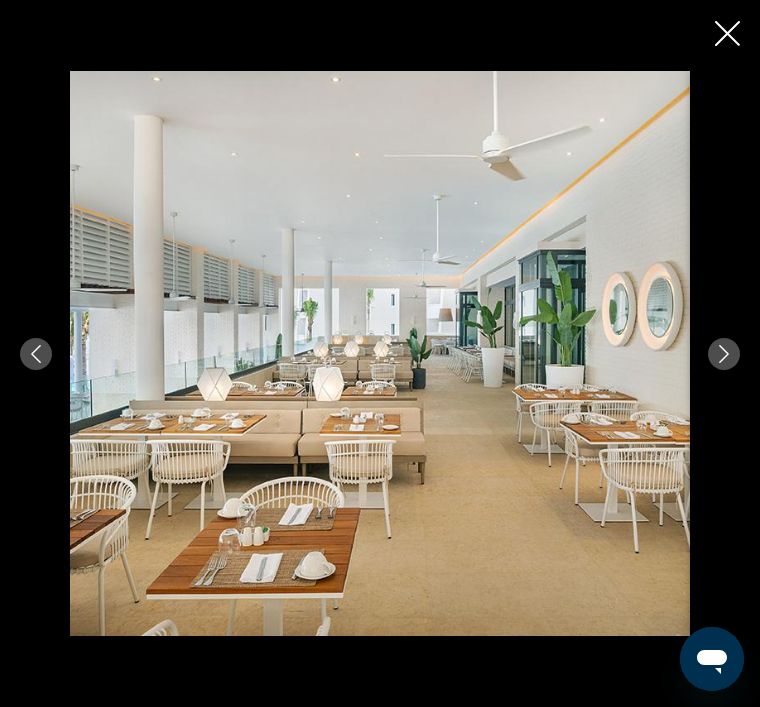 click at bounding box center [724, 354] 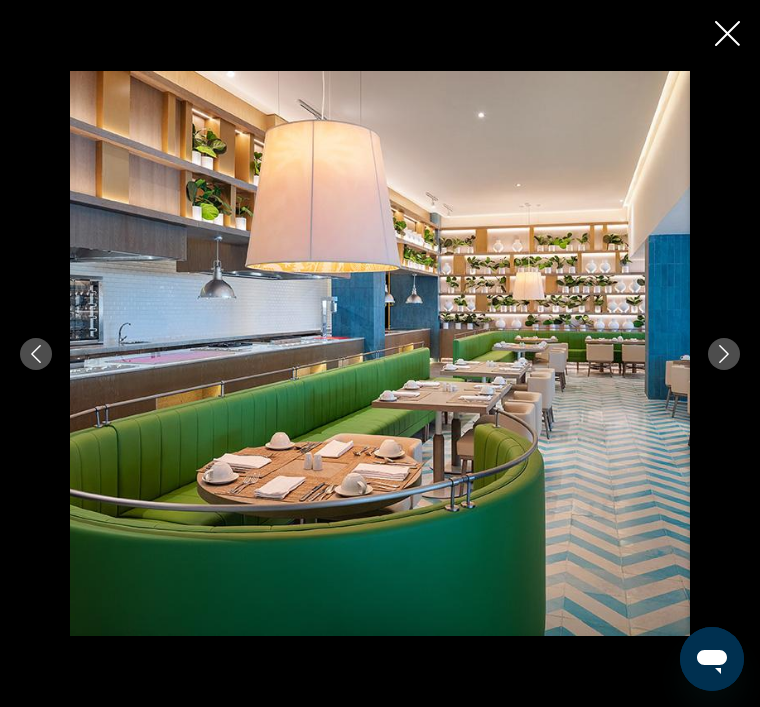 click 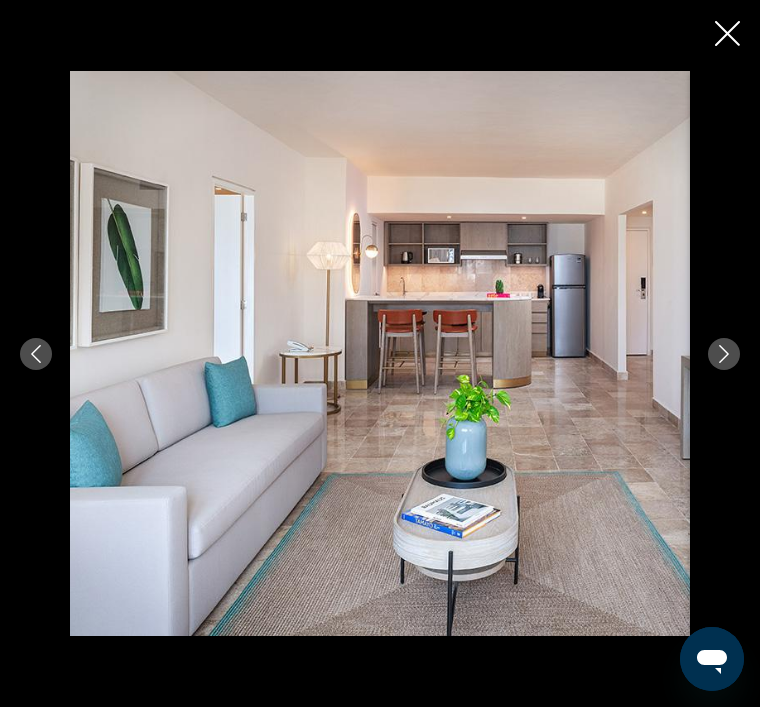 click 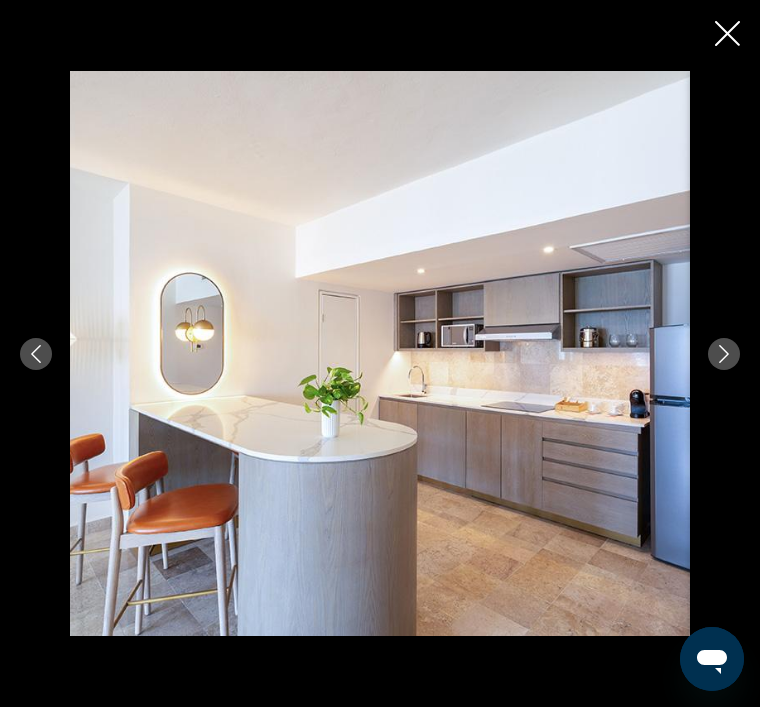 click 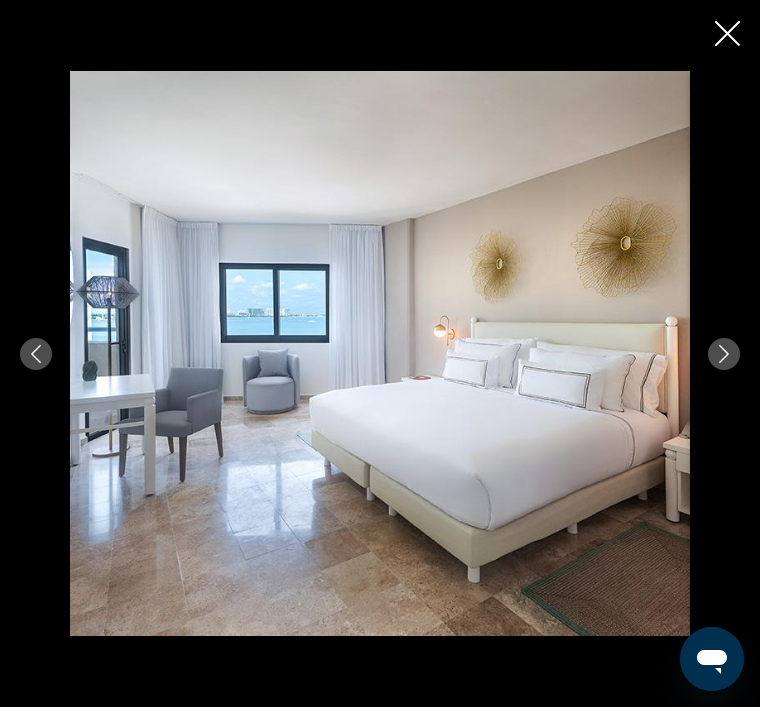 click 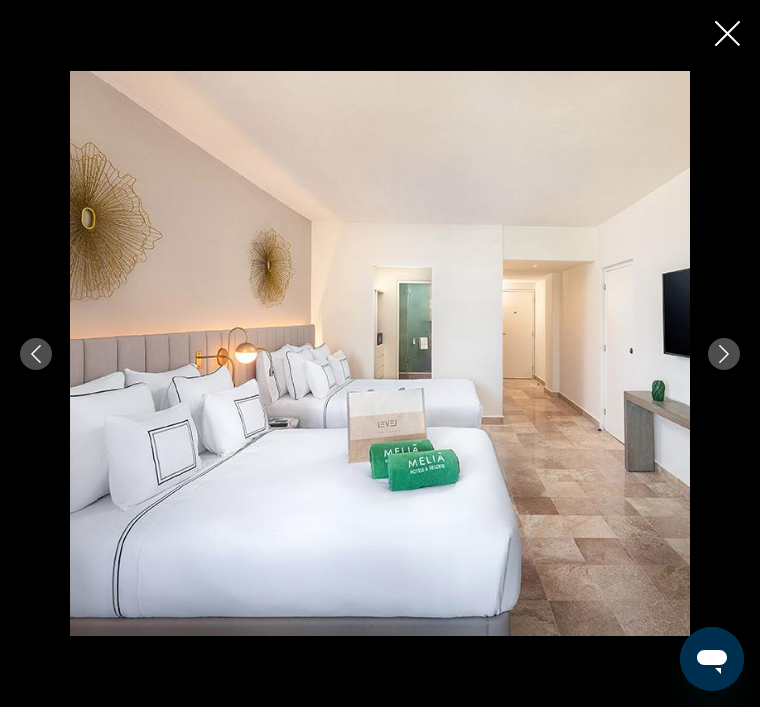 click at bounding box center [724, 354] 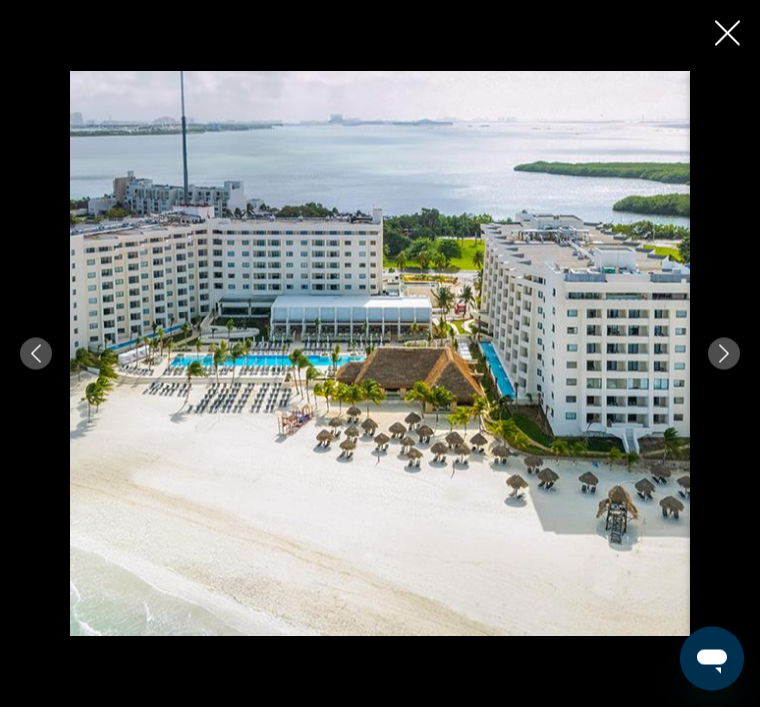 scroll, scrollTop: 1231, scrollLeft: 0, axis: vertical 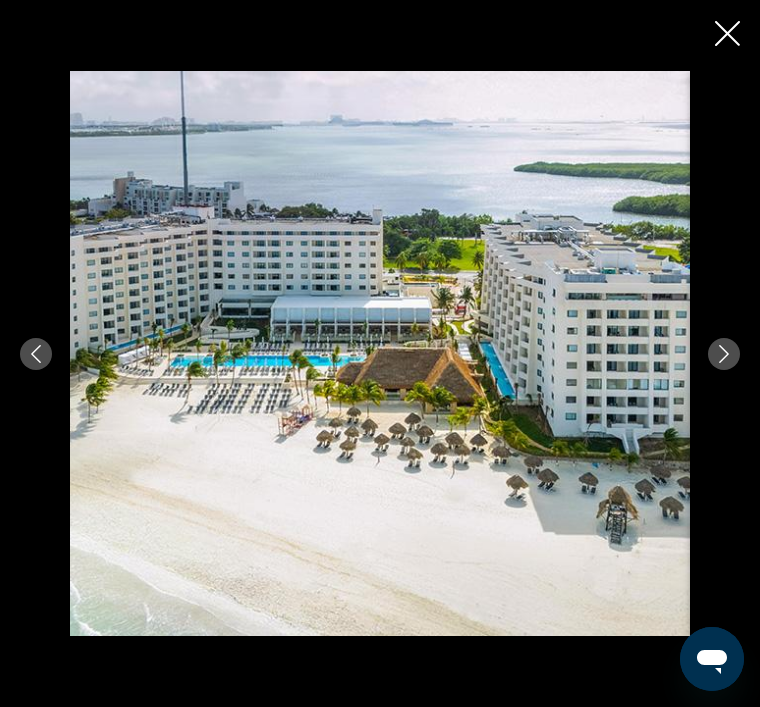click at bounding box center (727, 35) 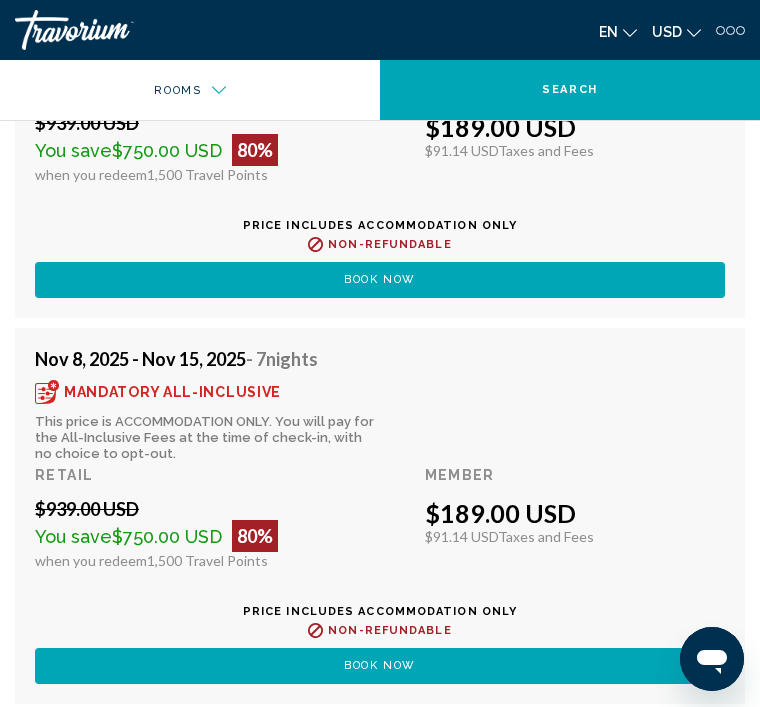 scroll, scrollTop: 4345, scrollLeft: 0, axis: vertical 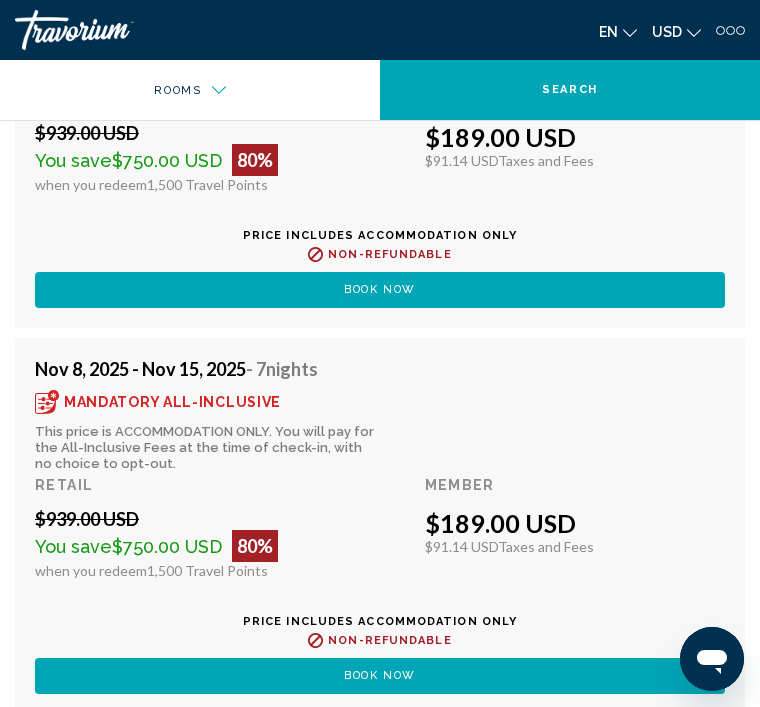 click on "Book now" at bounding box center [380, 289] 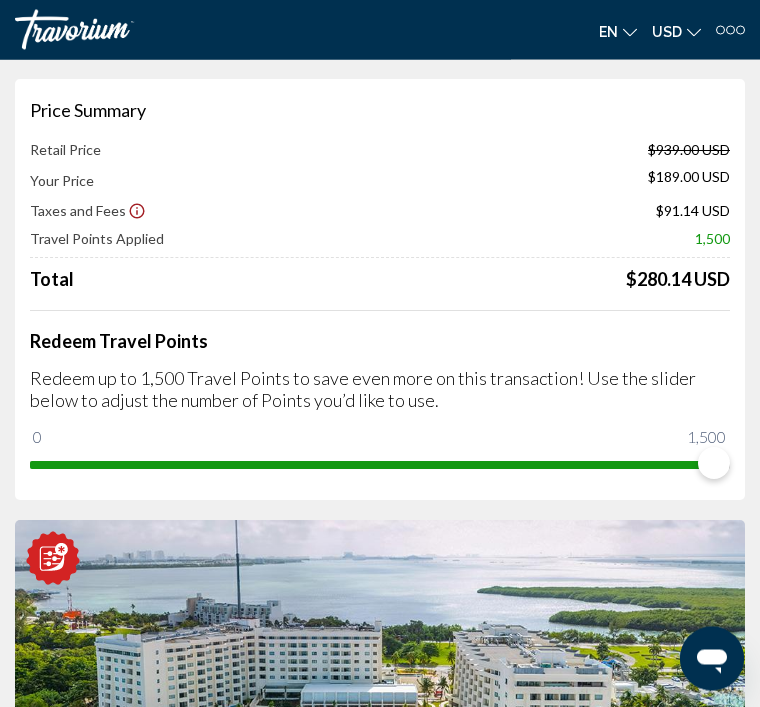 scroll, scrollTop: 58, scrollLeft: 0, axis: vertical 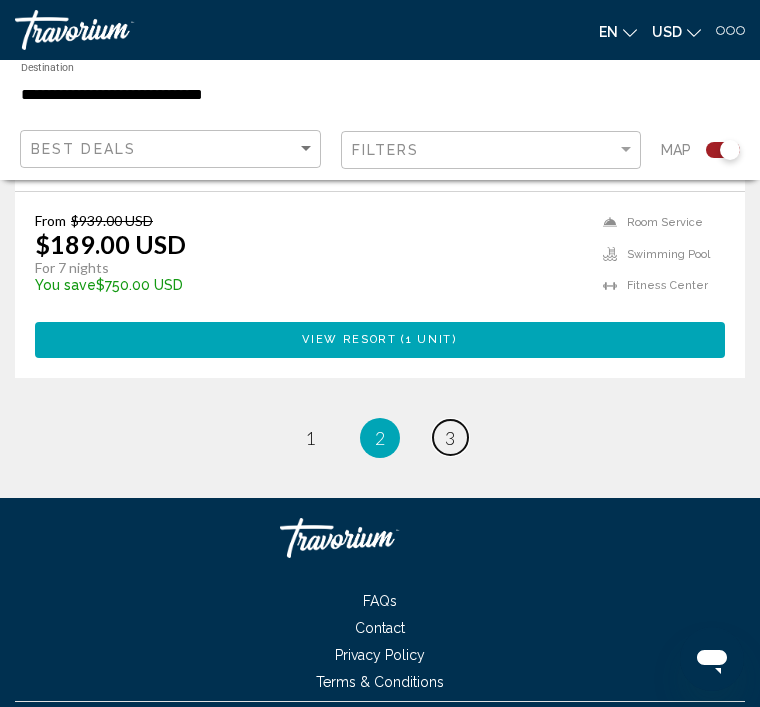 click on "page  3" at bounding box center [450, 437] 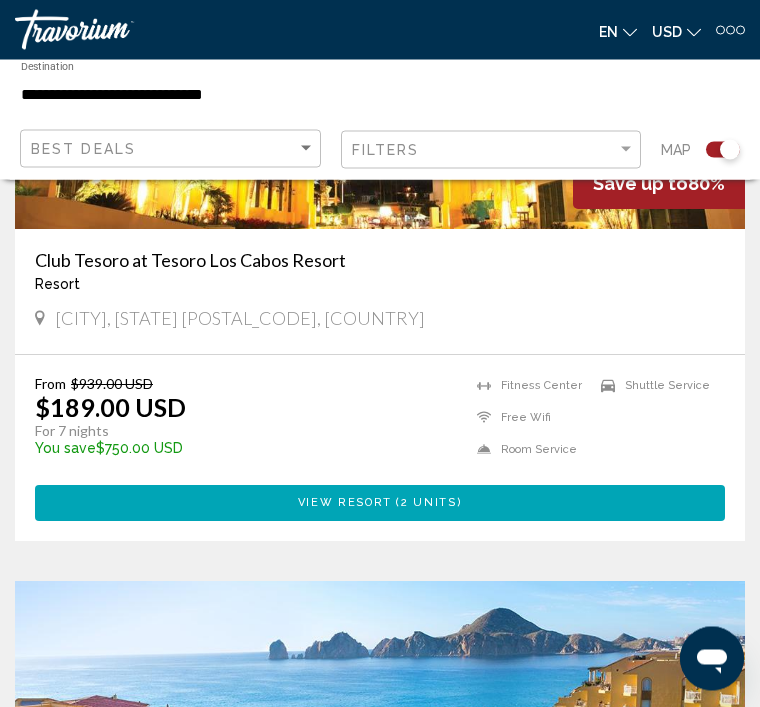 scroll, scrollTop: 773, scrollLeft: 0, axis: vertical 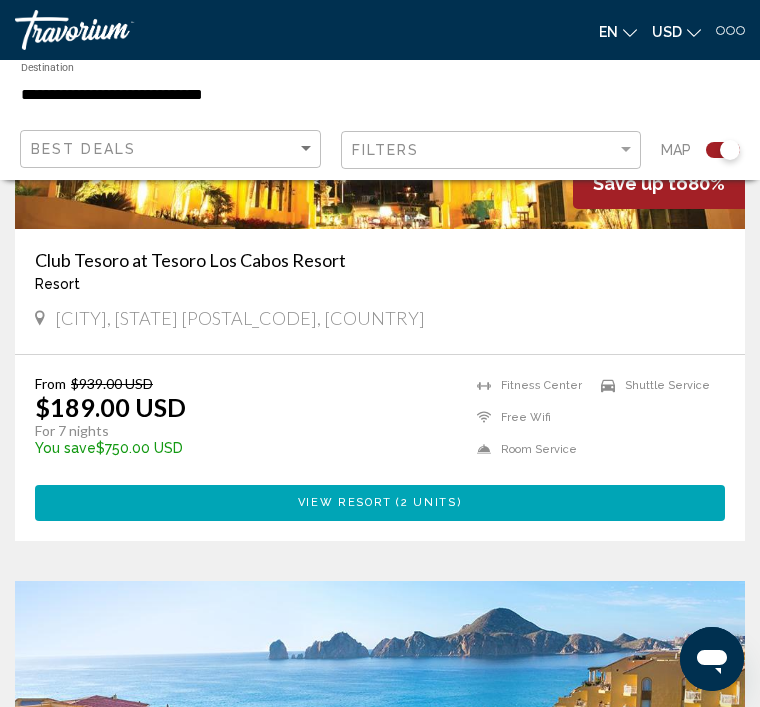 click on "From $939.00 USD $189.00 USD For 7 nights You save  $750.00 USD   temp  4
Fitness Center
Free Wifi
Room Service
Shuttle Service View Resort    ( 2 units )" at bounding box center [380, 448] 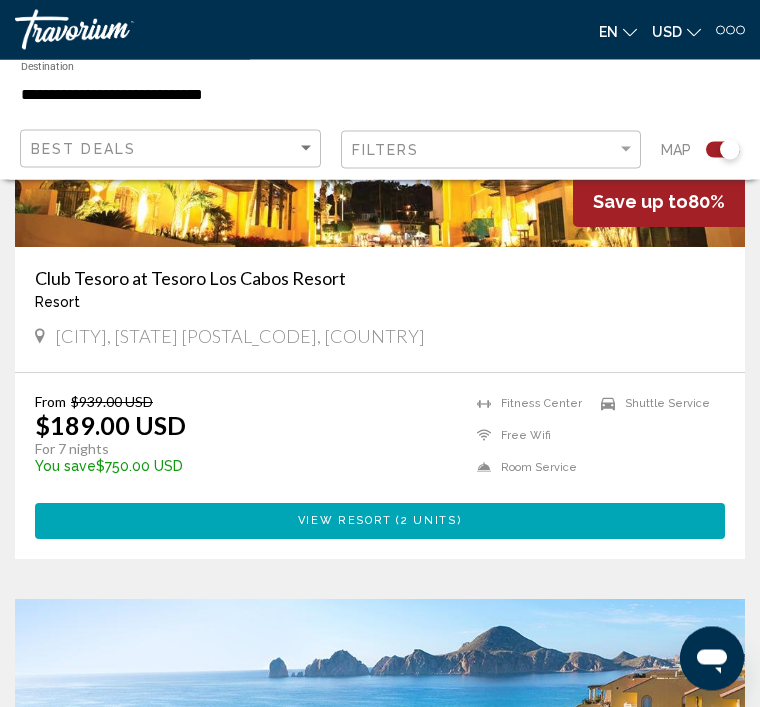 scroll, scrollTop: 751, scrollLeft: 0, axis: vertical 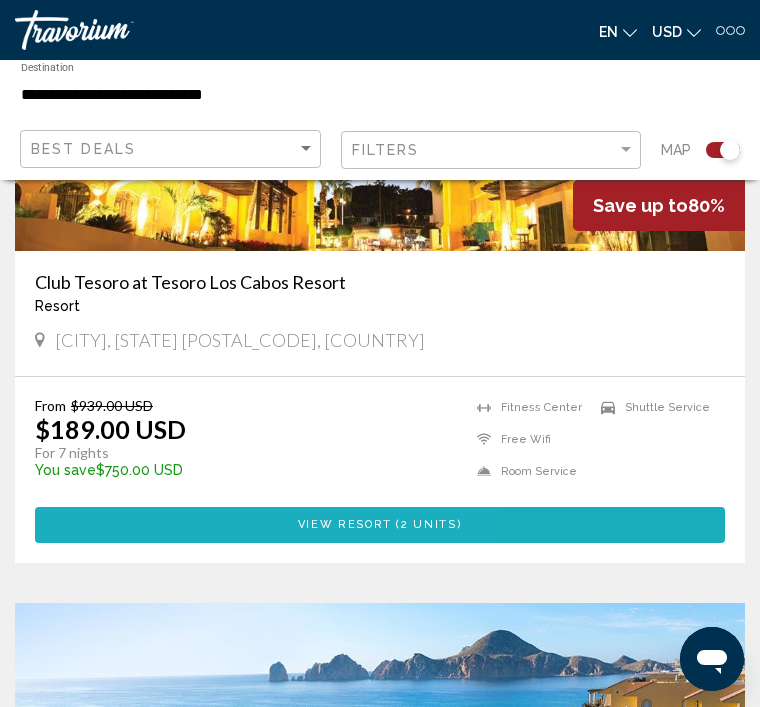 click on "View Resort    ( 2 units )" at bounding box center [380, 525] 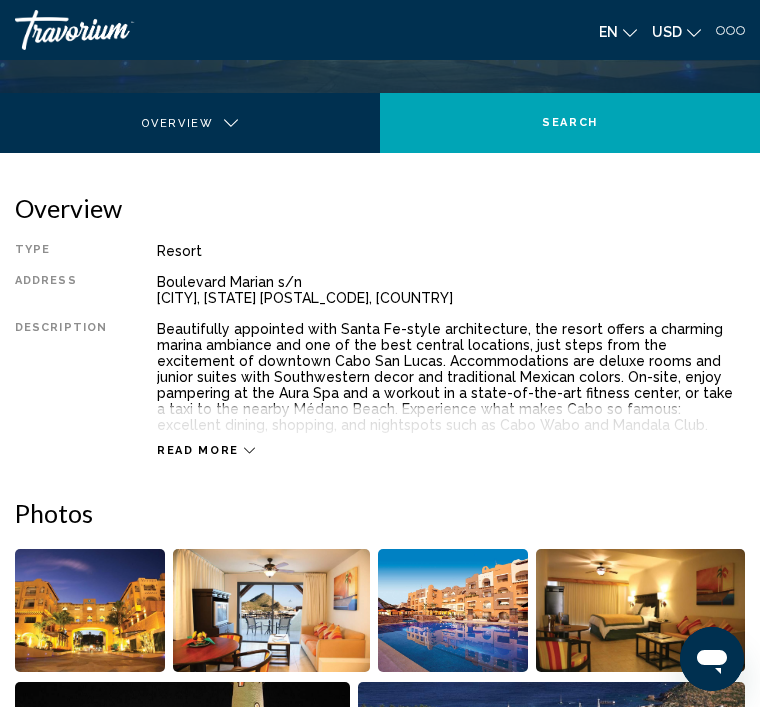 scroll, scrollTop: 389, scrollLeft: 0, axis: vertical 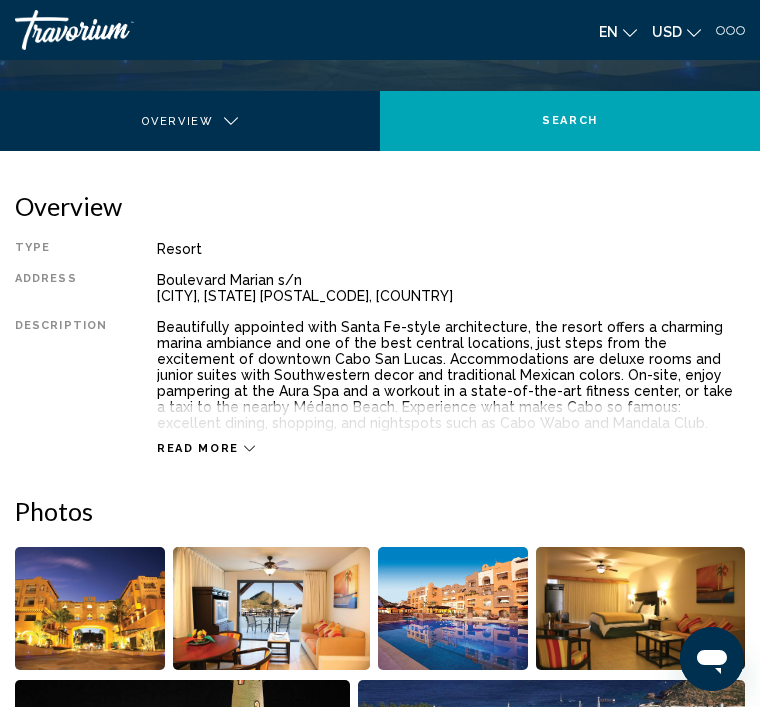 click on "Read more" at bounding box center [451, 428] 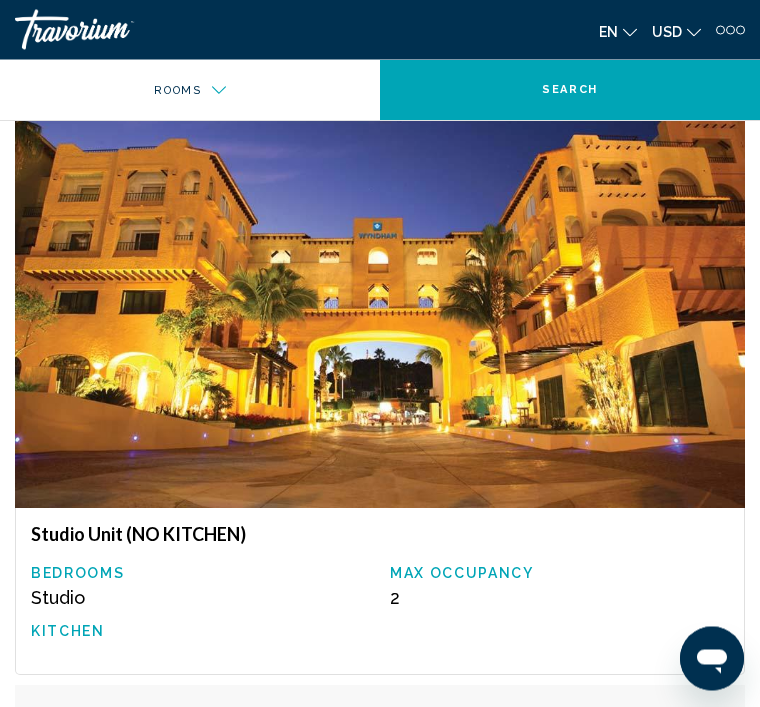 scroll, scrollTop: 3219, scrollLeft: 0, axis: vertical 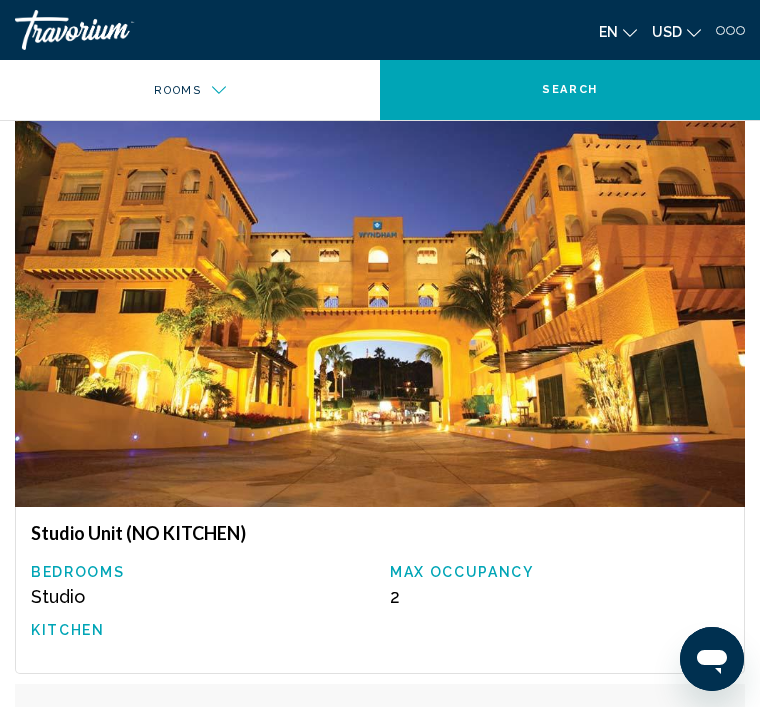 click at bounding box center (380, 263) 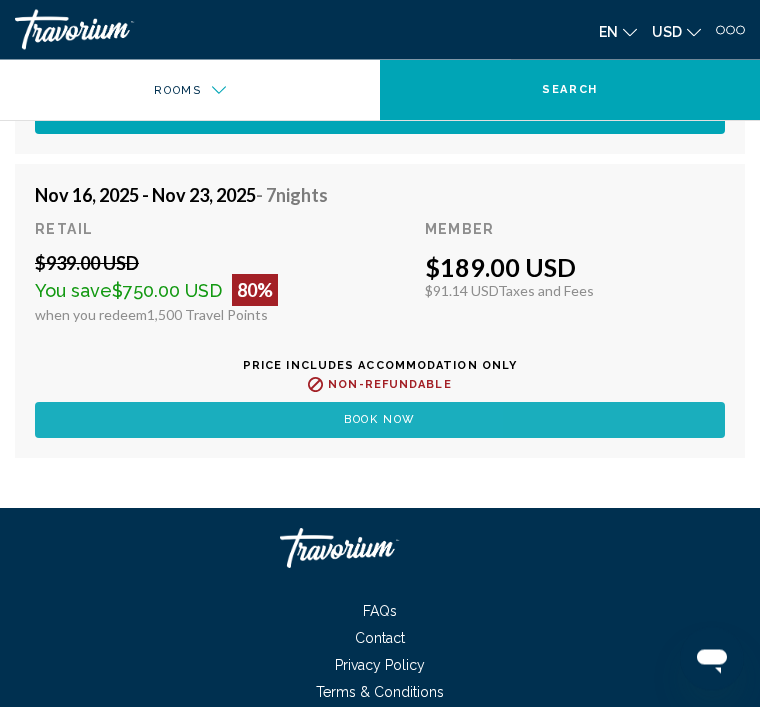 scroll, scrollTop: 4043, scrollLeft: 0, axis: vertical 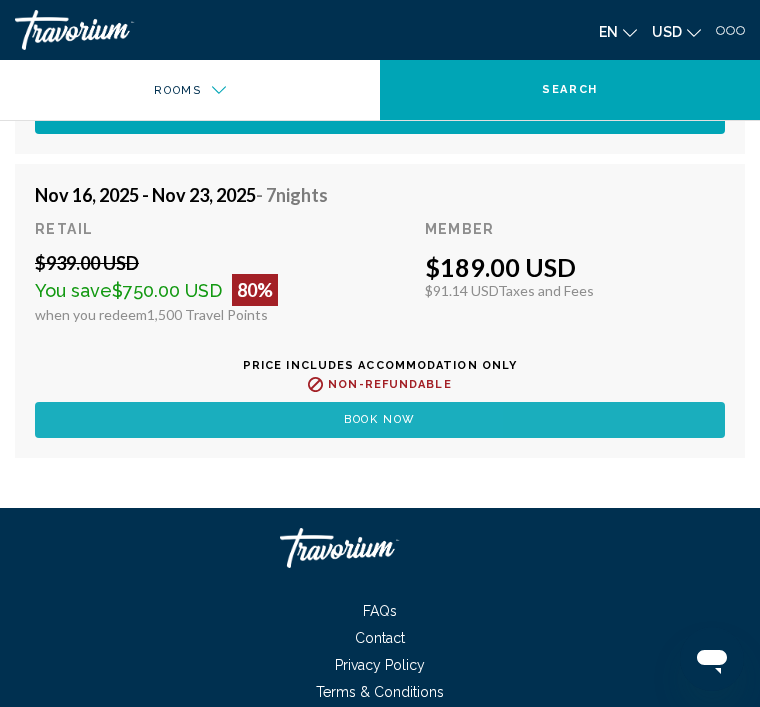 click on "Book now" at bounding box center [380, 116] 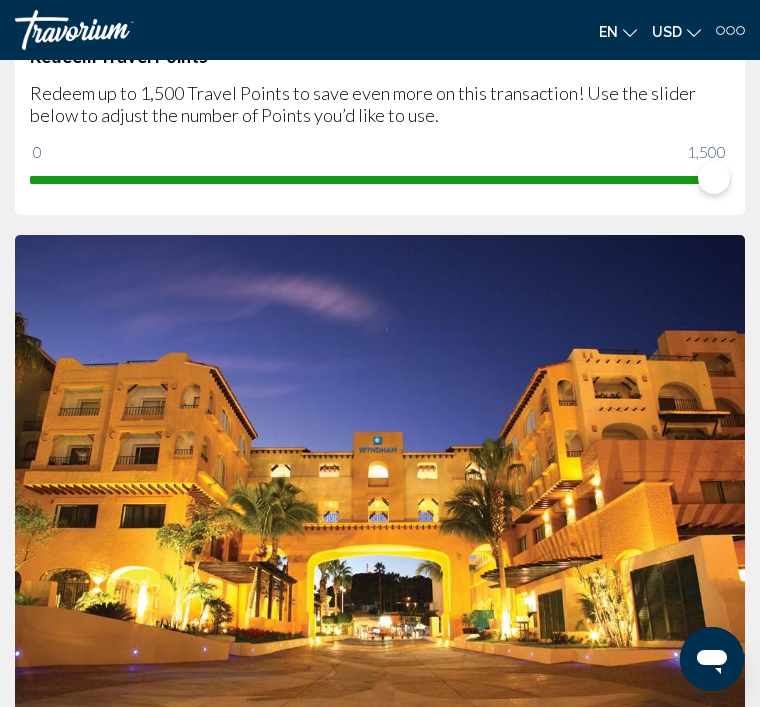 scroll, scrollTop: 325, scrollLeft: 0, axis: vertical 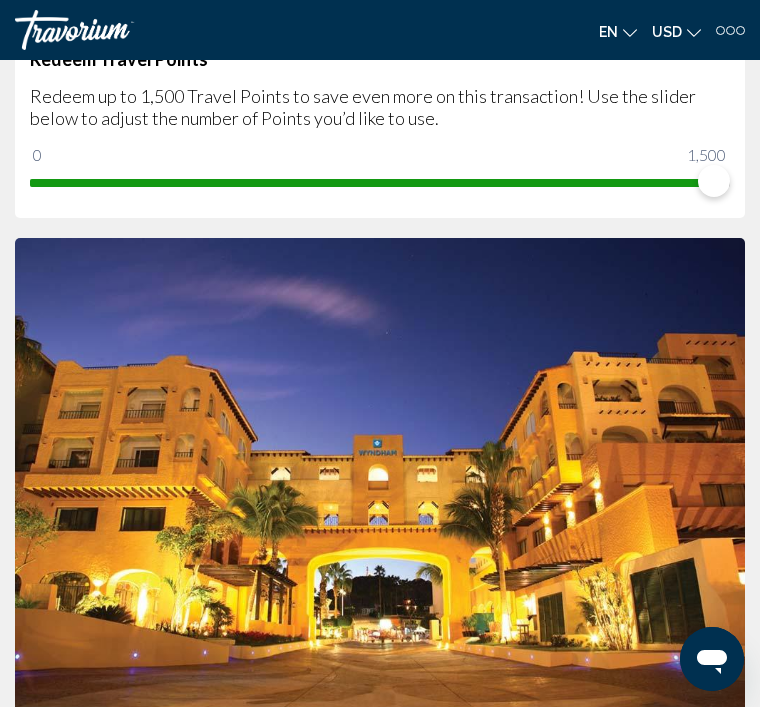 click at bounding box center (380, 481) 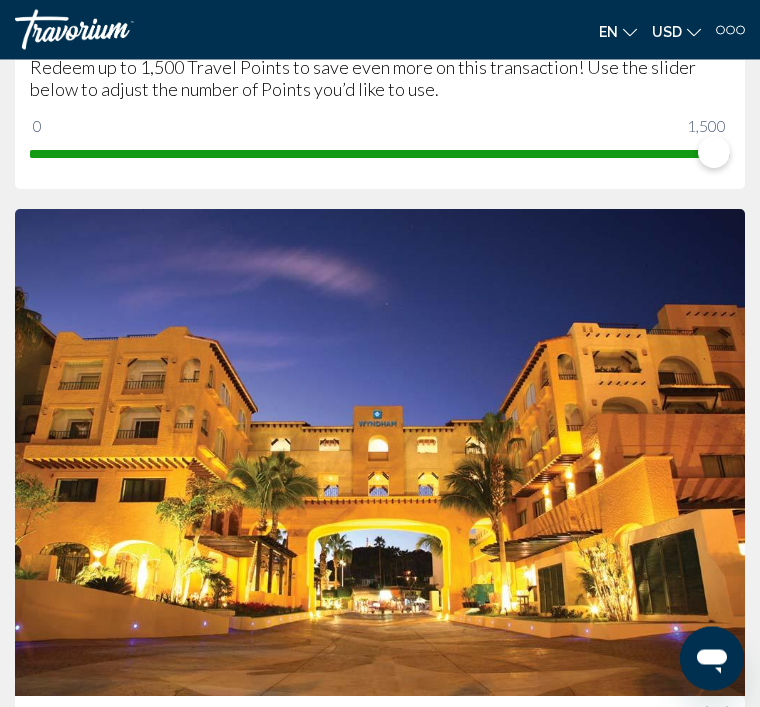 scroll, scrollTop: 349, scrollLeft: 0, axis: vertical 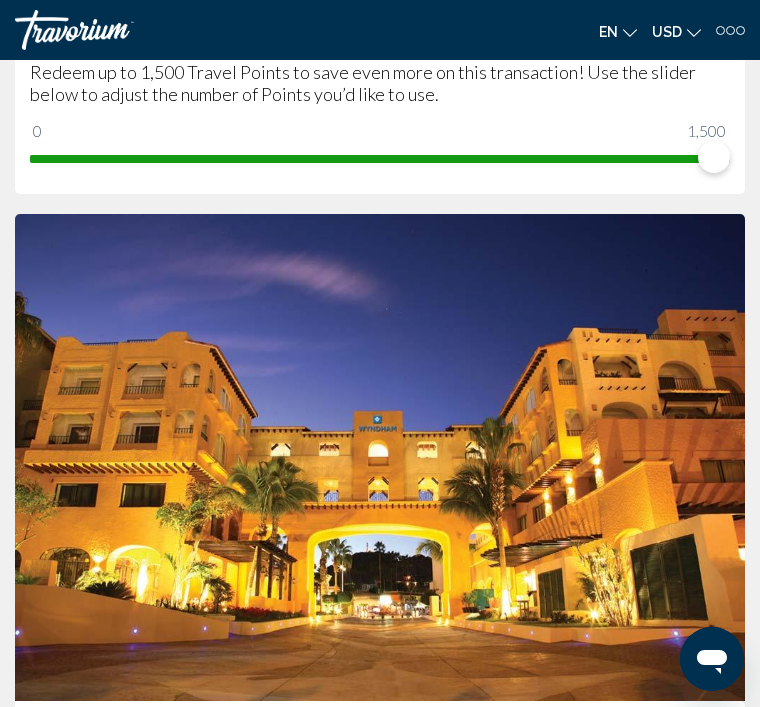 click at bounding box center [380, 457] 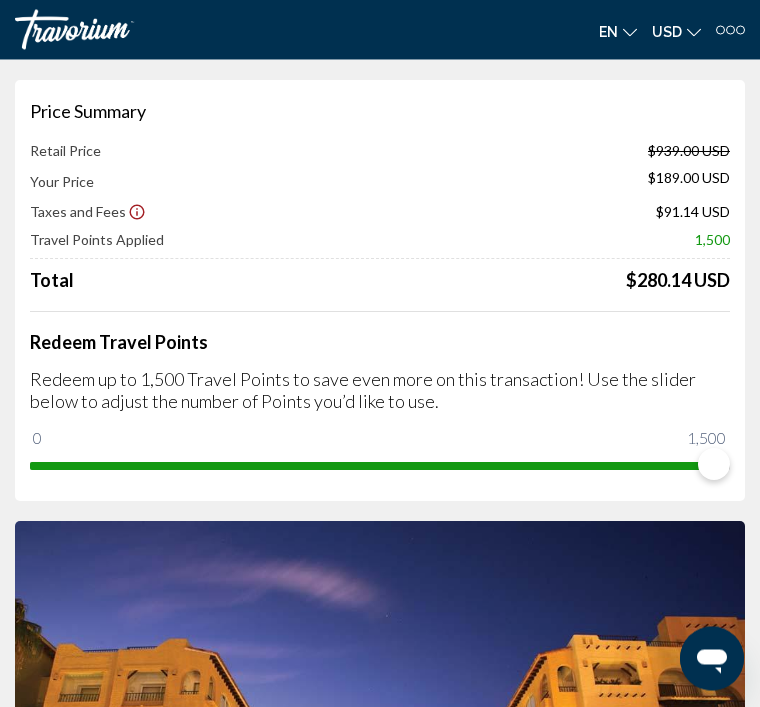 scroll, scrollTop: 0, scrollLeft: 0, axis: both 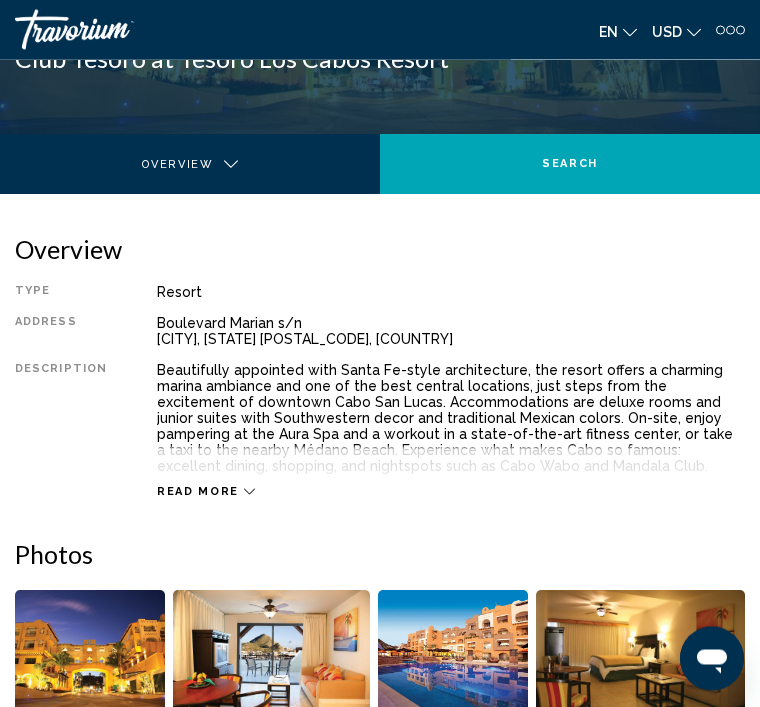 click 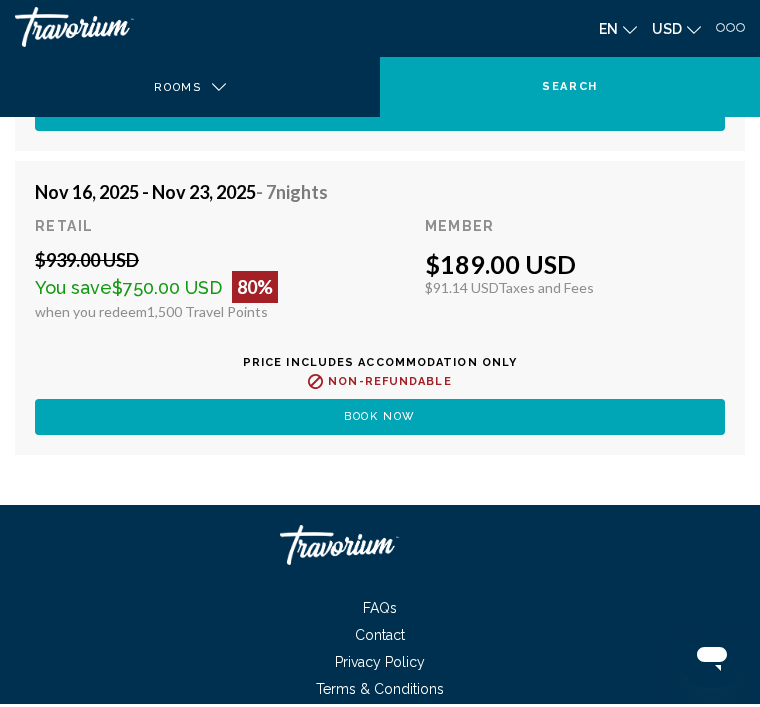 scroll, scrollTop: 4043, scrollLeft: 0, axis: vertical 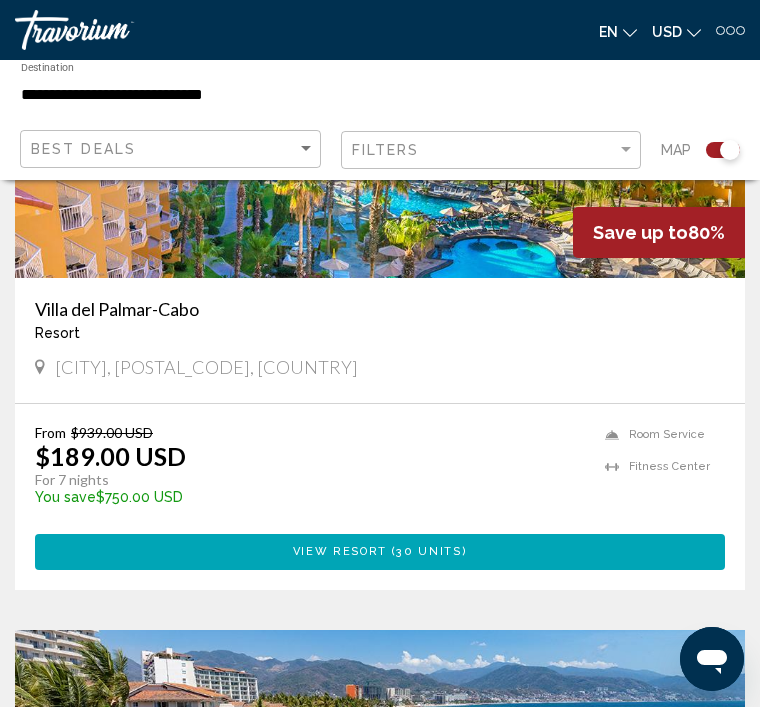 click on "View Resort    ( 30 units )" at bounding box center [380, 552] 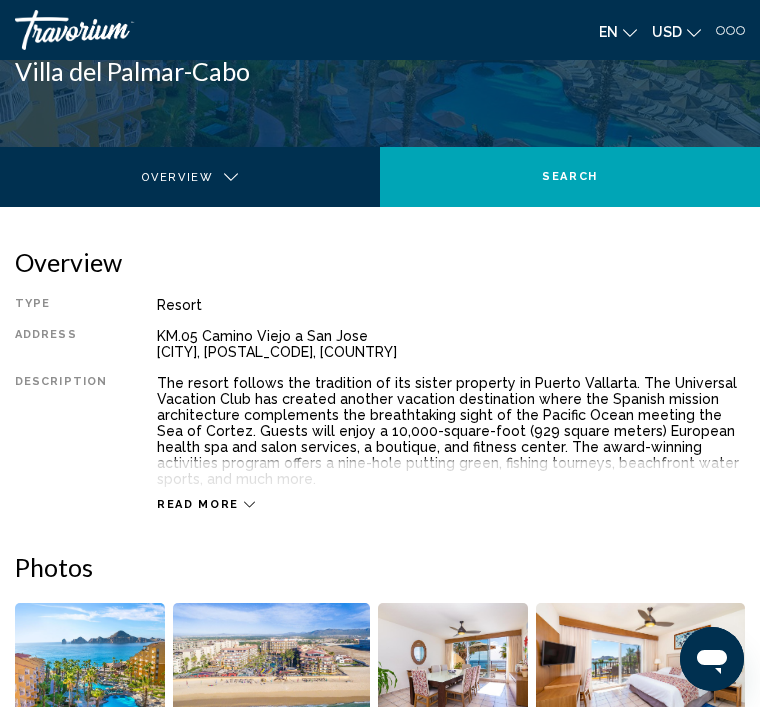scroll, scrollTop: 308, scrollLeft: 0, axis: vertical 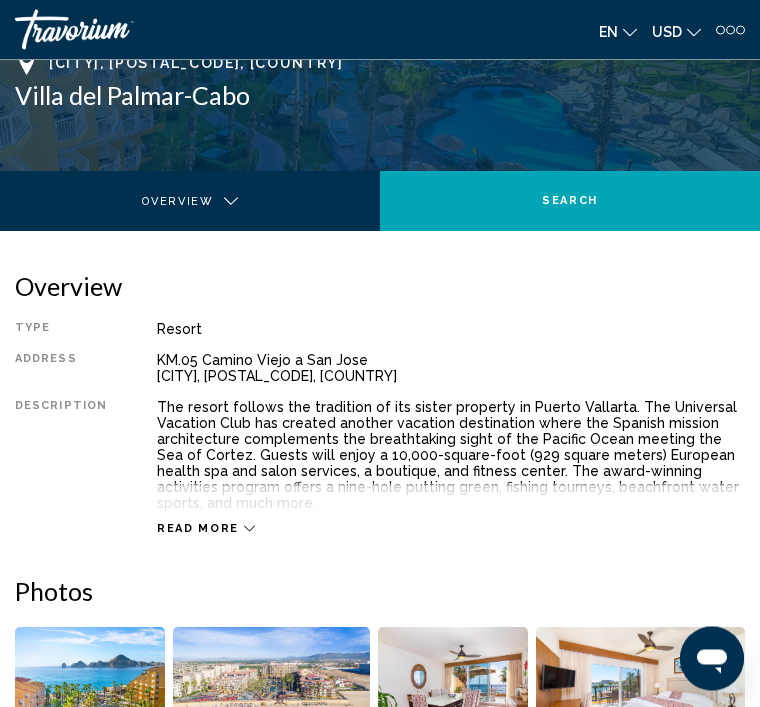 click on "Read more" at bounding box center (451, 509) 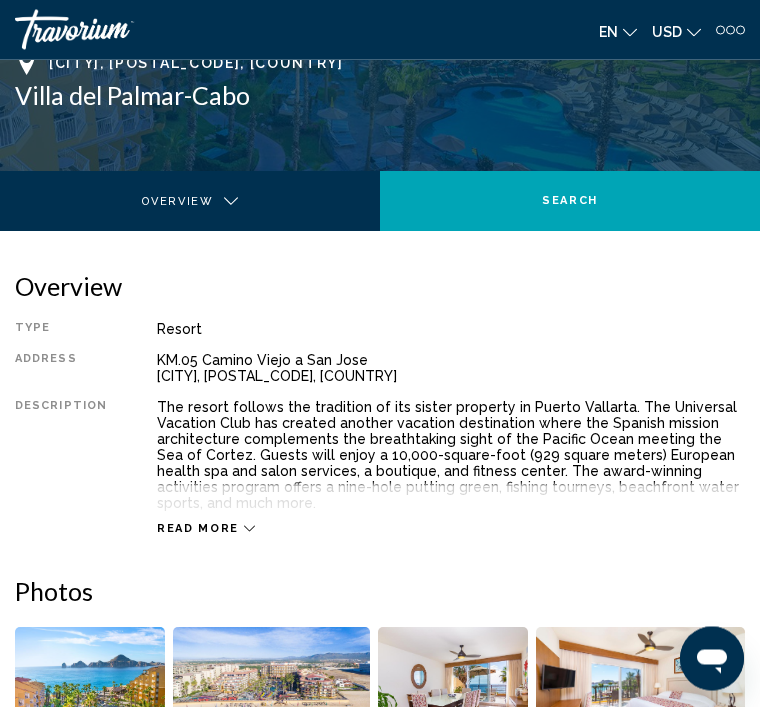 click on "Read more" at bounding box center (198, 529) 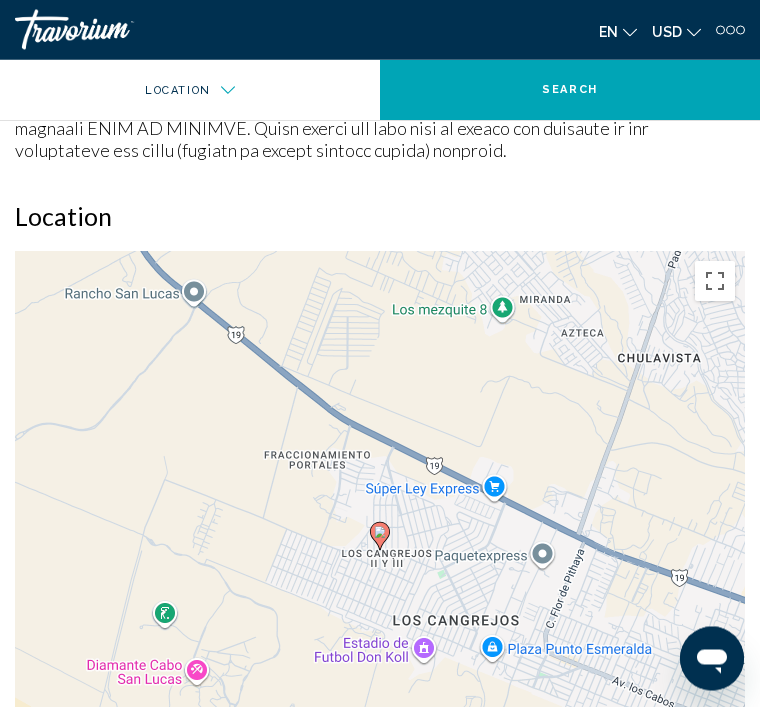 scroll, scrollTop: 2685, scrollLeft: 0, axis: vertical 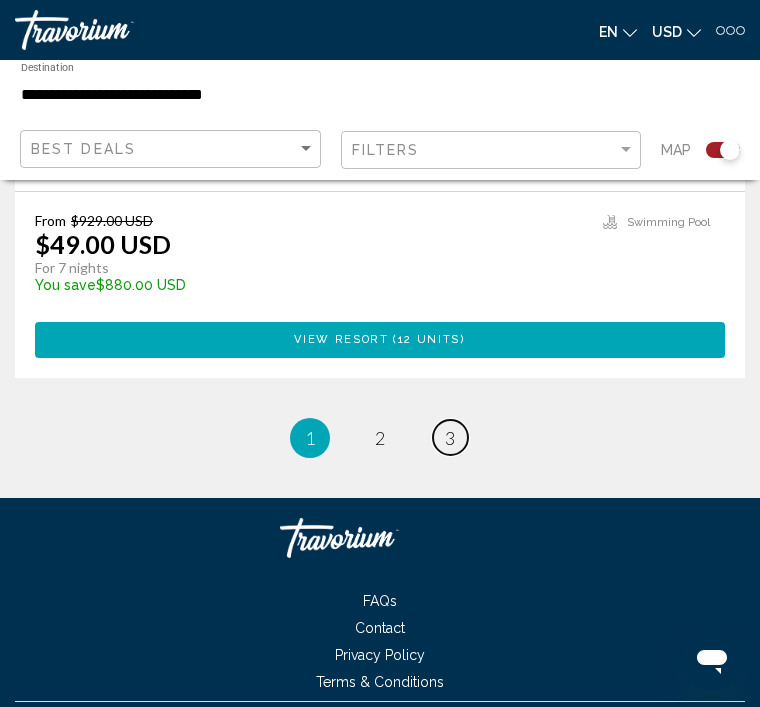 click on "3" at bounding box center (450, 438) 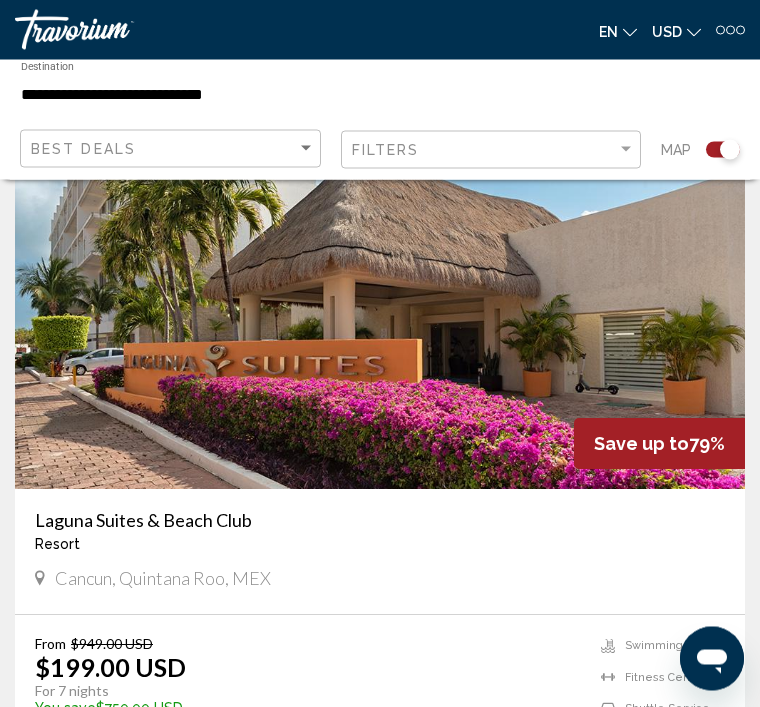 scroll, scrollTop: 3875, scrollLeft: 0, axis: vertical 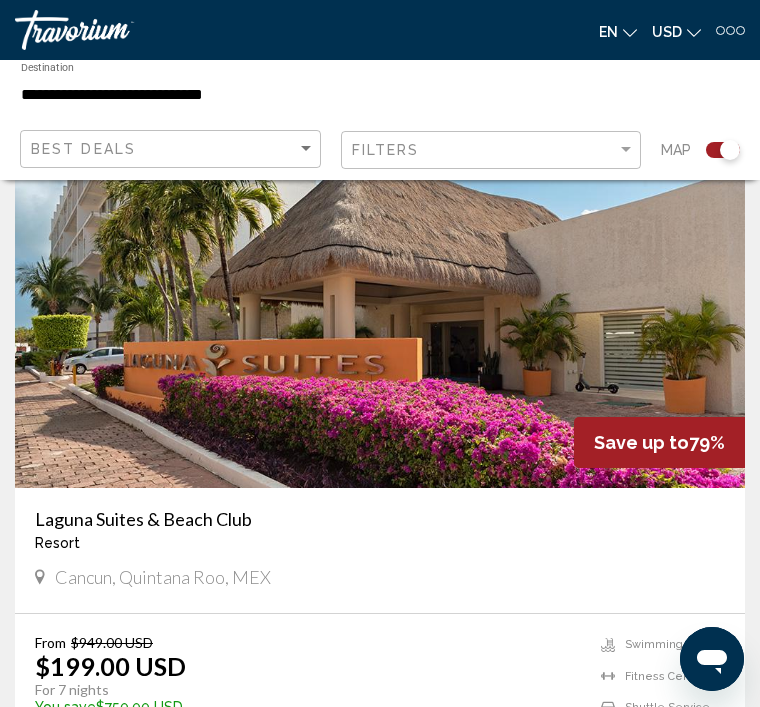 click at bounding box center (380, 328) 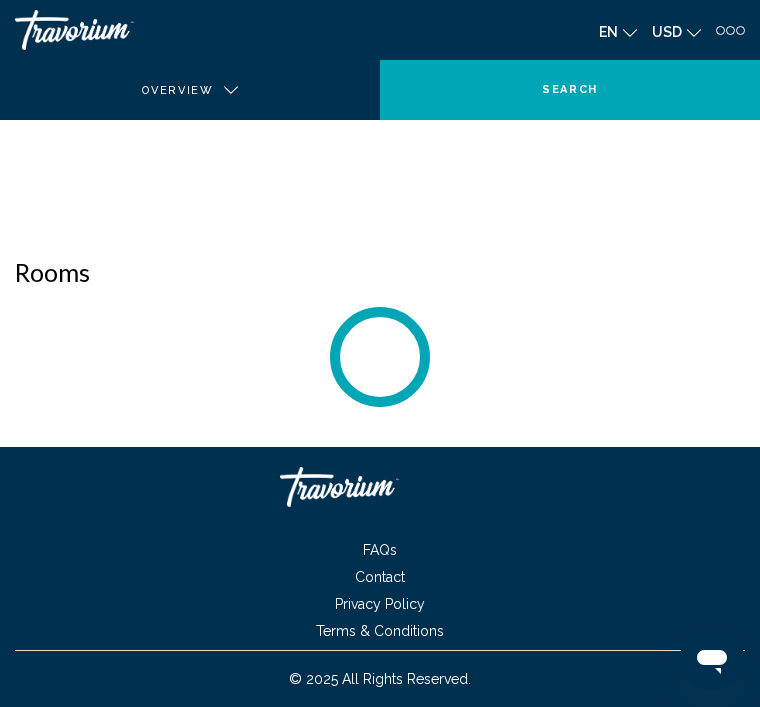 scroll, scrollTop: 0, scrollLeft: 0, axis: both 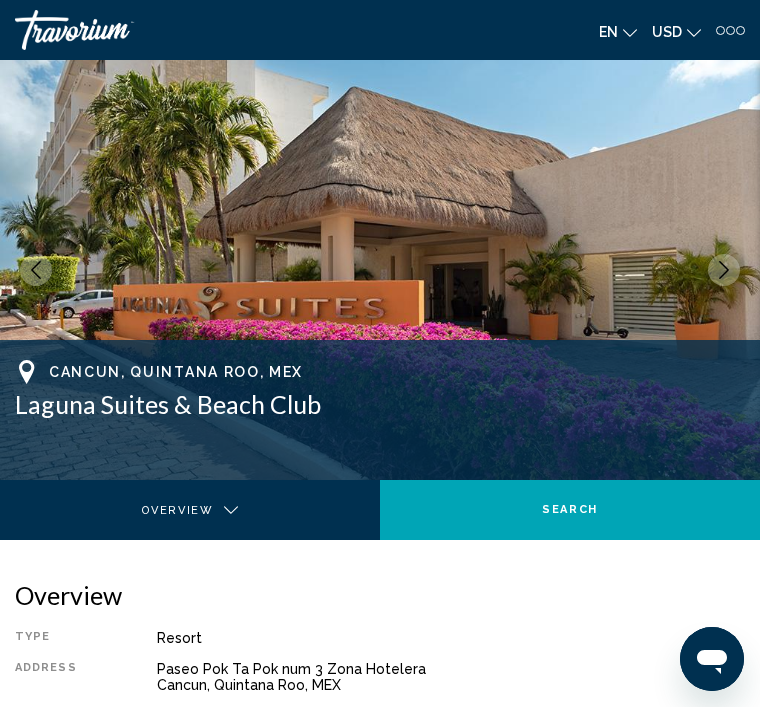 click 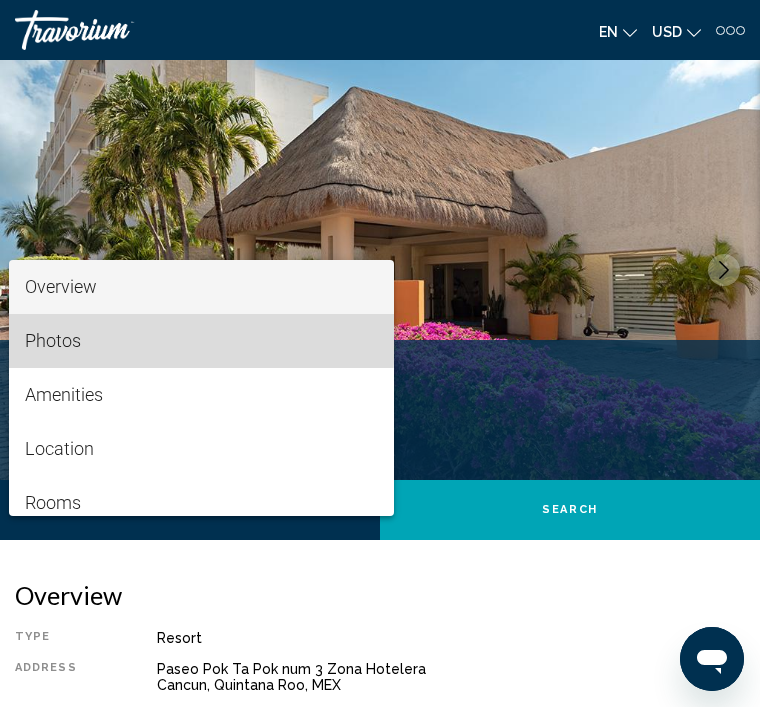 click on "Photos" at bounding box center [53, 340] 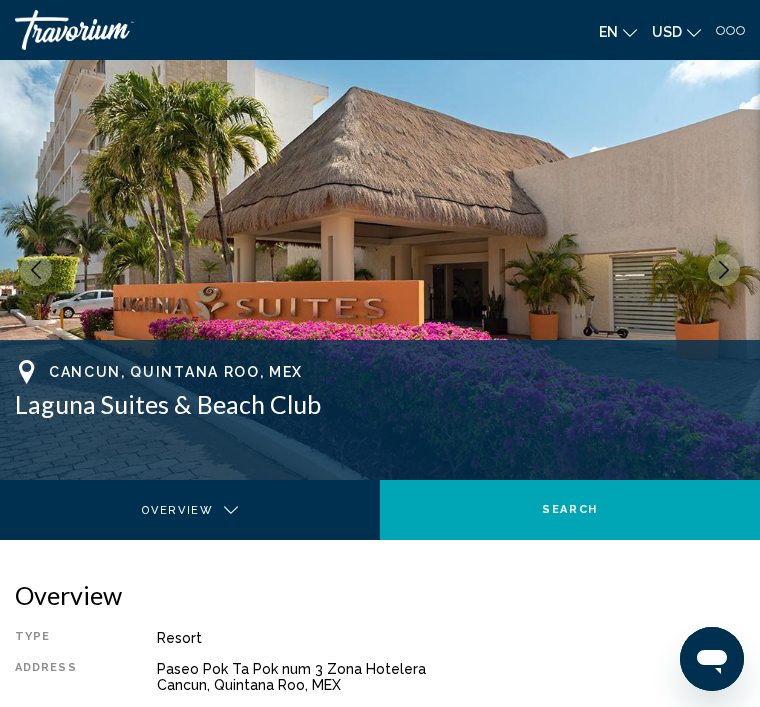 scroll, scrollTop: 765, scrollLeft: 0, axis: vertical 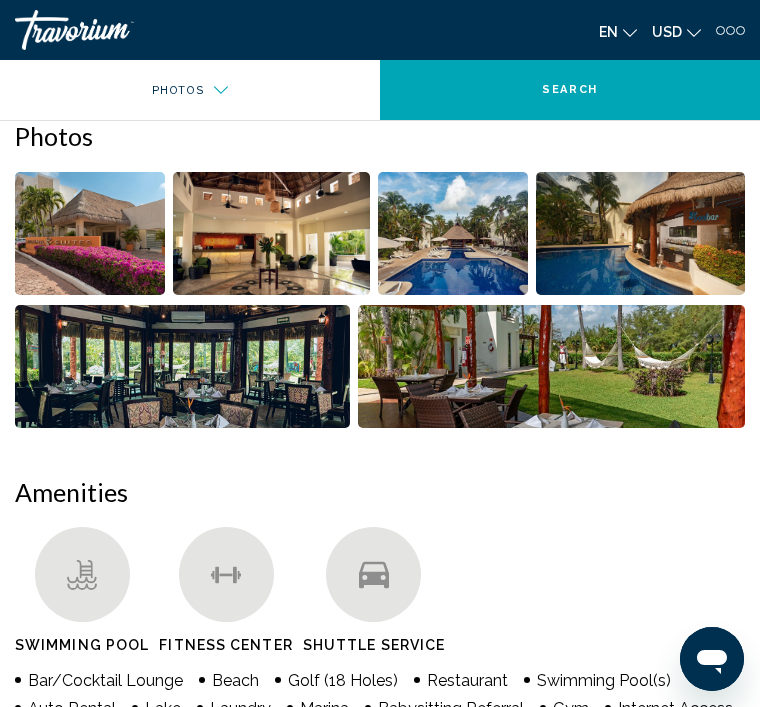 click at bounding box center (90, 233) 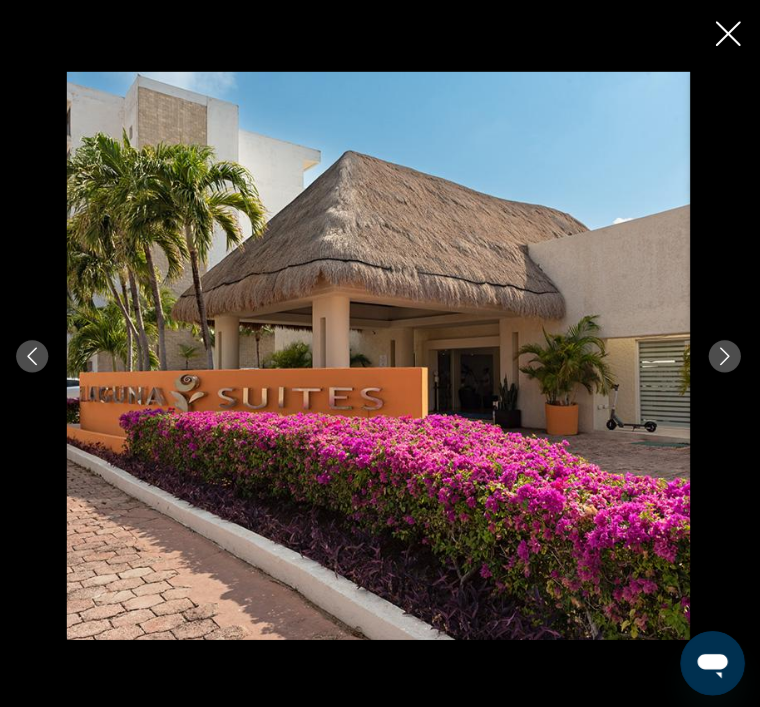 scroll, scrollTop: 742, scrollLeft: 0, axis: vertical 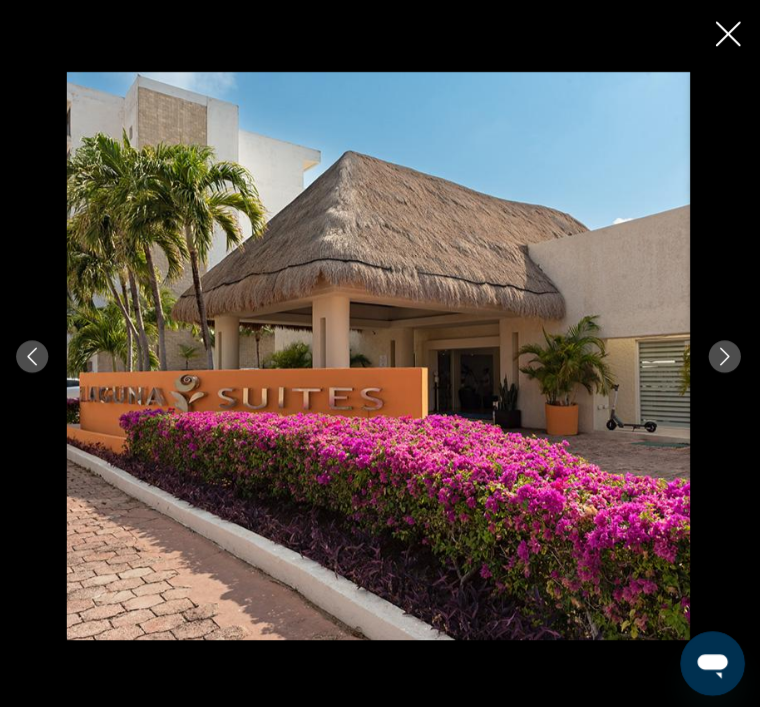 click 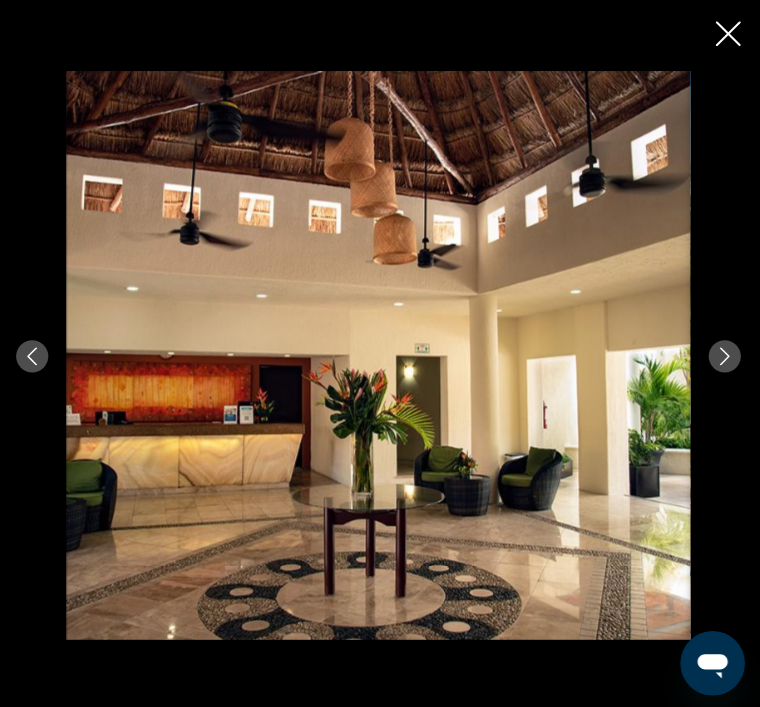 scroll, scrollTop: 742, scrollLeft: 0, axis: vertical 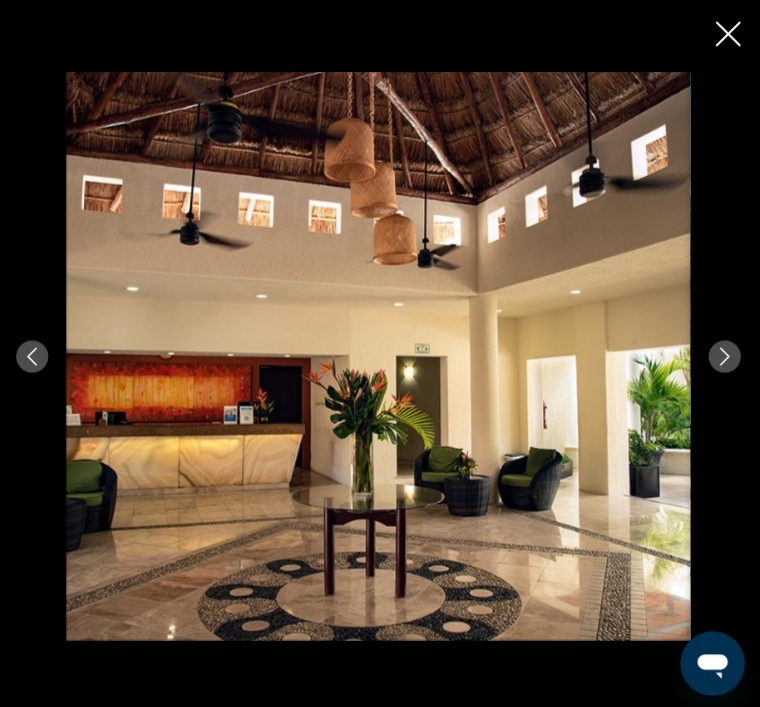 click at bounding box center (380, 354) 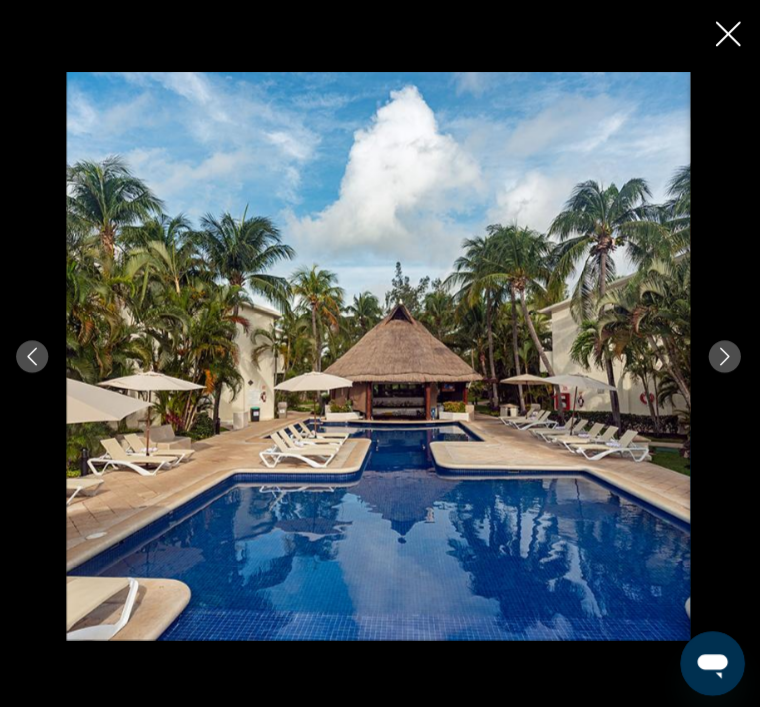 scroll, scrollTop: 742, scrollLeft: 0, axis: vertical 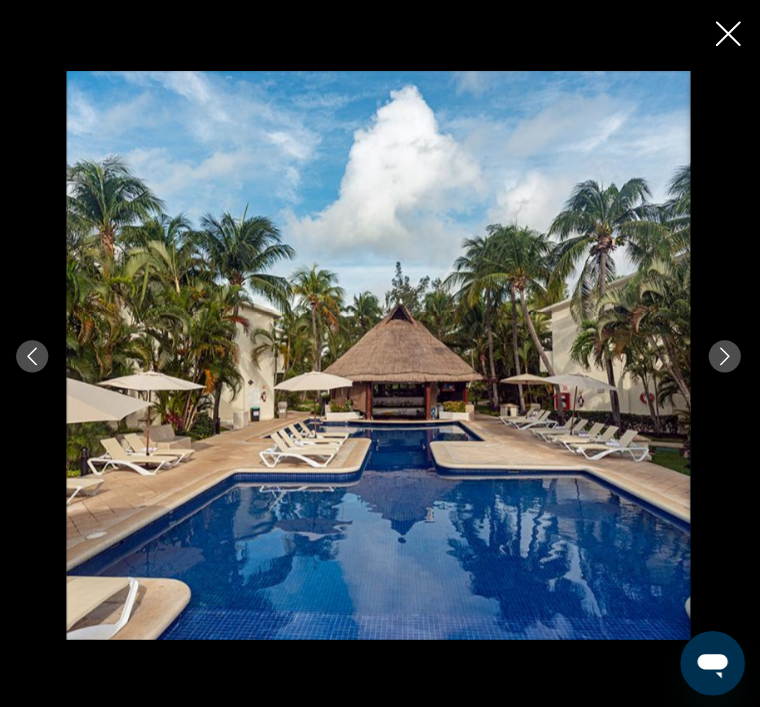 click at bounding box center (724, 354) 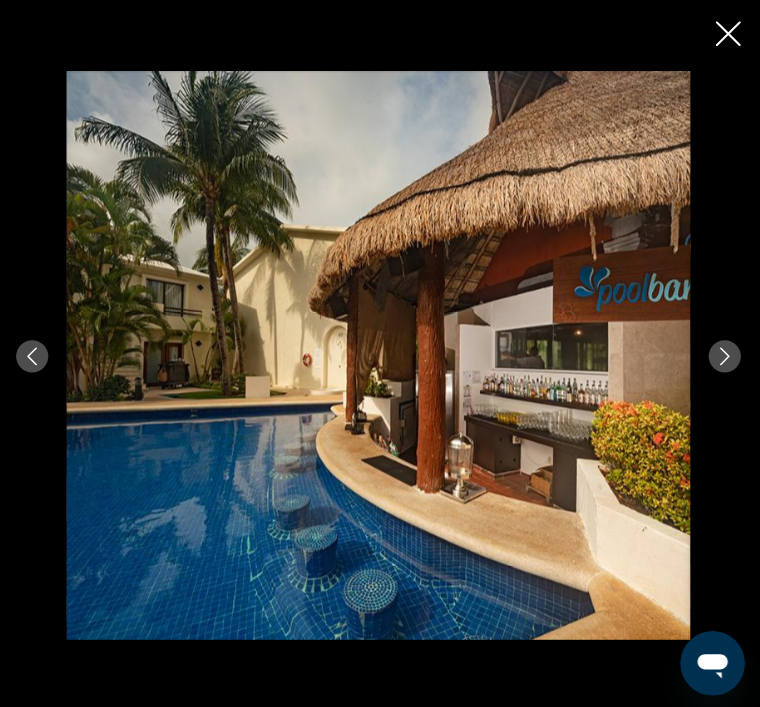 click at bounding box center [380, 354] 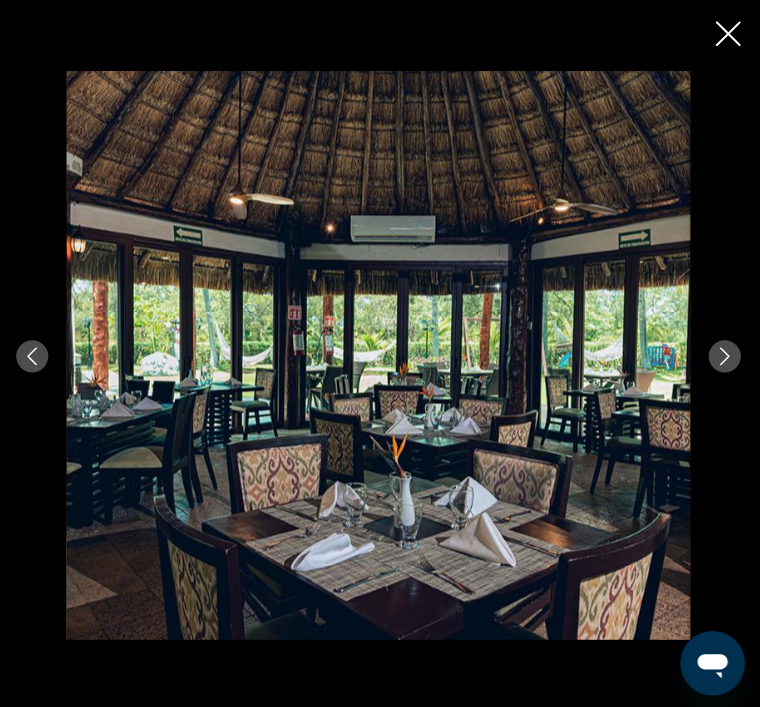 click 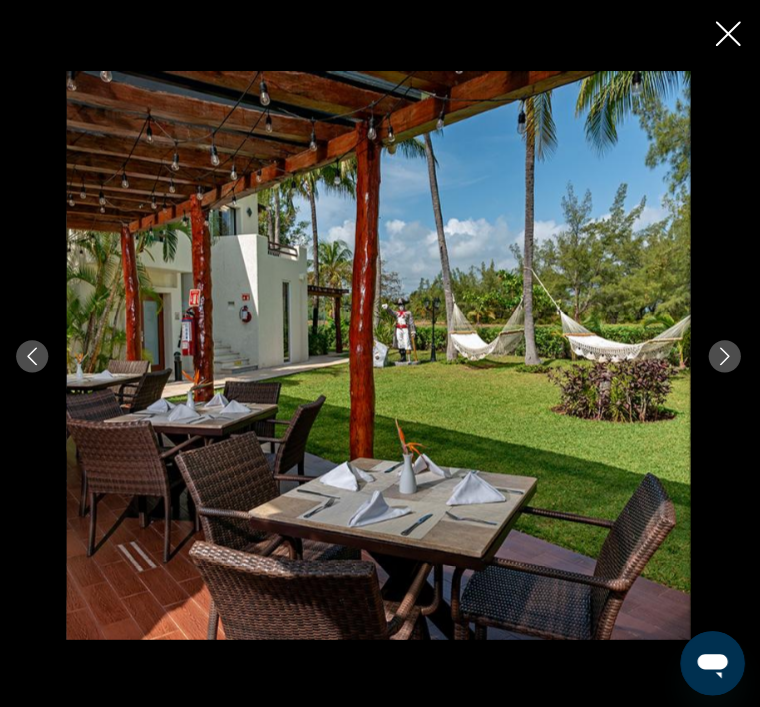 click at bounding box center (724, 354) 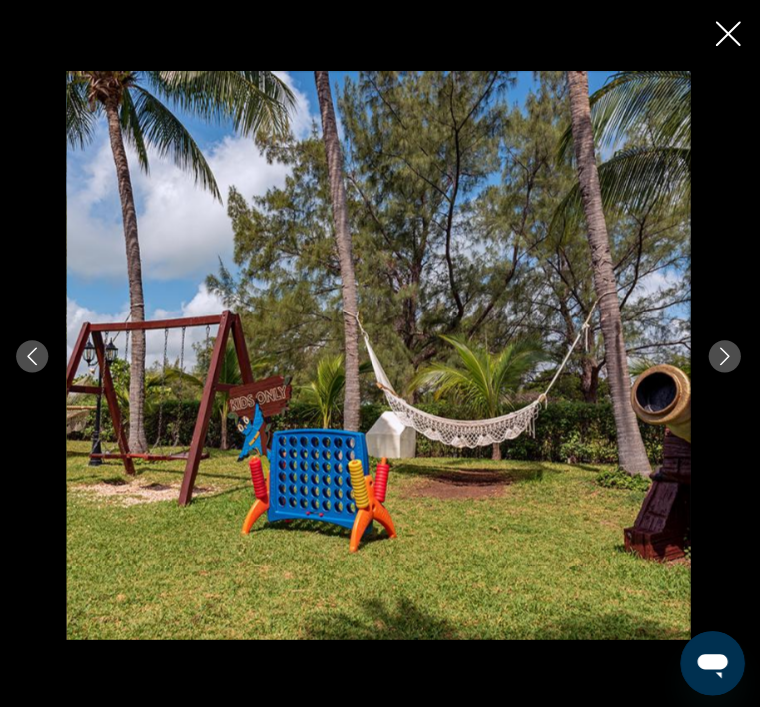 click 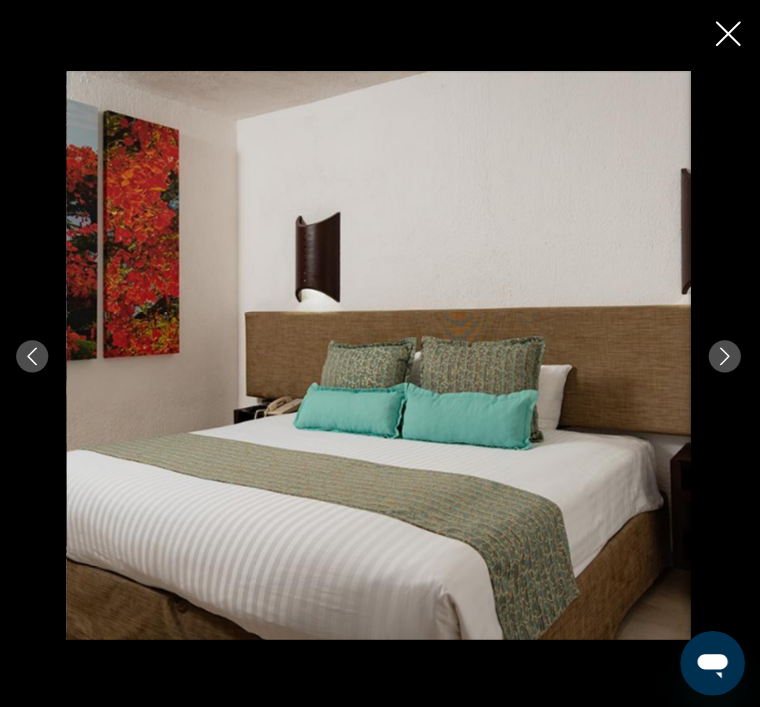 click at bounding box center (380, 354) 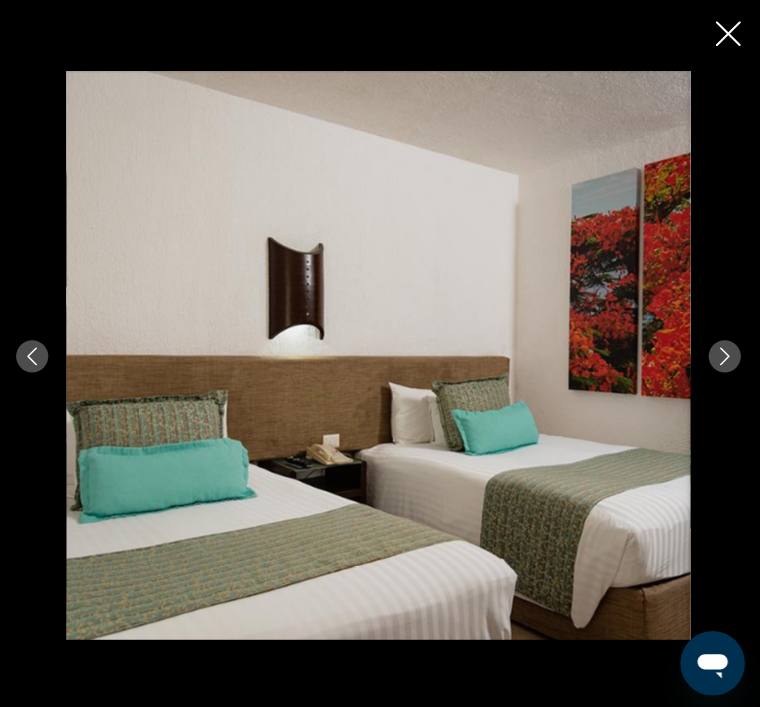 click at bounding box center [724, 354] 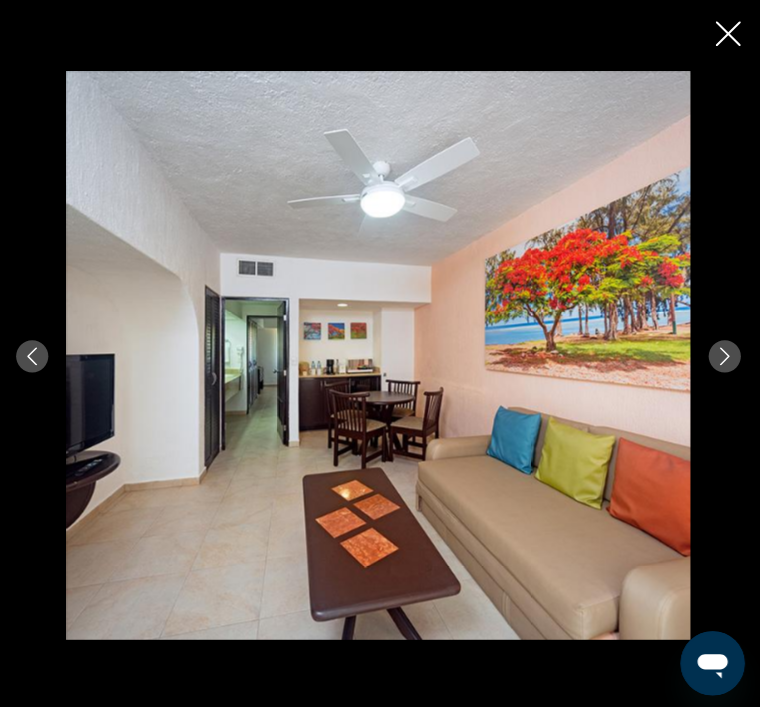 click at bounding box center (724, 354) 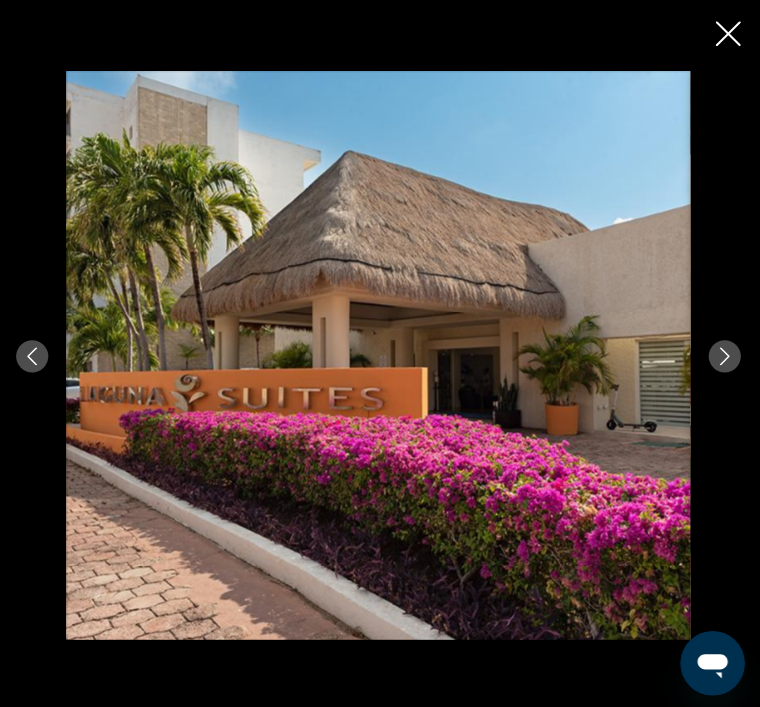 click at bounding box center [380, 354] 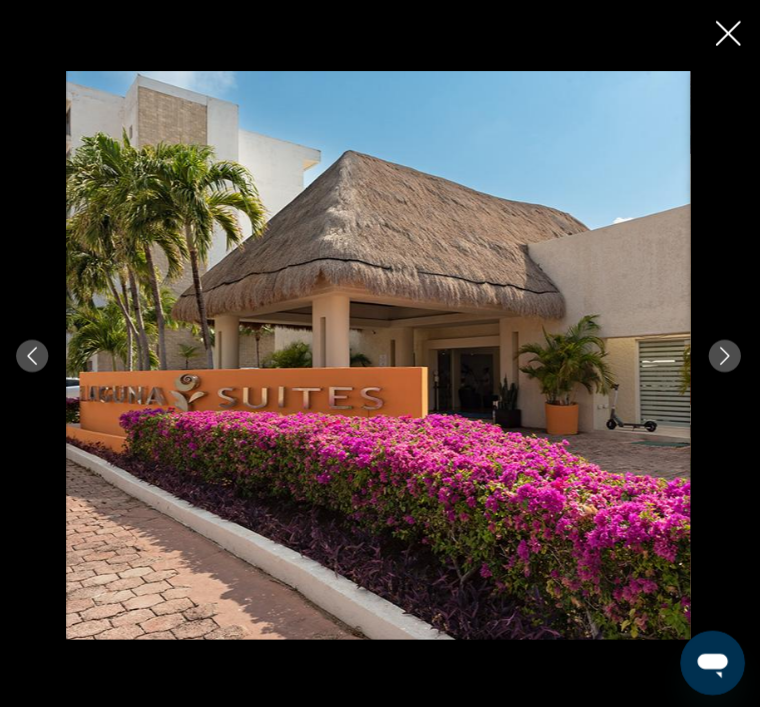 scroll, scrollTop: 1750, scrollLeft: 0, axis: vertical 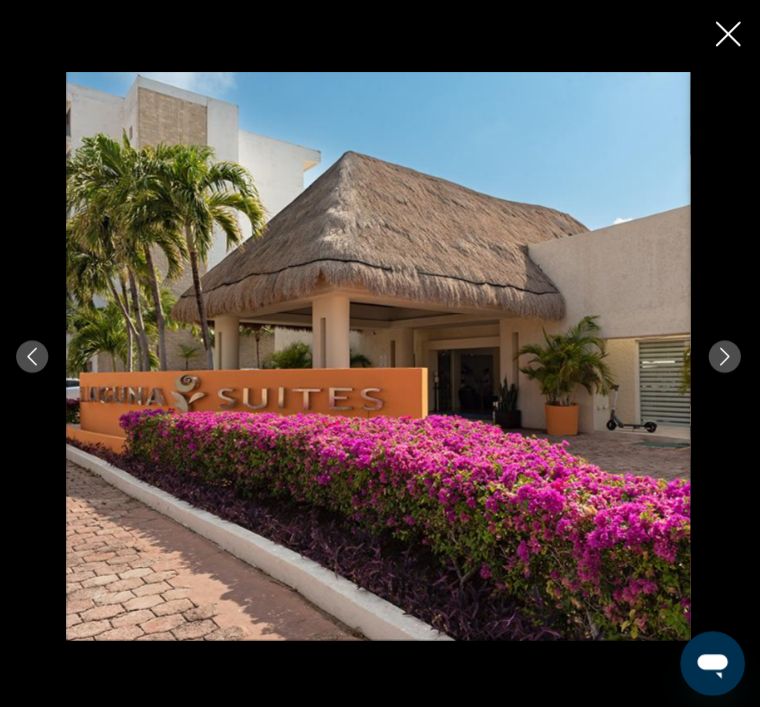click at bounding box center (380, 353) 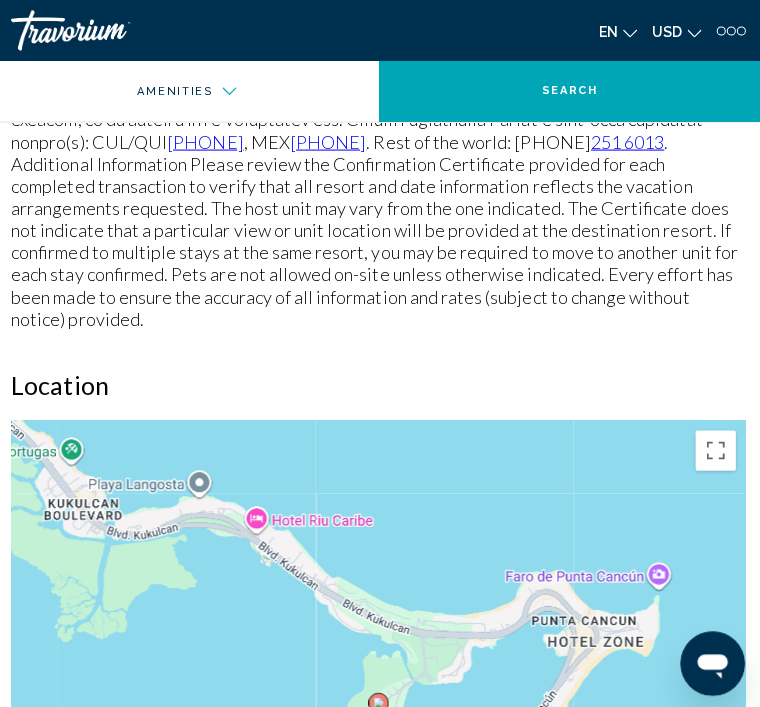 scroll, scrollTop: 1750, scrollLeft: 0, axis: vertical 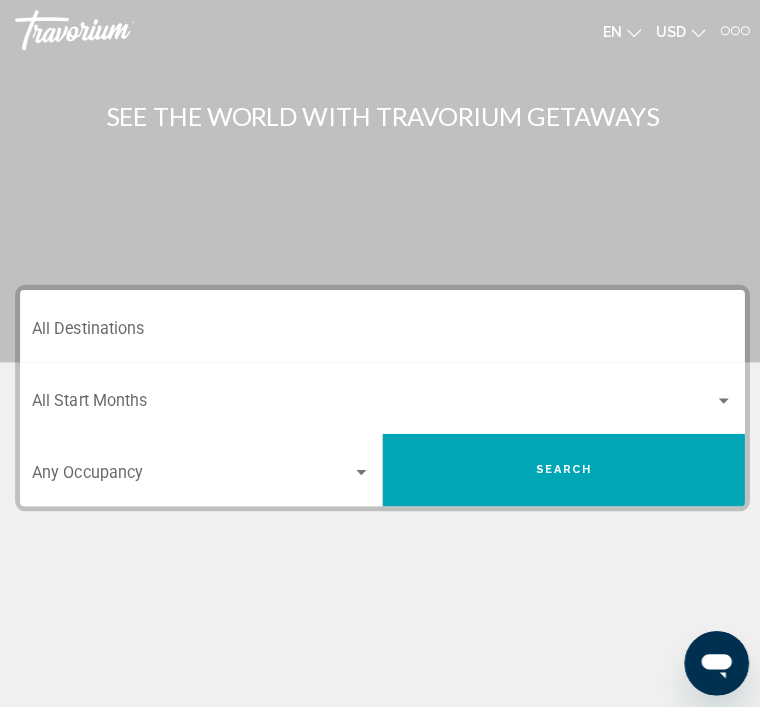 click on "Destination All Destinations" at bounding box center (380, 331) 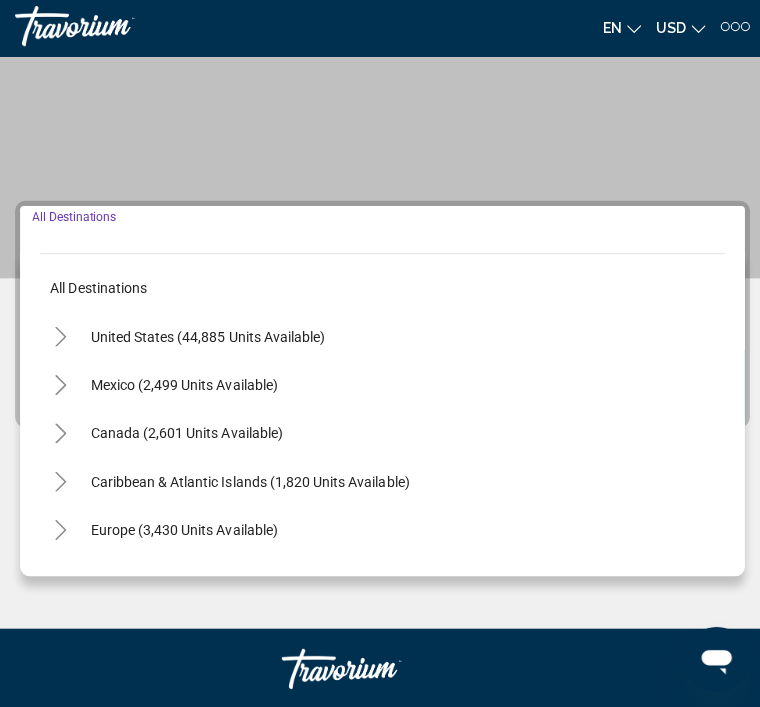 scroll, scrollTop: 213, scrollLeft: 0, axis: vertical 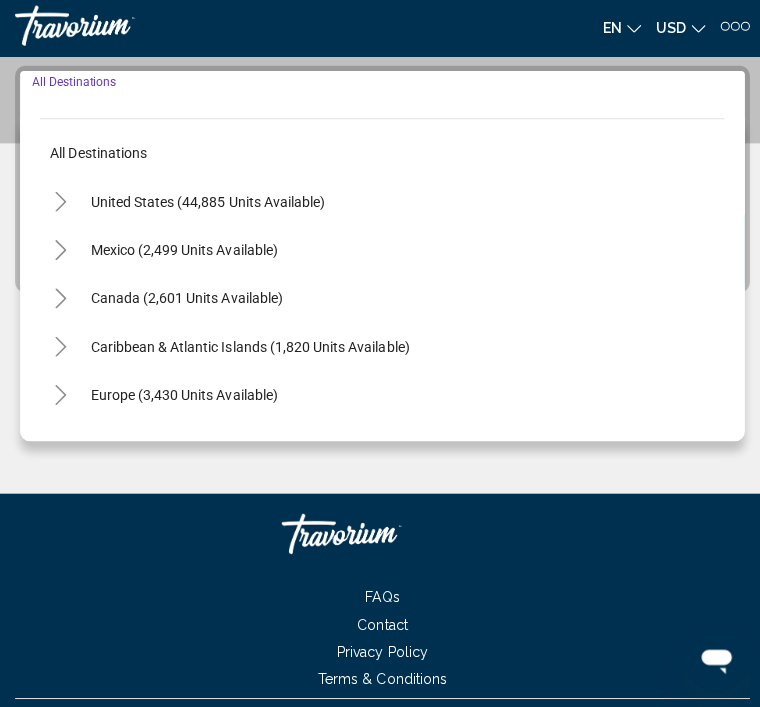 click on "Caribbean & Atlantic Islands (1,820 units available)" at bounding box center (183, 397) 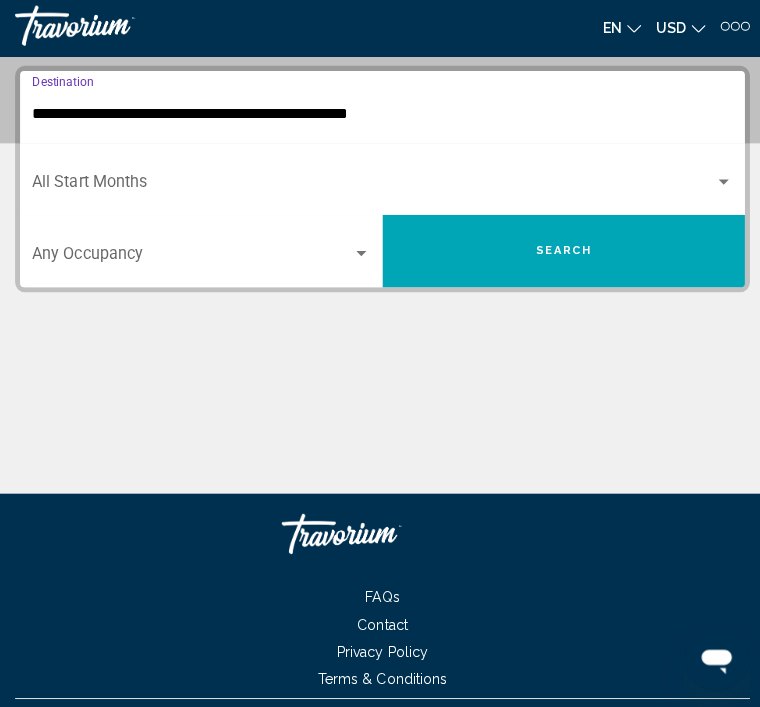 click at bounding box center [371, 189] 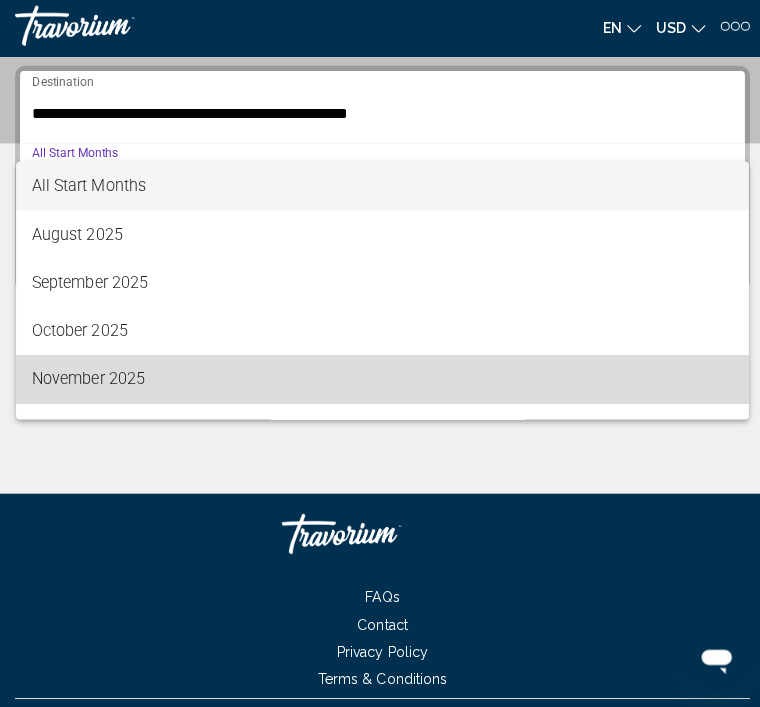click on "November 2025" at bounding box center [380, 381] 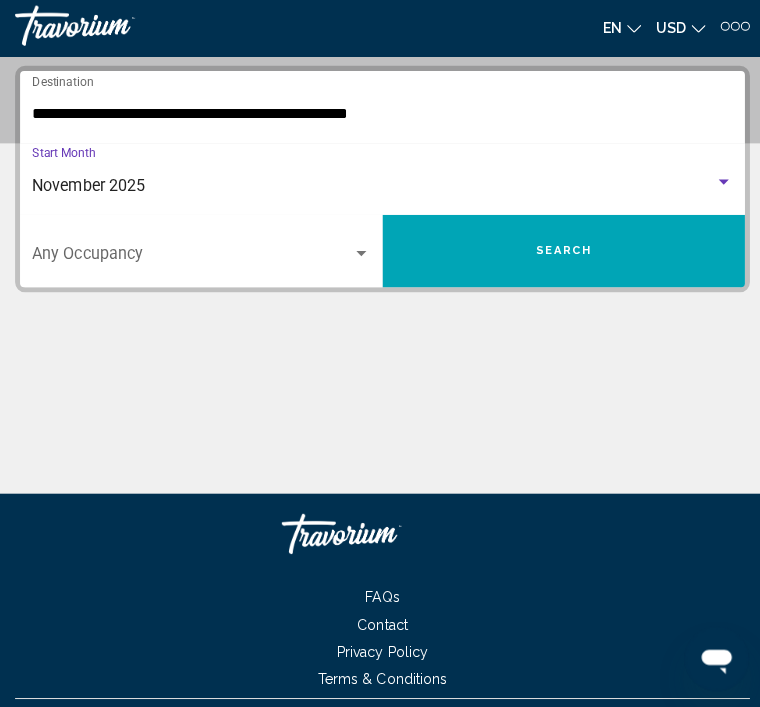 click on "Search" at bounding box center [560, 254] 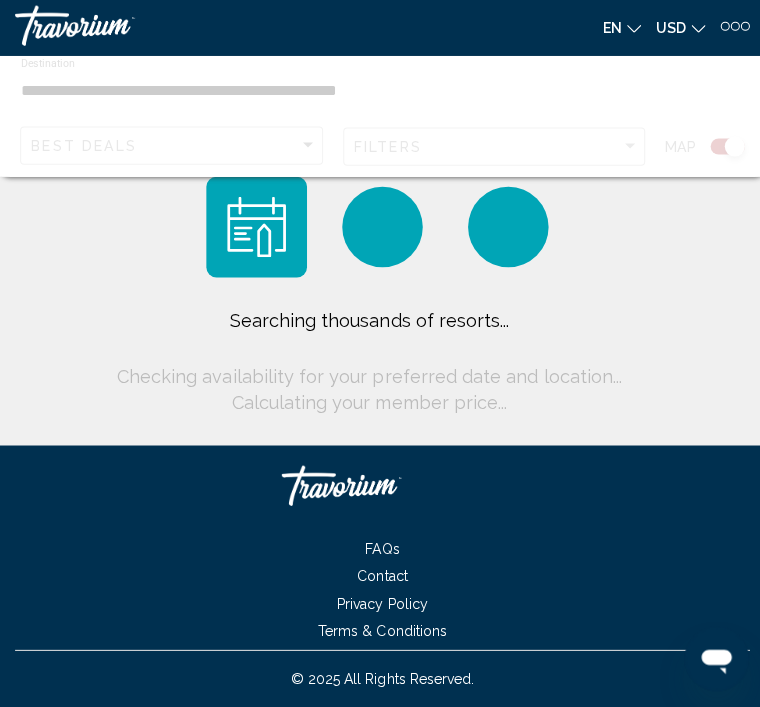 scroll, scrollTop: 64, scrollLeft: 0, axis: vertical 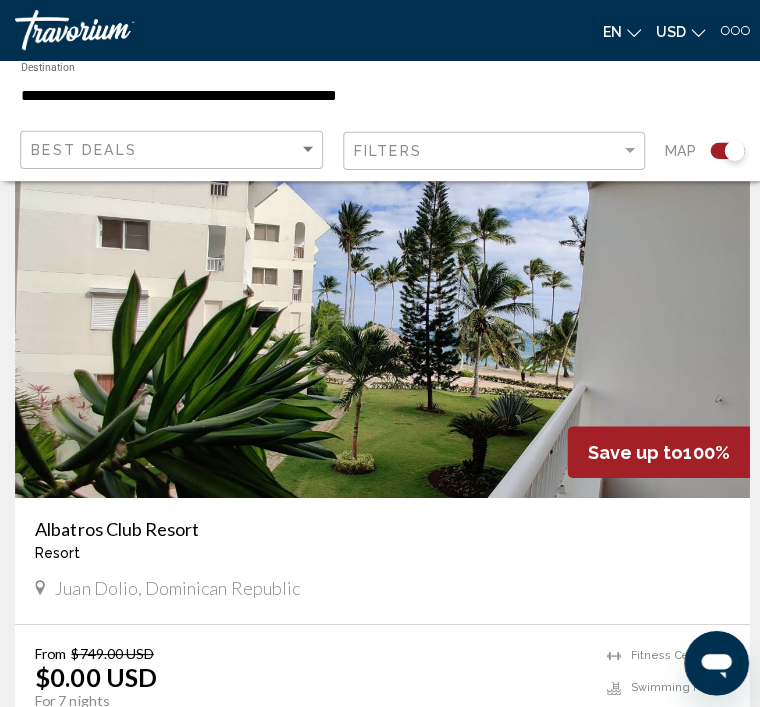 click at bounding box center (380, 335) 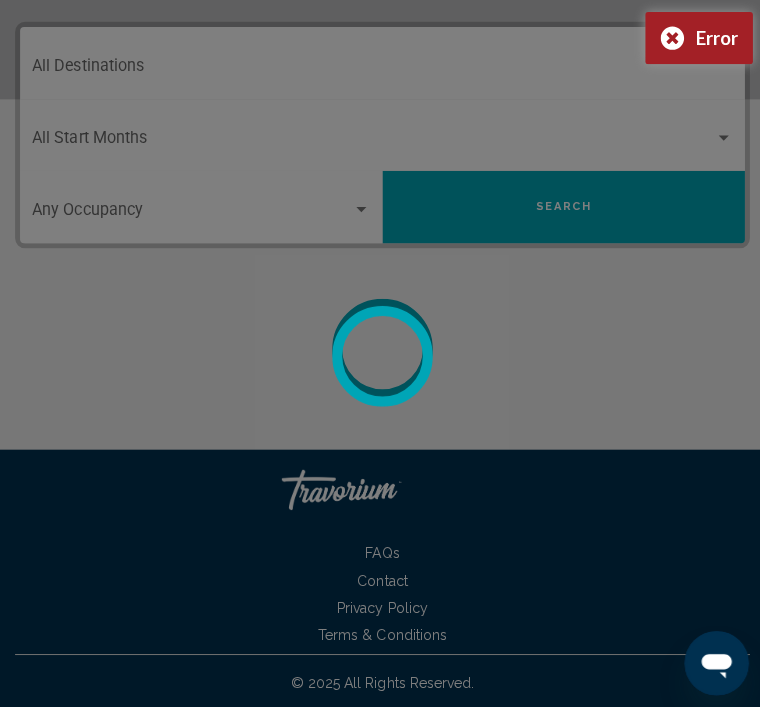 scroll, scrollTop: 0, scrollLeft: 0, axis: both 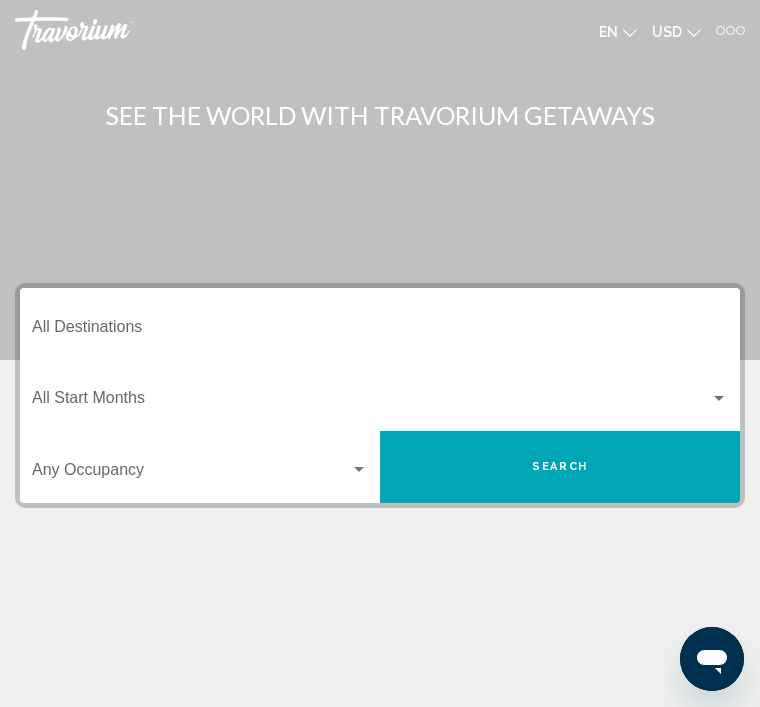 click on "Destination All Destinations" at bounding box center [380, 331] 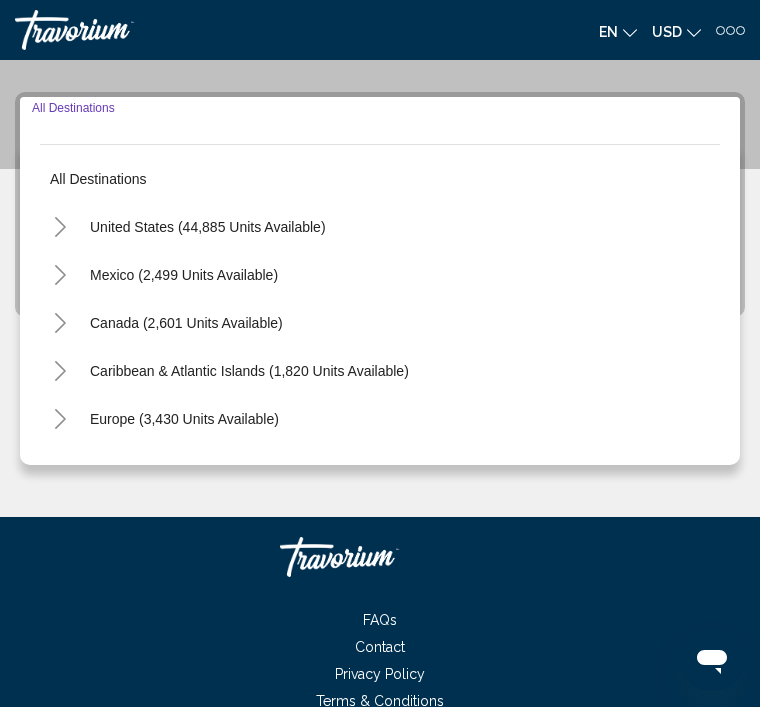 scroll, scrollTop: 218, scrollLeft: 0, axis: vertical 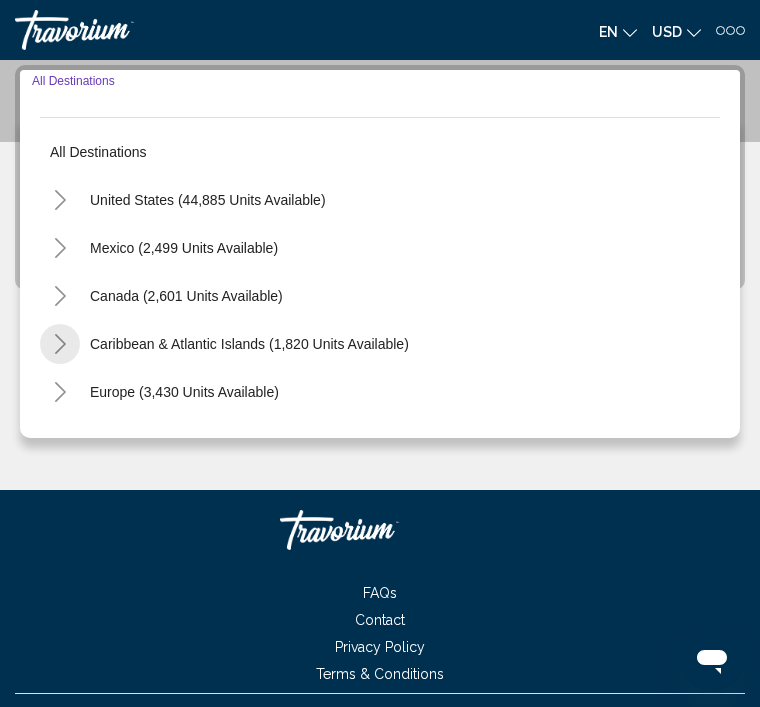 click 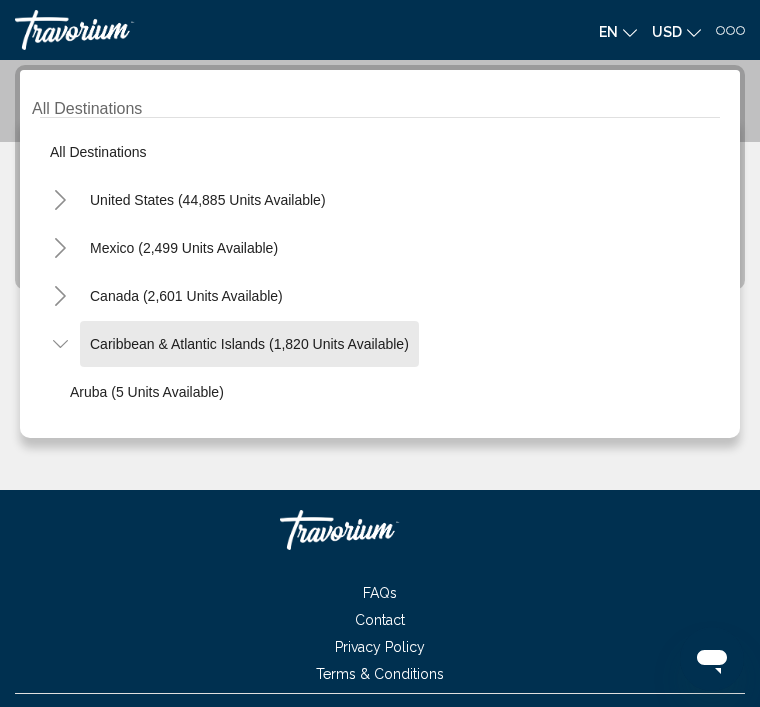 click on "Caribbean & Atlantic Islands (1,820 units available)" at bounding box center [184, 776] 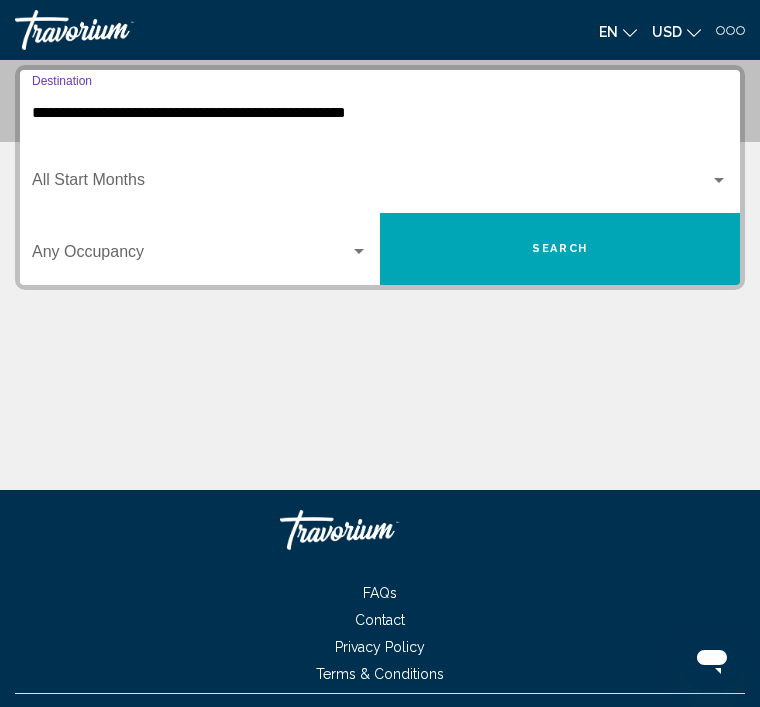 click on "Start Month All Start Months" 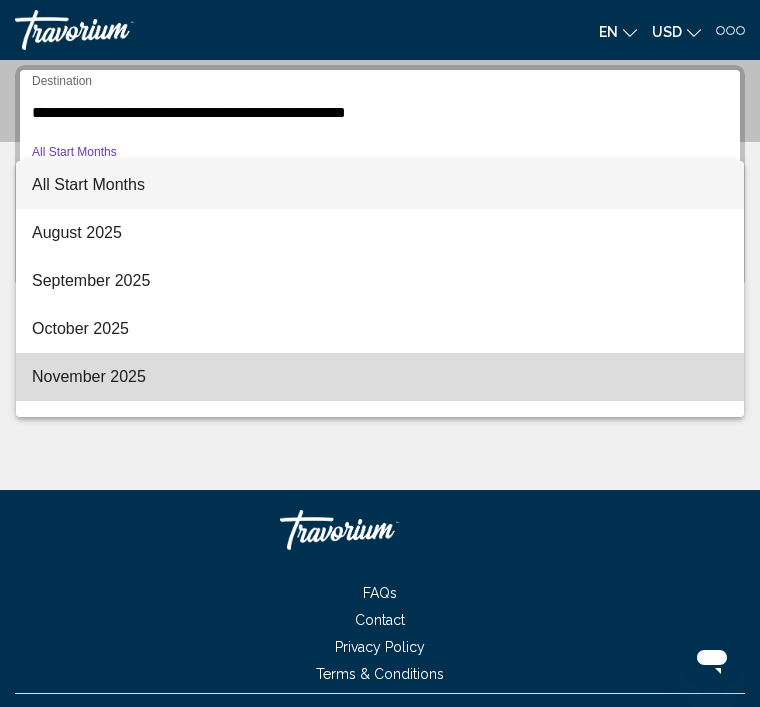click on "November 2025" at bounding box center (380, 377) 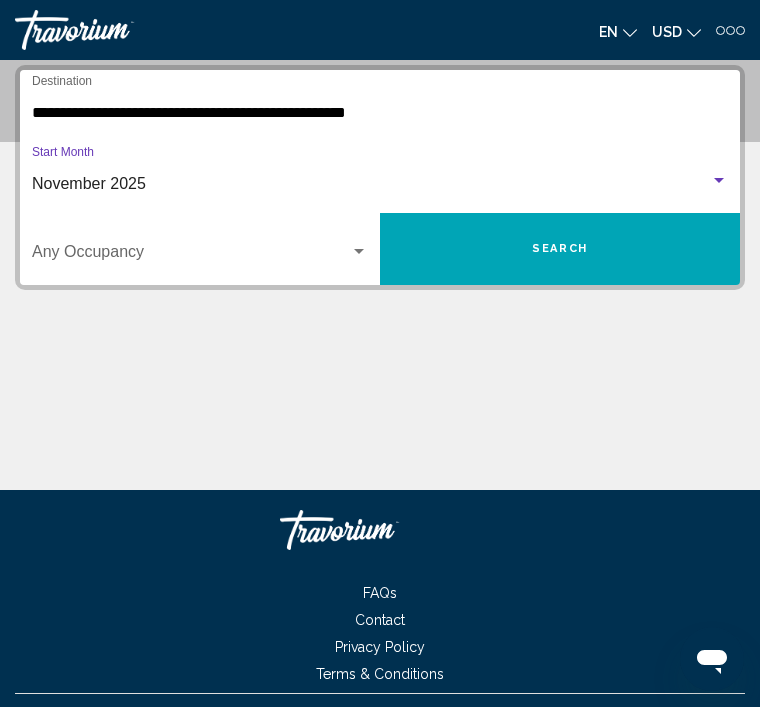 click on "Search" at bounding box center [560, 249] 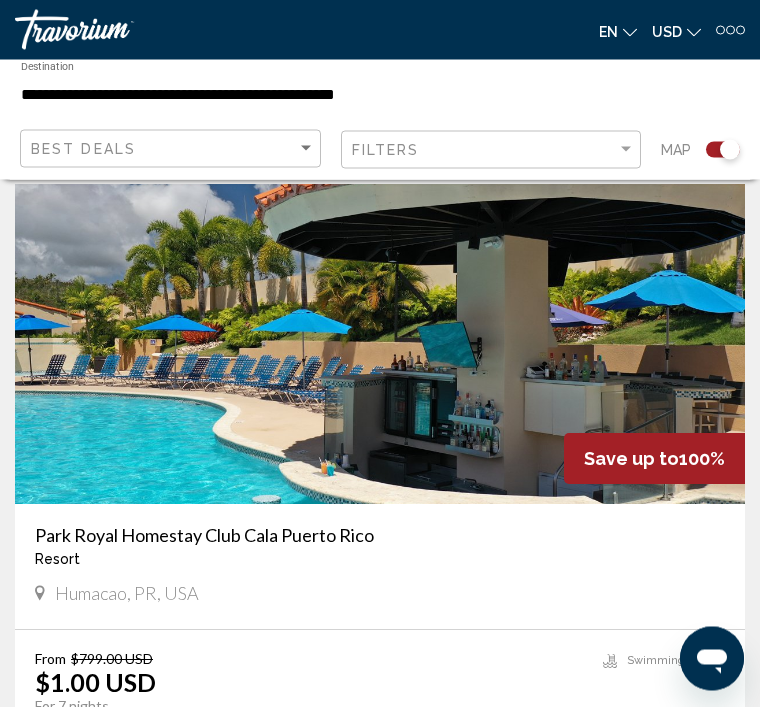 scroll, scrollTop: 3851, scrollLeft: 0, axis: vertical 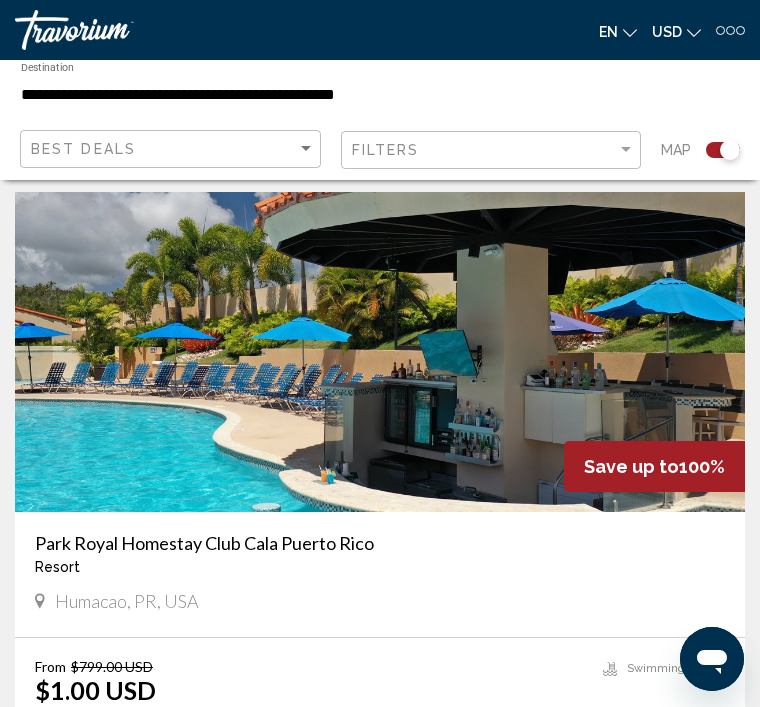 click at bounding box center (380, 352) 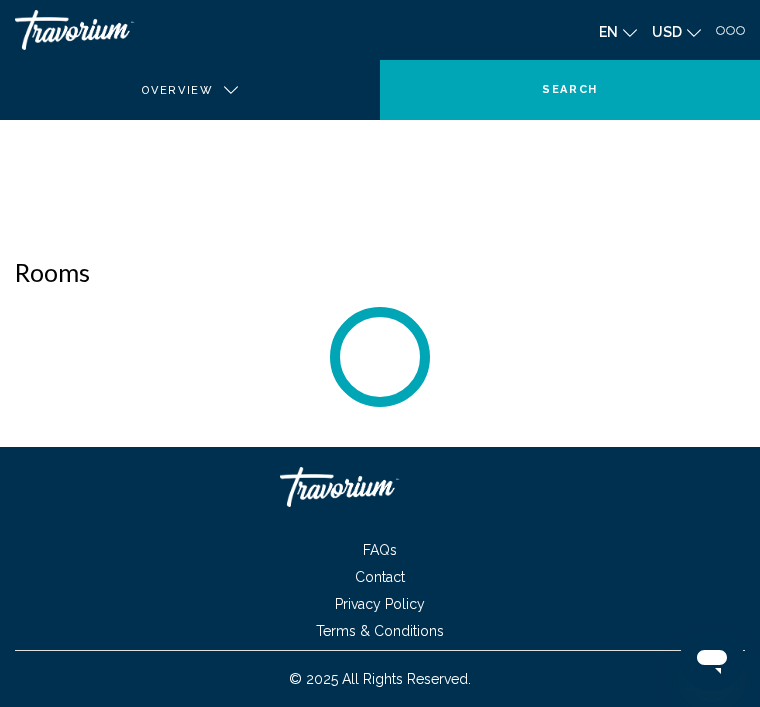 scroll, scrollTop: 0, scrollLeft: 0, axis: both 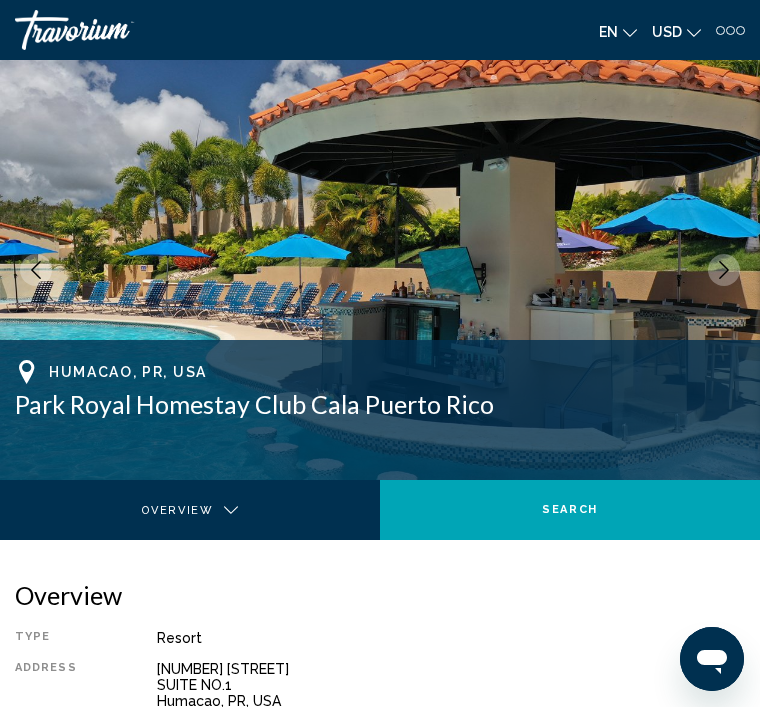 click at bounding box center (181, 523) 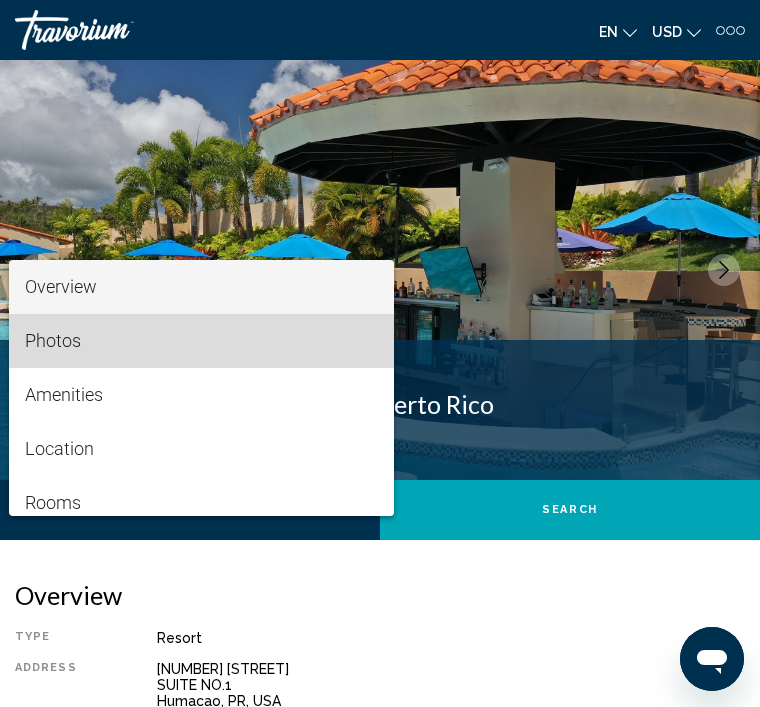 click on "Photos" at bounding box center (53, 340) 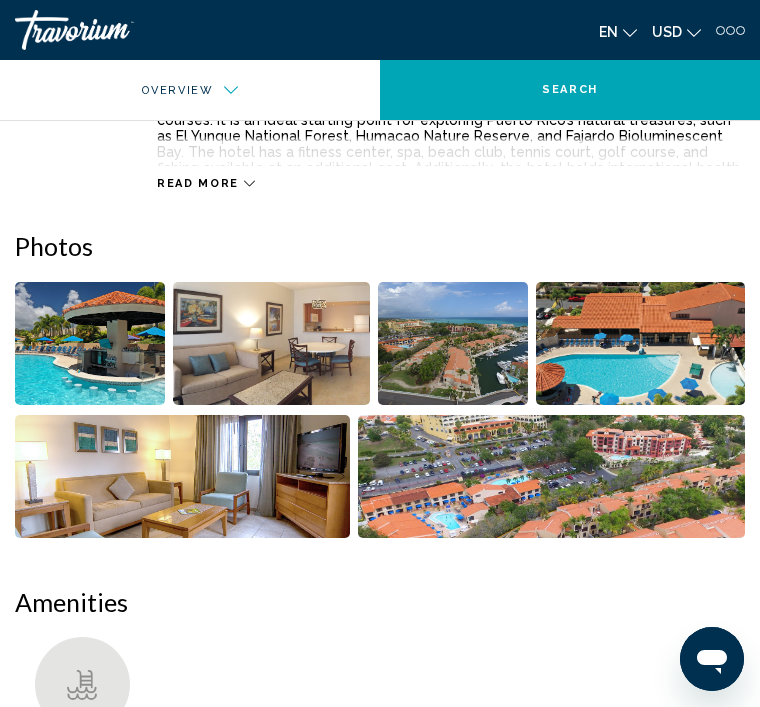 scroll, scrollTop: 819, scrollLeft: 0, axis: vertical 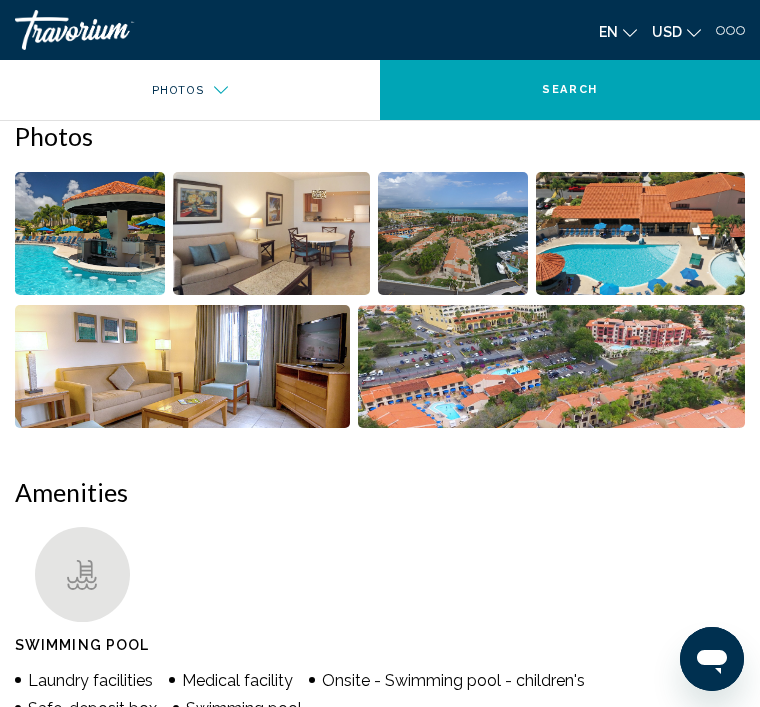 click at bounding box center [90, 233] 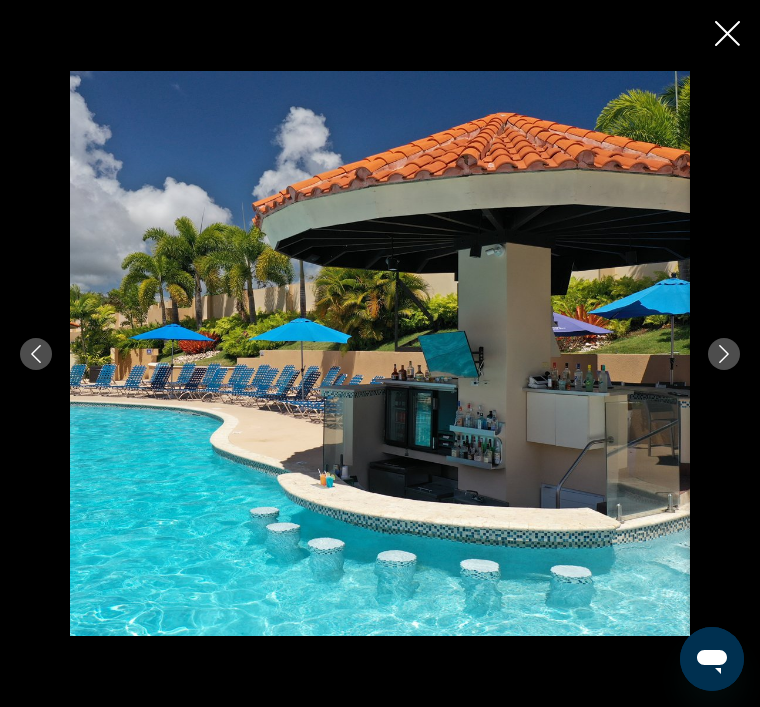 click at bounding box center (724, 354) 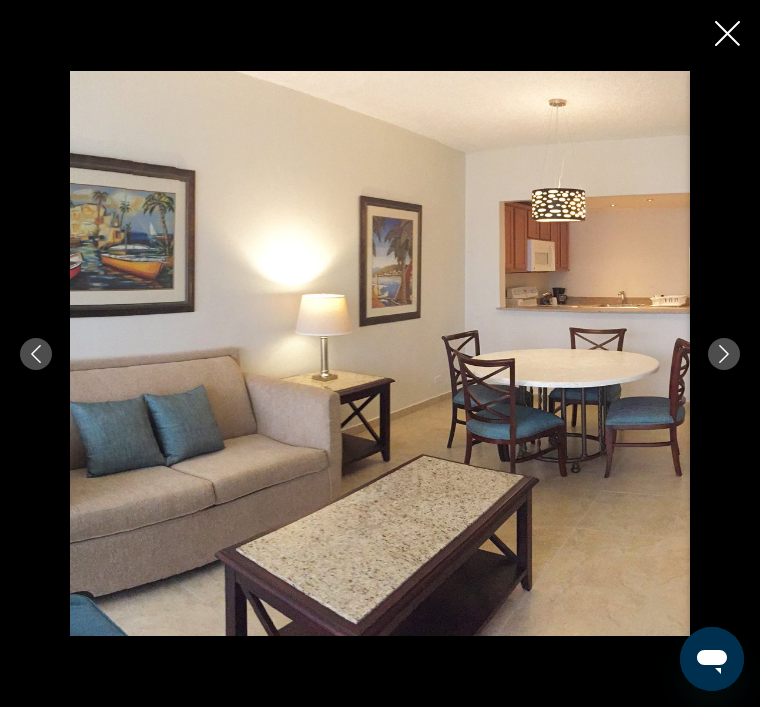 click at bounding box center [724, 354] 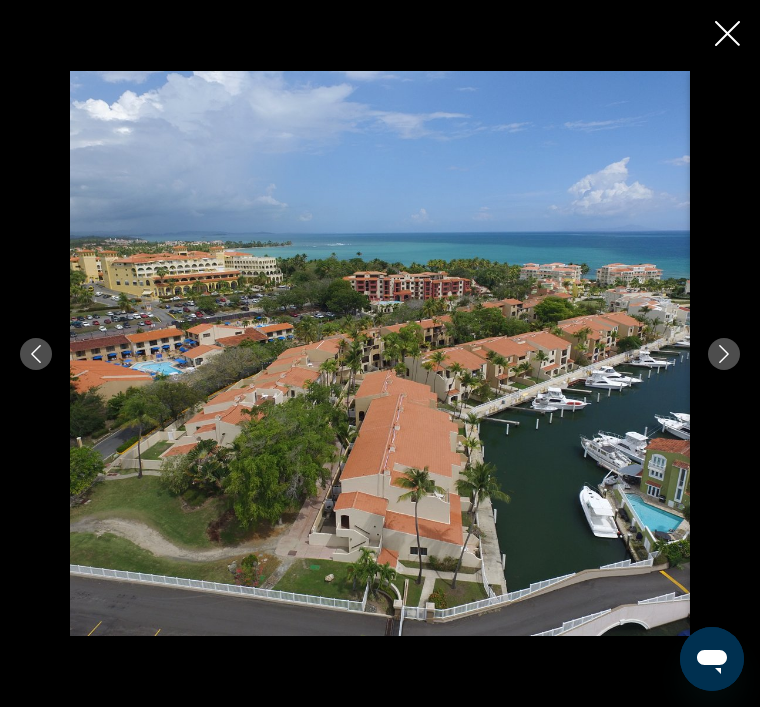 click at bounding box center (724, 354) 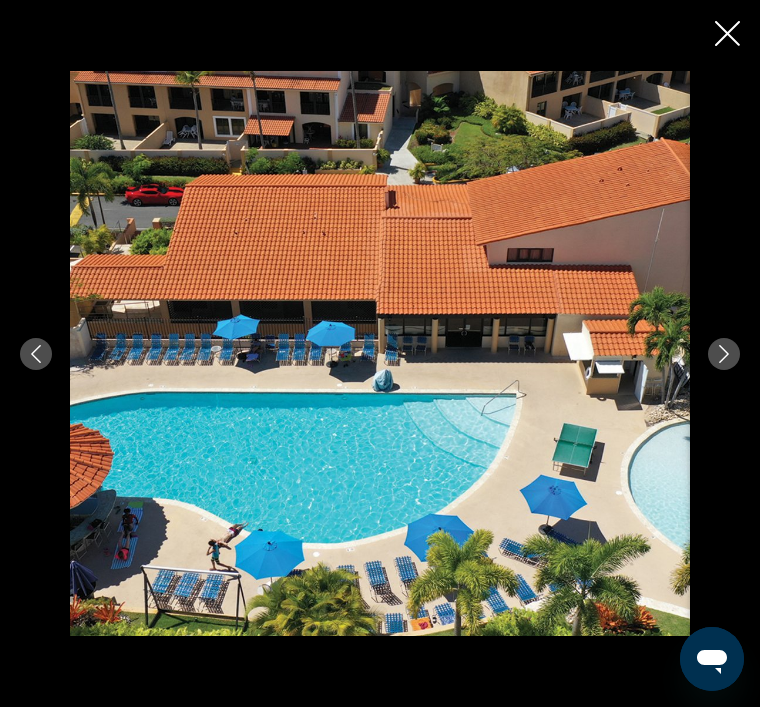click at bounding box center (380, 354) 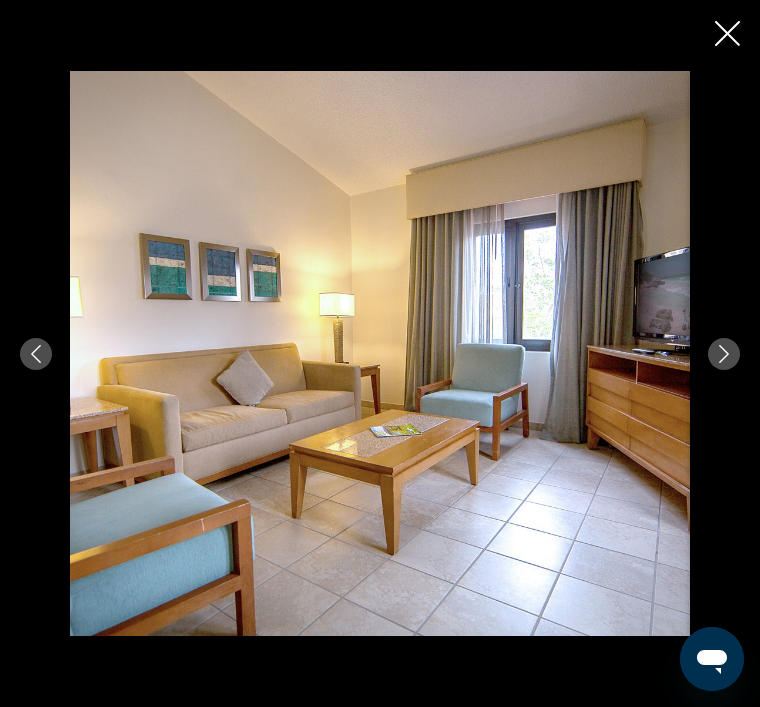 click at bounding box center [724, 354] 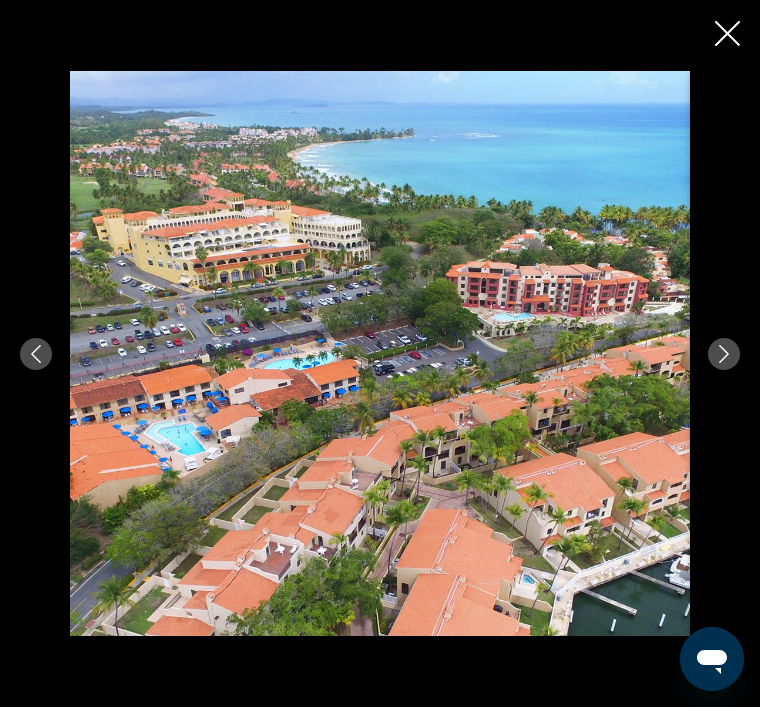 scroll, scrollTop: 615, scrollLeft: 0, axis: vertical 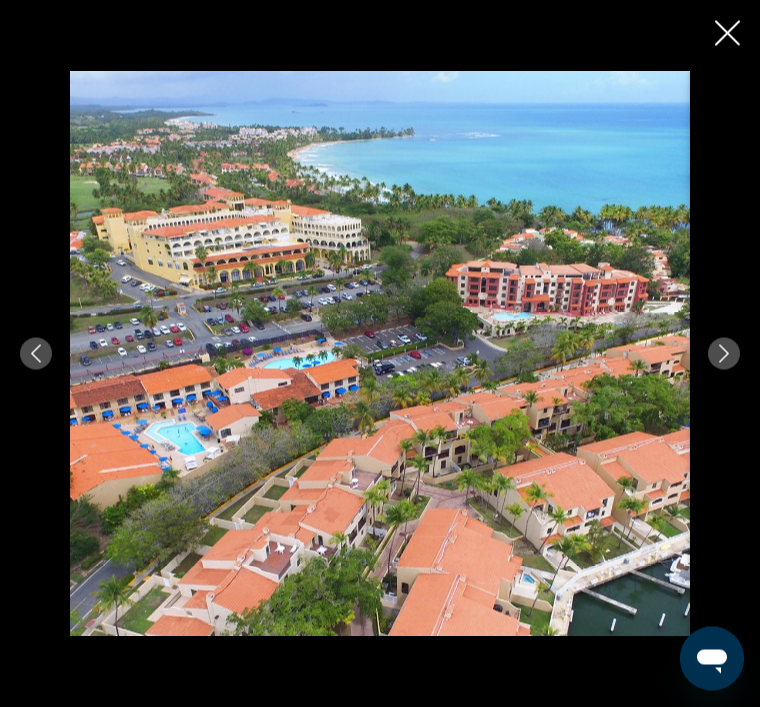 click 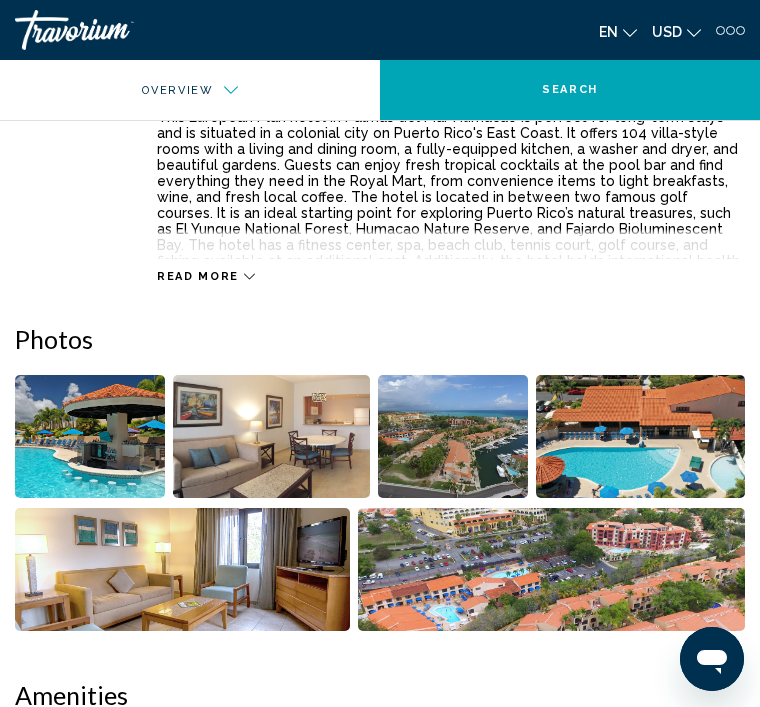 click 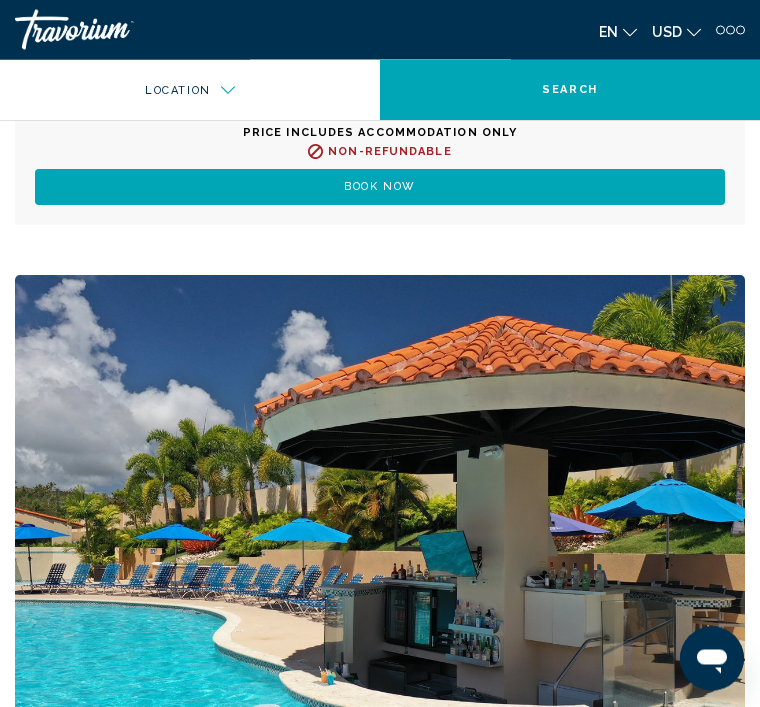 scroll, scrollTop: 4071, scrollLeft: 0, axis: vertical 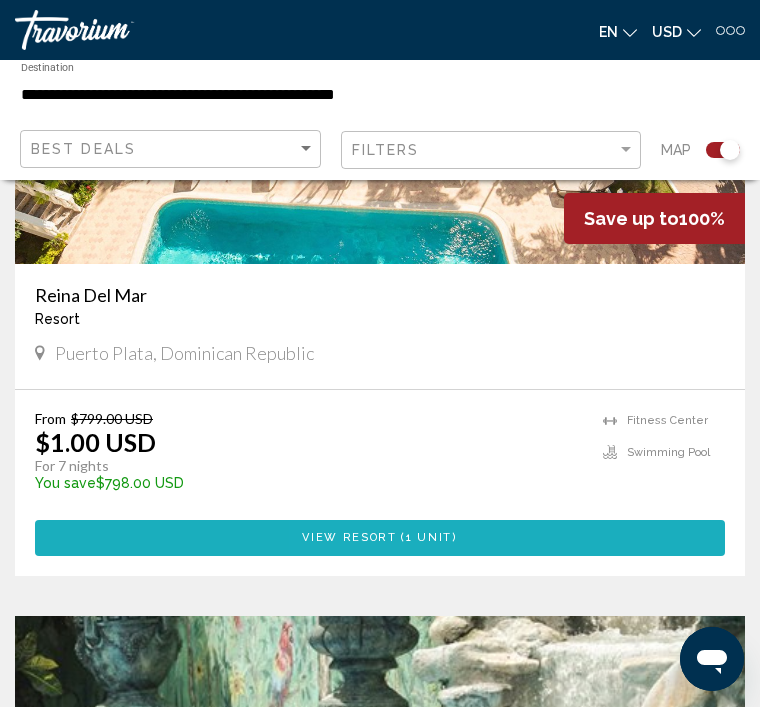 click on "View Resort    ( 1 unit )" at bounding box center [380, 538] 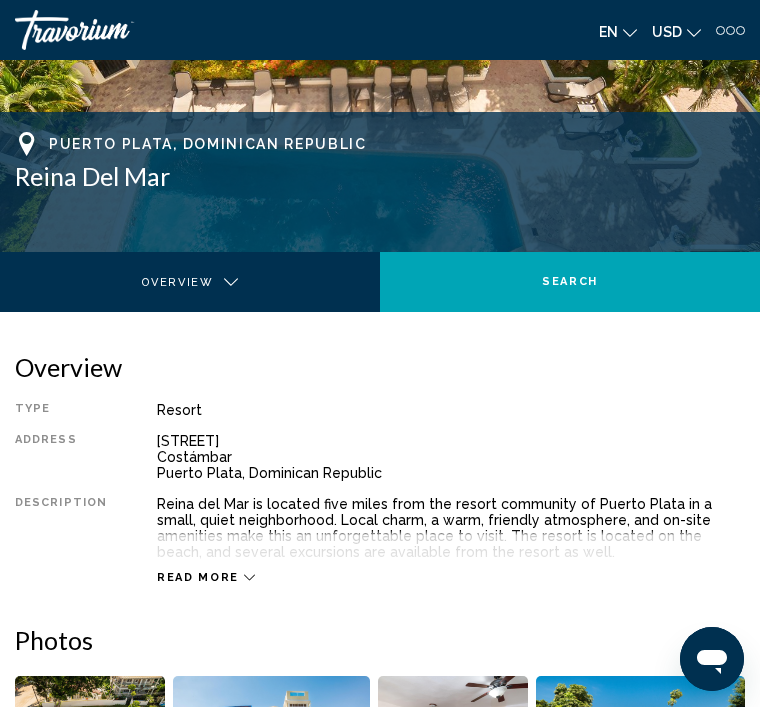 scroll, scrollTop: 233, scrollLeft: 0, axis: vertical 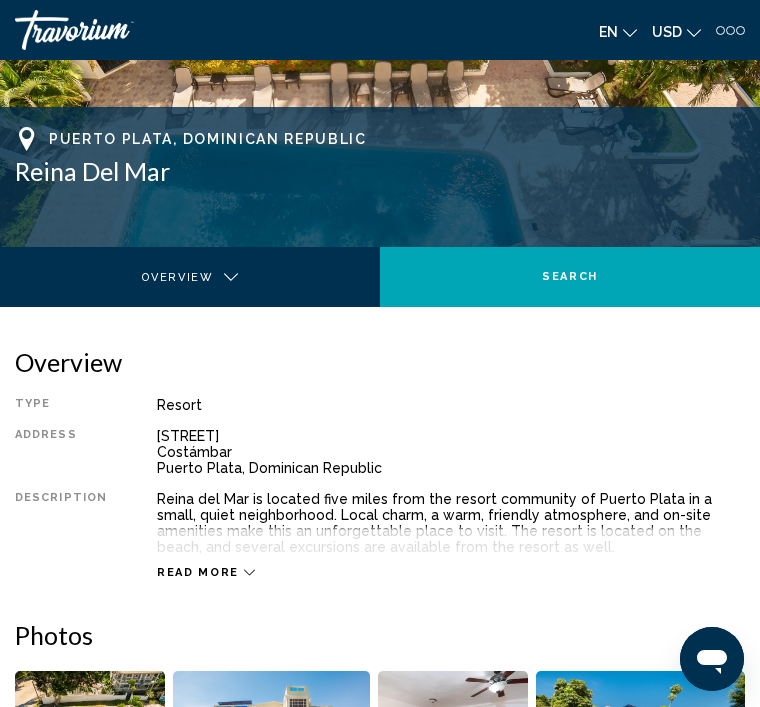 click 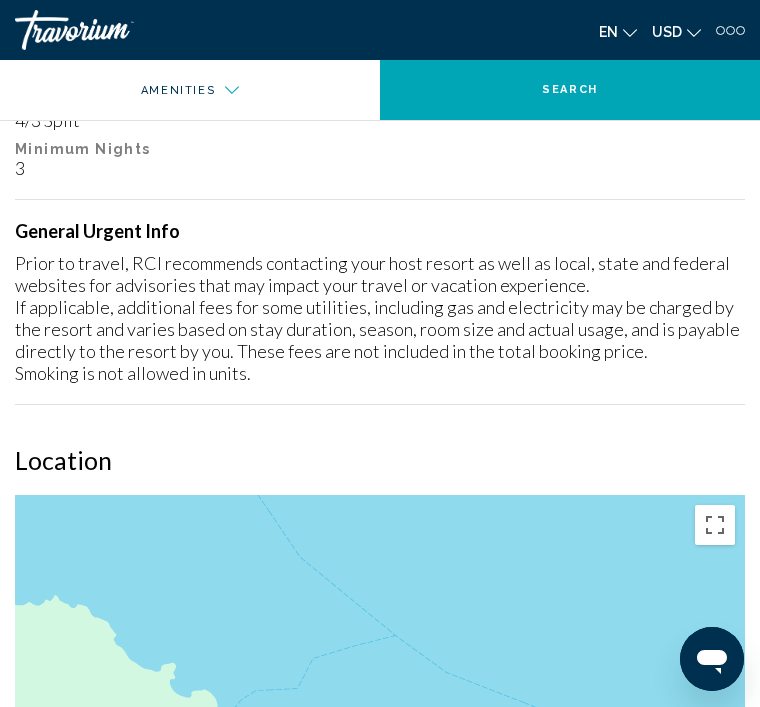scroll, scrollTop: 1762, scrollLeft: 0, axis: vertical 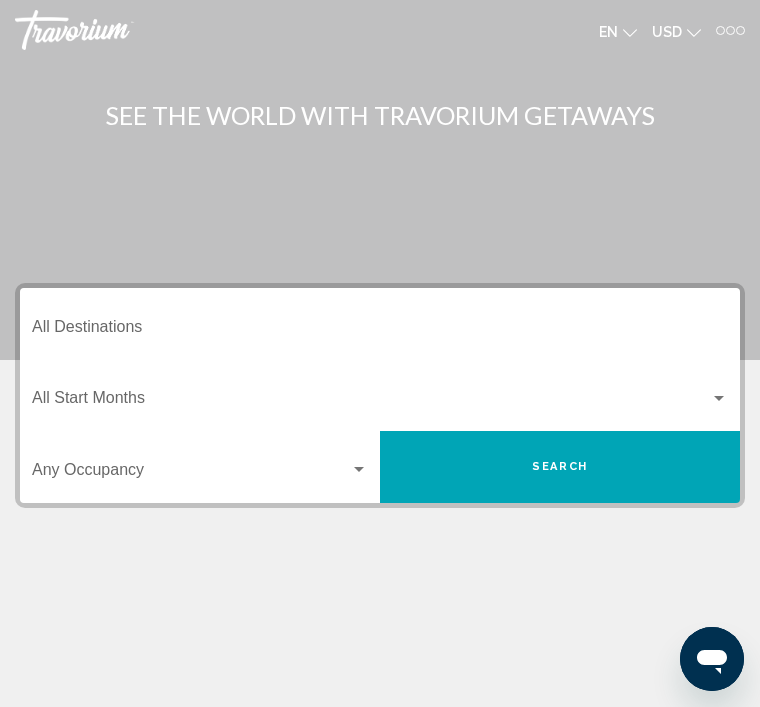 click on "Destination All Destinations" at bounding box center [380, 324] 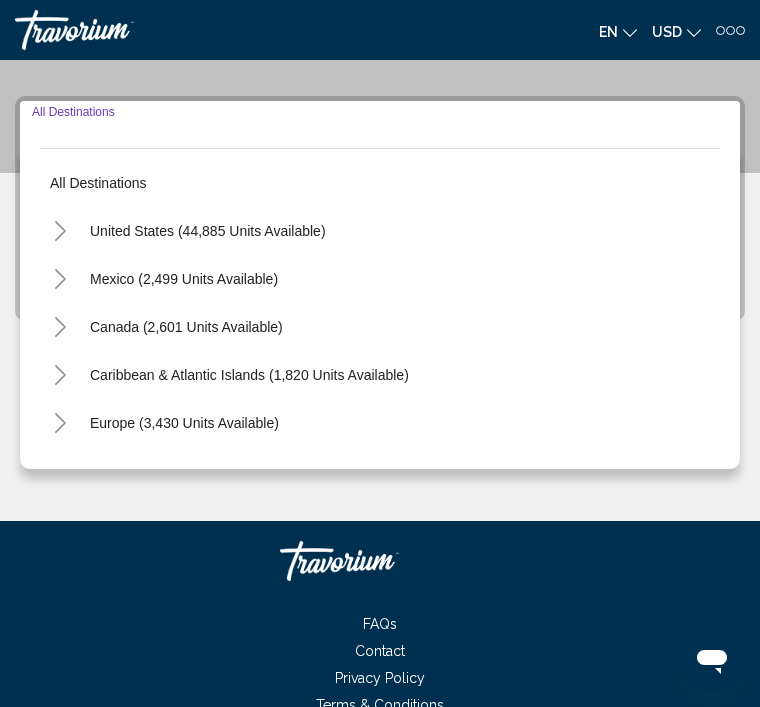 scroll, scrollTop: 218, scrollLeft: 0, axis: vertical 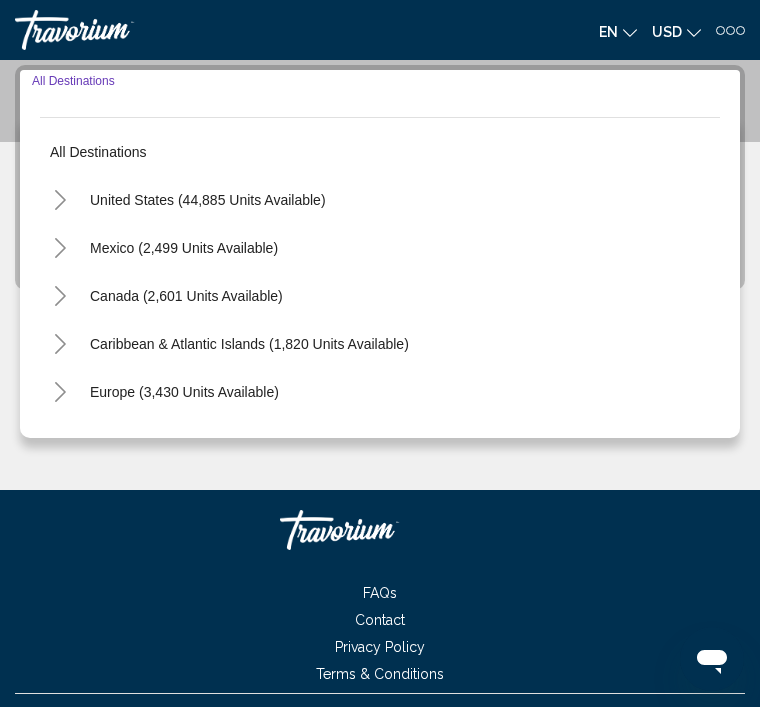 click on "Caribbean & Atlantic Islands (1,820 units available)" at bounding box center [184, 392] 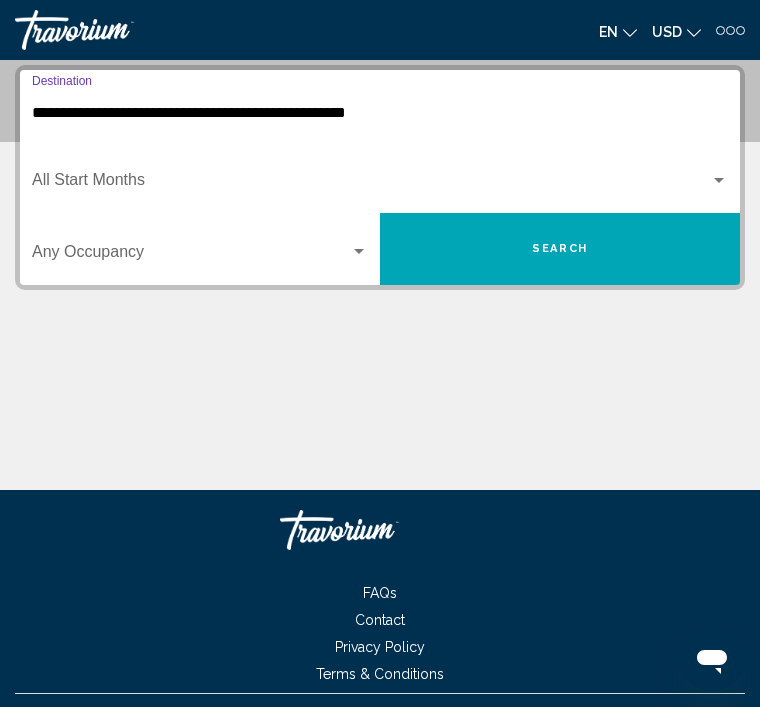 click at bounding box center [371, 184] 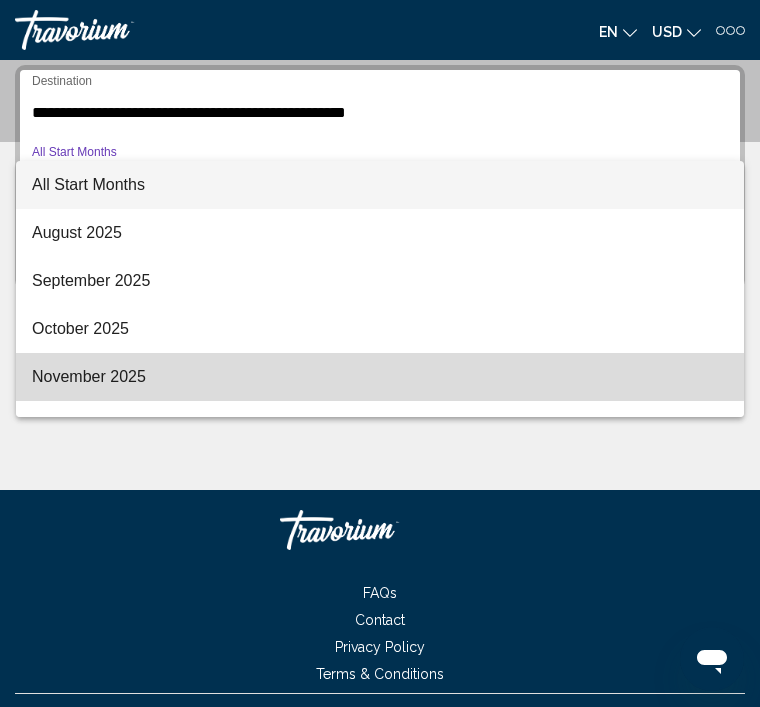 click on "November 2025" at bounding box center (380, 377) 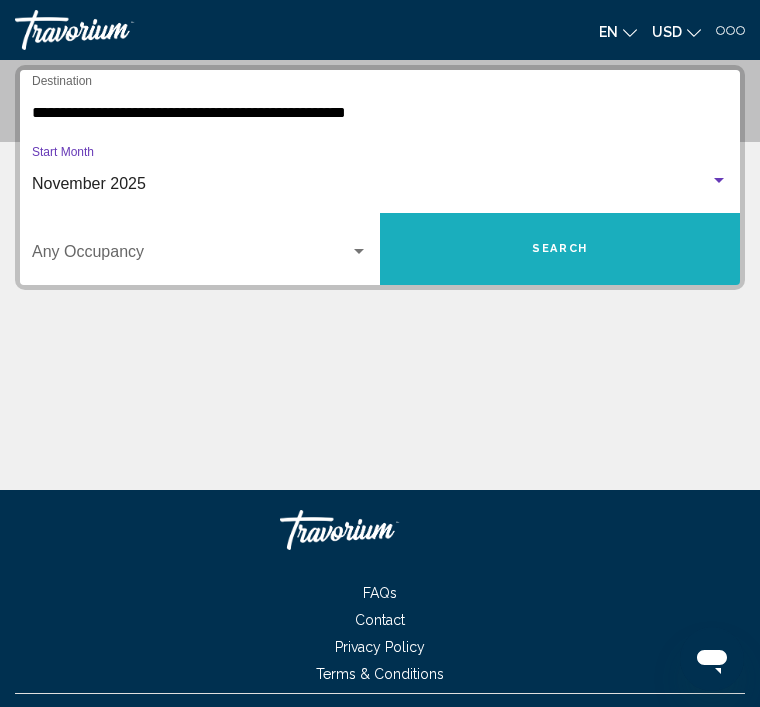 click on "Search" at bounding box center (560, 249) 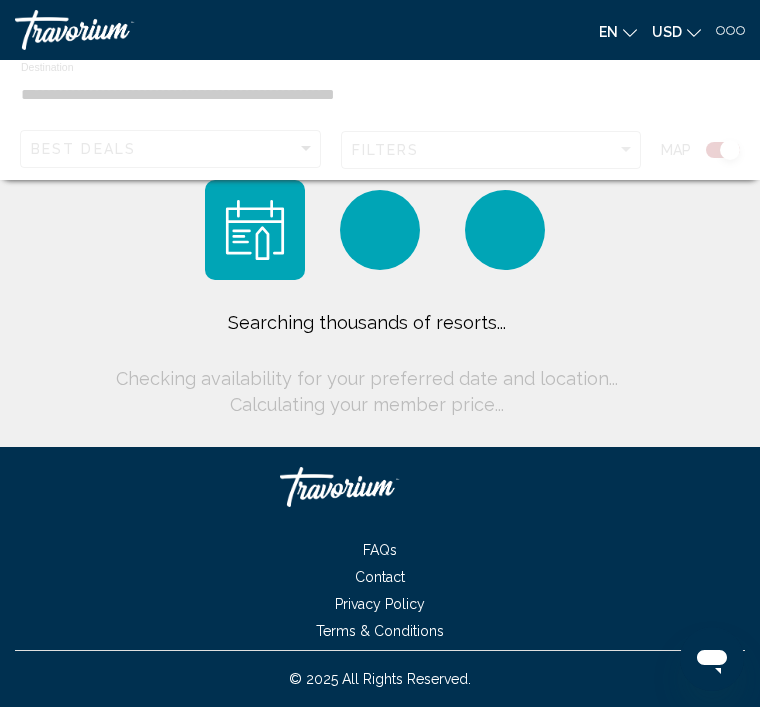 scroll, scrollTop: 64, scrollLeft: 0, axis: vertical 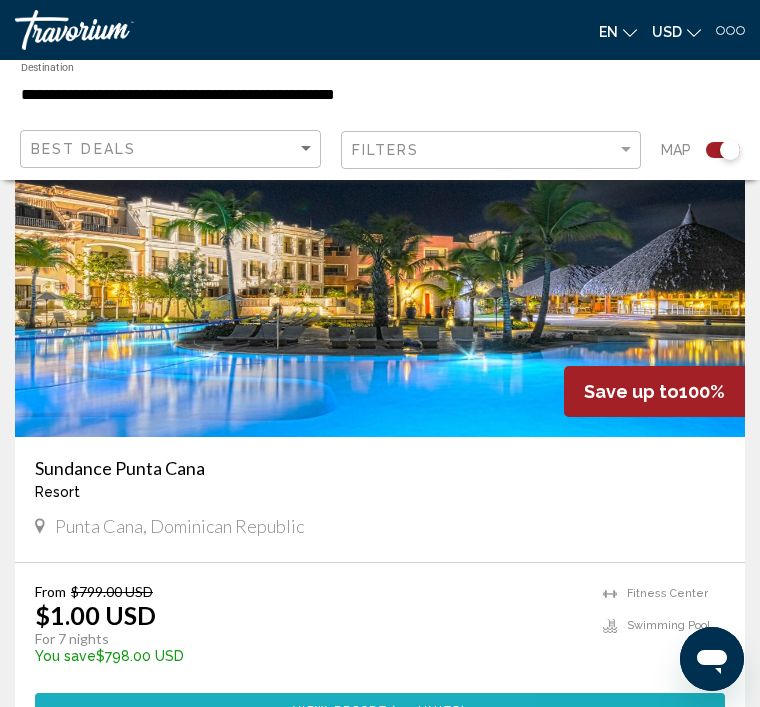 click on "View Resort    ( 10 units )" at bounding box center [380, 711] 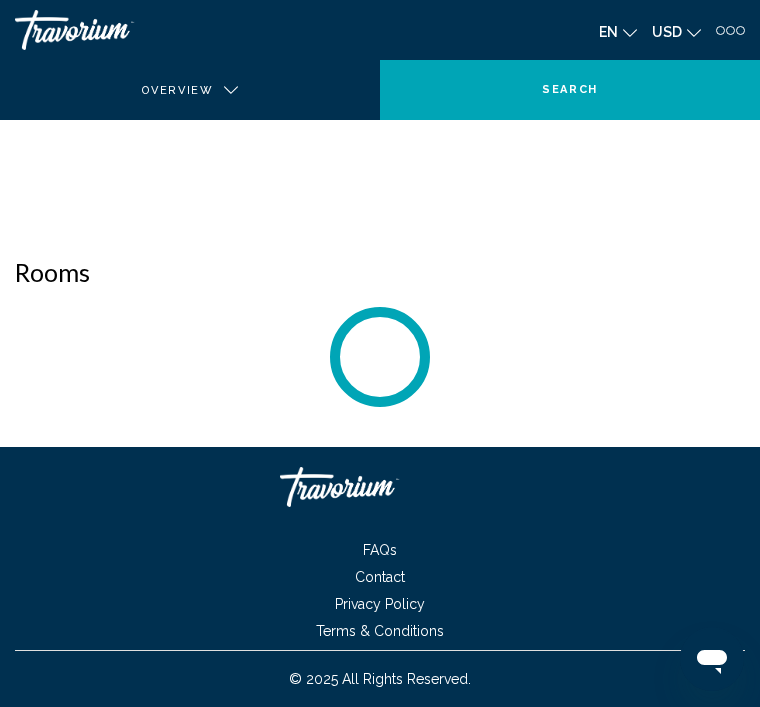 scroll, scrollTop: 0, scrollLeft: 0, axis: both 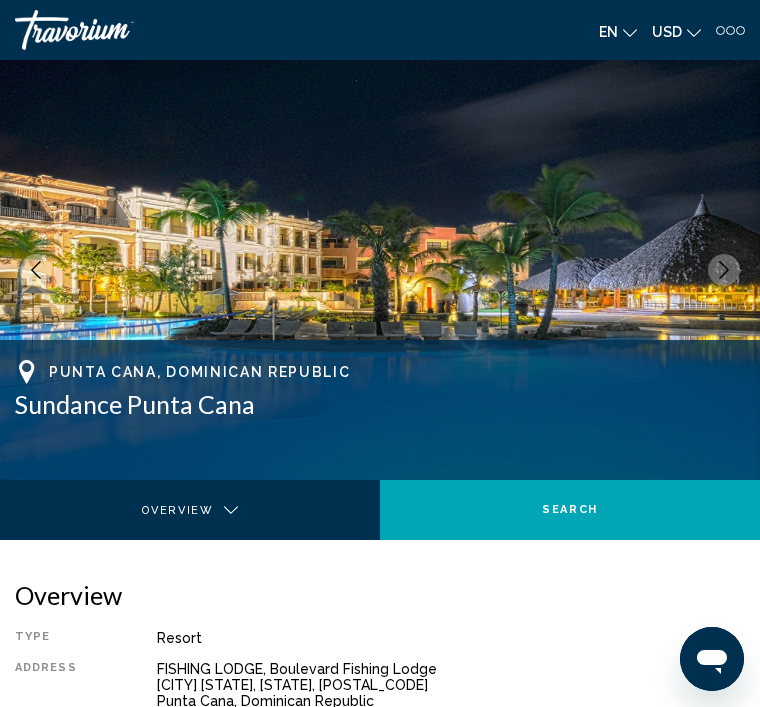 click 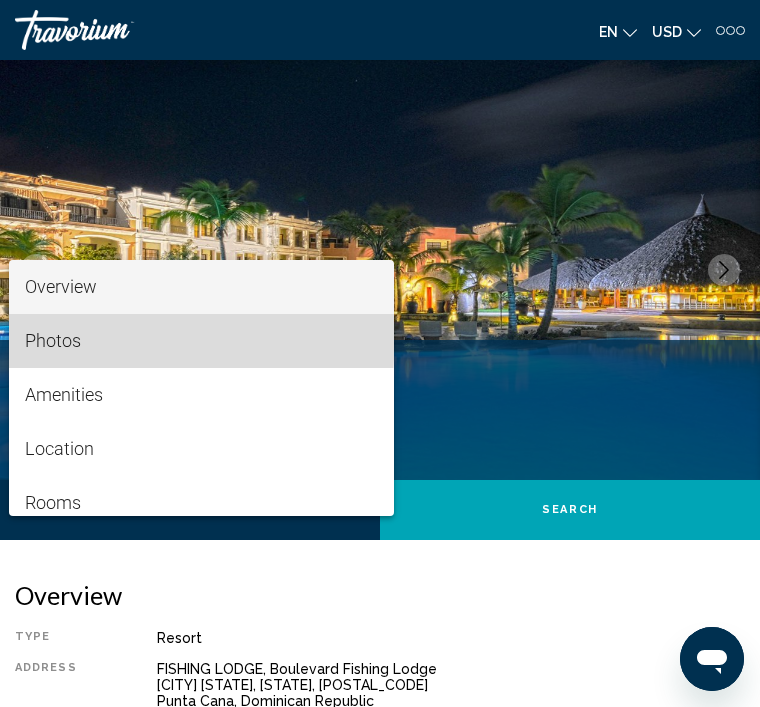 click on "Photos" at bounding box center [53, 340] 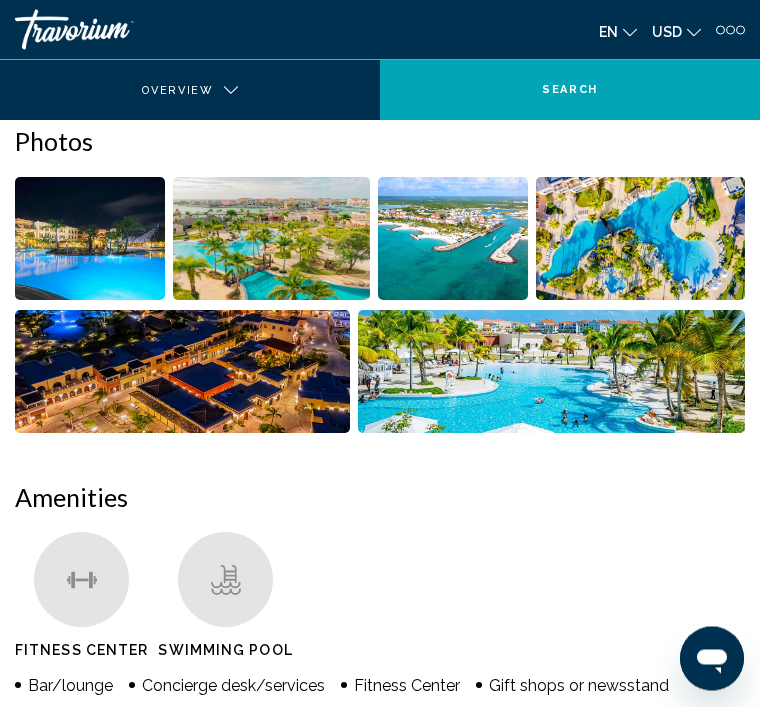 scroll, scrollTop: 749, scrollLeft: 0, axis: vertical 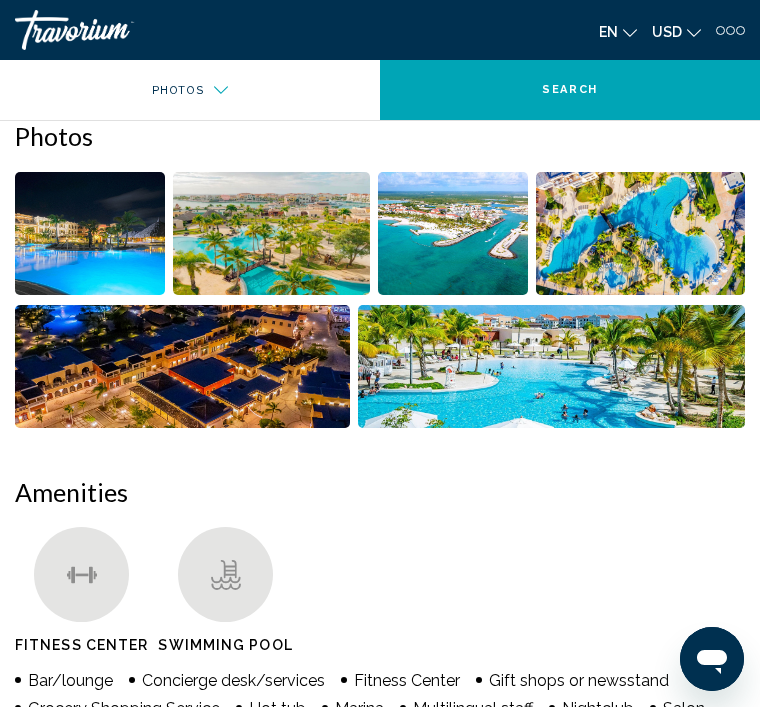 click at bounding box center [90, 233] 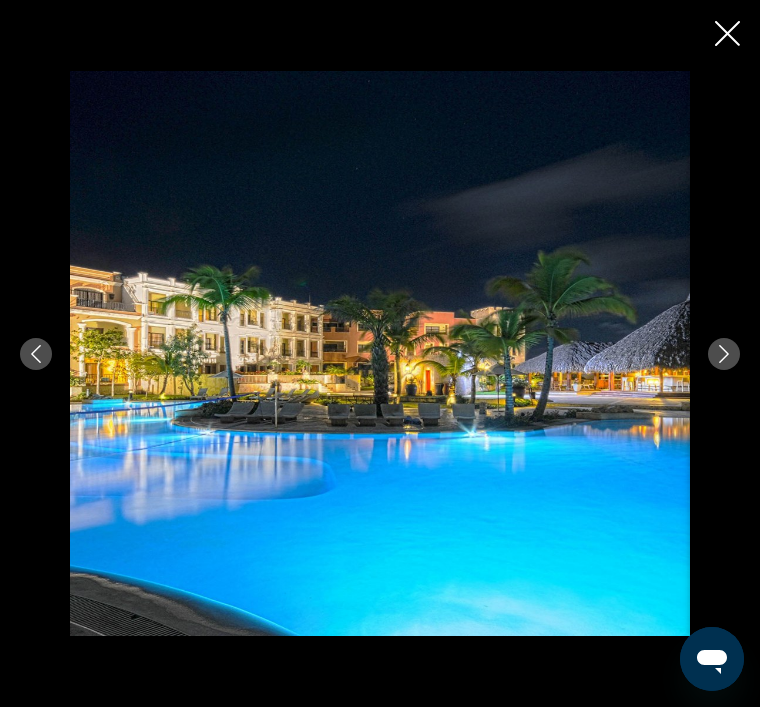 click at bounding box center (724, 354) 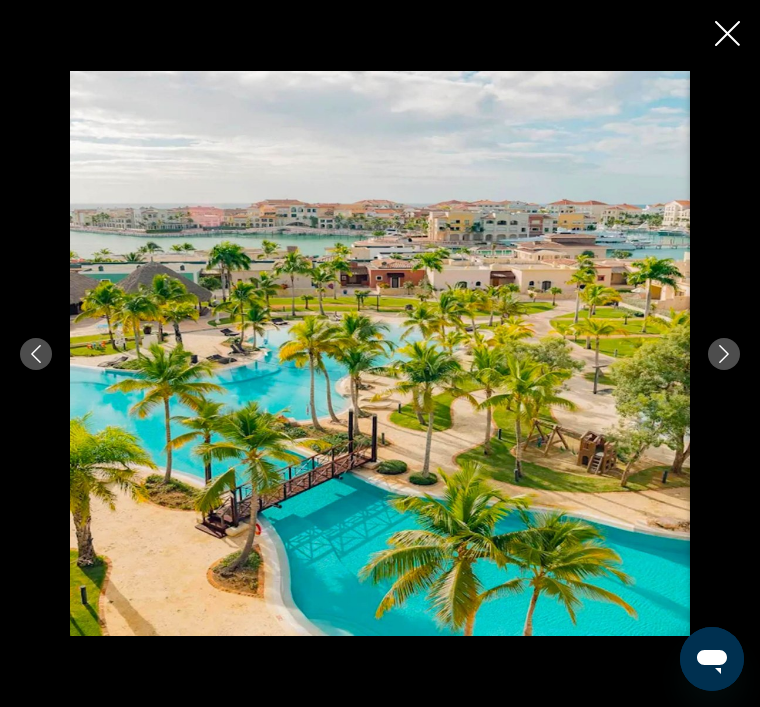 click at bounding box center (380, 354) 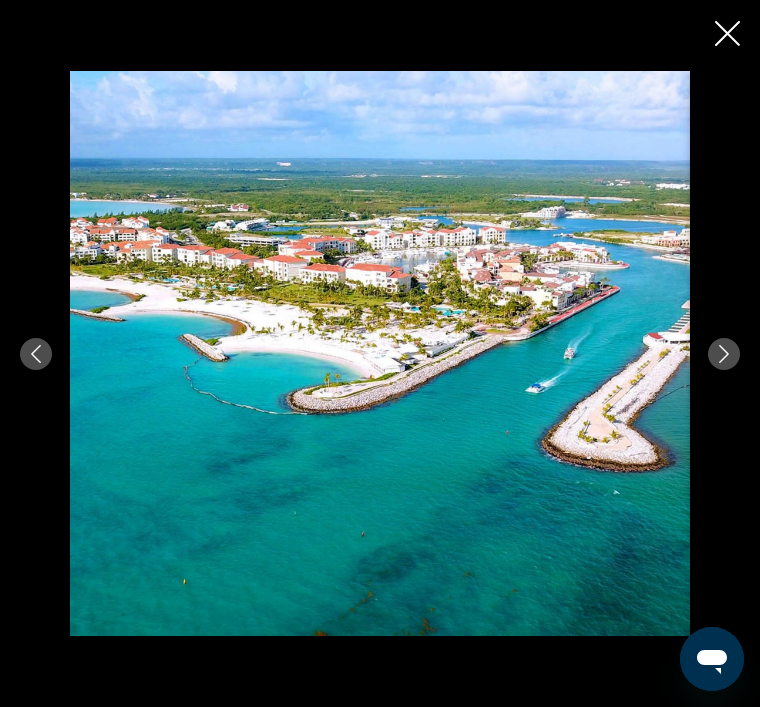 click at bounding box center [724, 354] 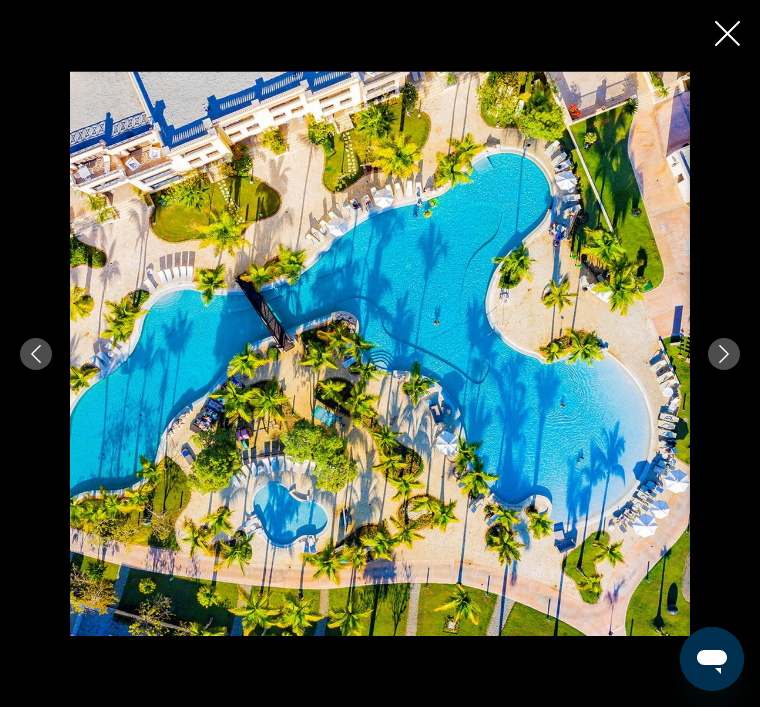 click at bounding box center [380, 354] 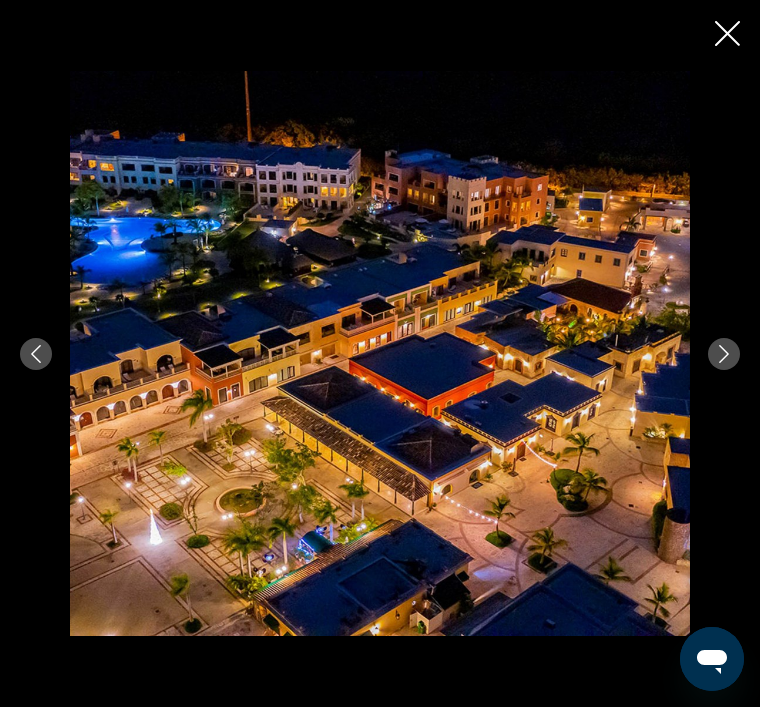click at bounding box center [380, 354] 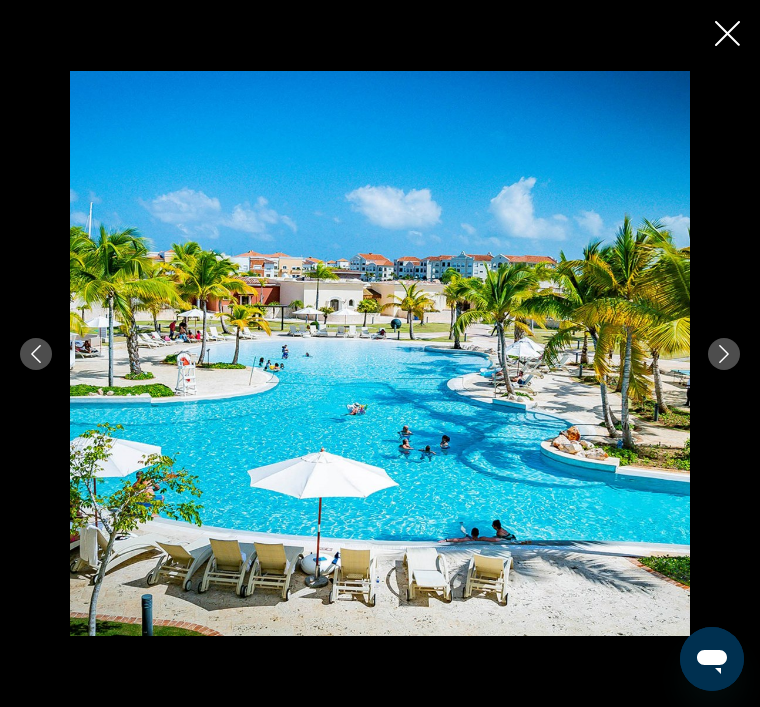 click 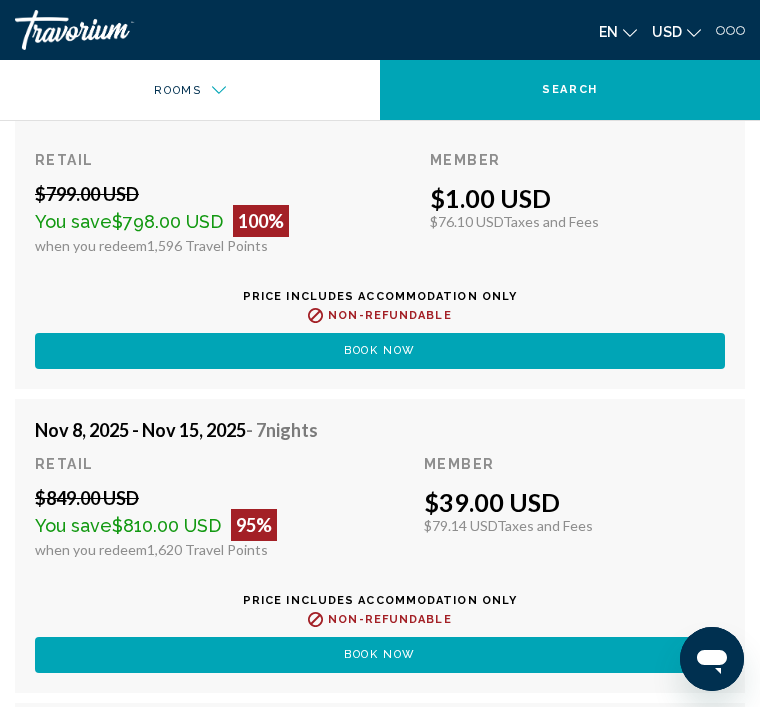 scroll, scrollTop: 3103, scrollLeft: 0, axis: vertical 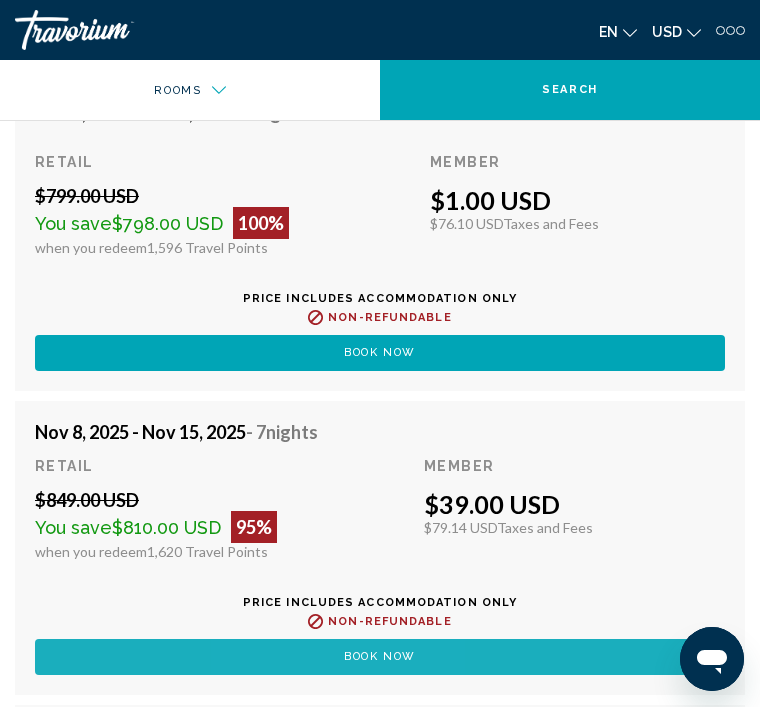 click on "Book now" at bounding box center (380, 353) 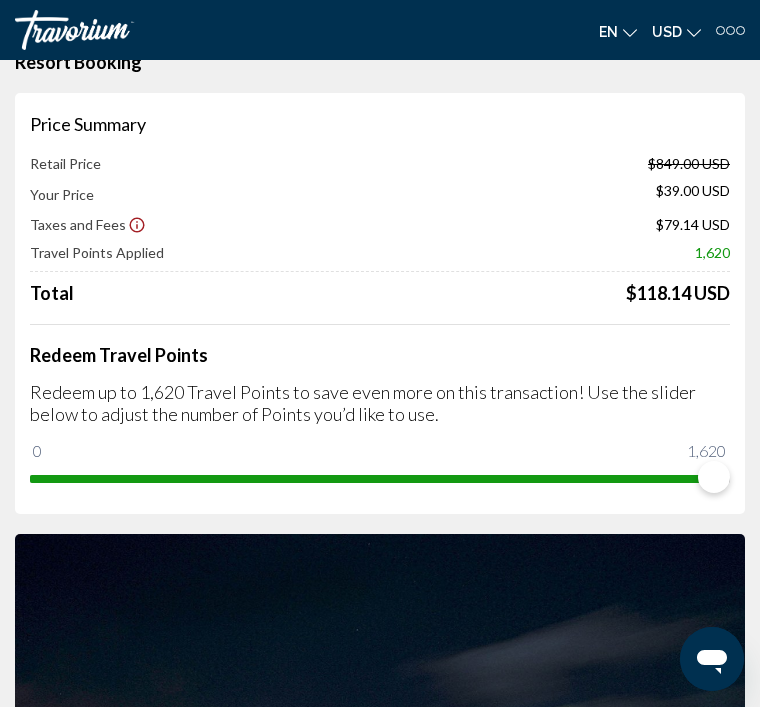 scroll, scrollTop: 0, scrollLeft: 0, axis: both 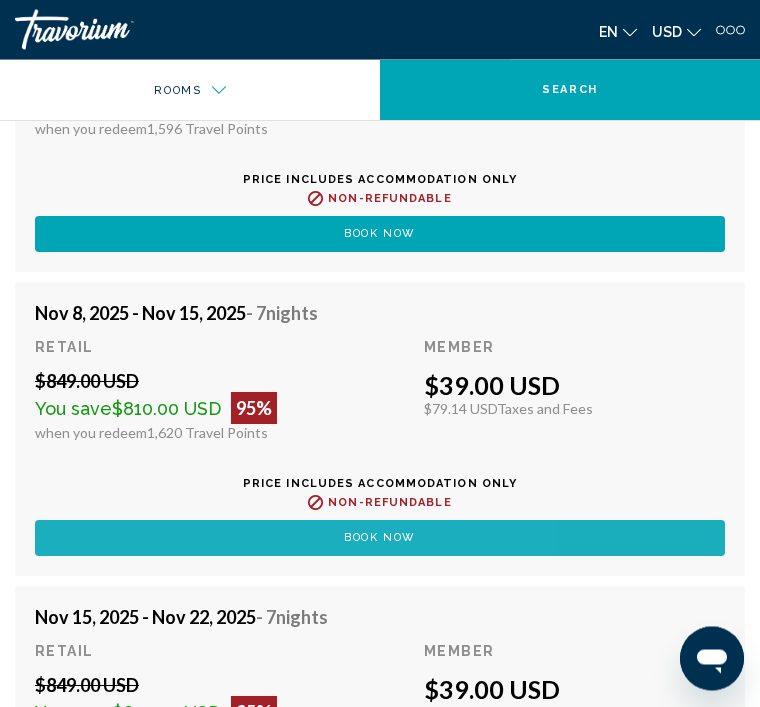 click on "Book now" at bounding box center [380, 235] 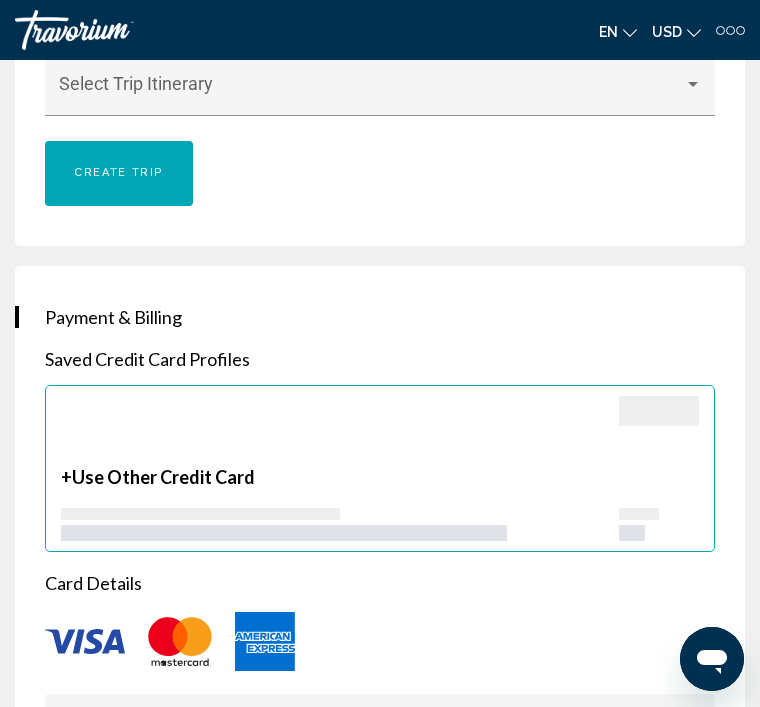 scroll, scrollTop: 2580, scrollLeft: 0, axis: vertical 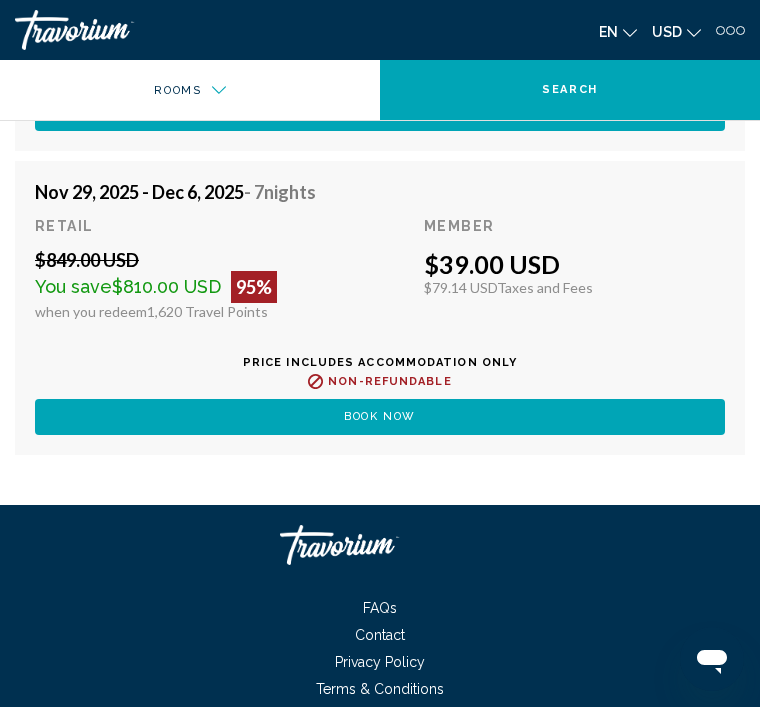 click at bounding box center (380, 708) 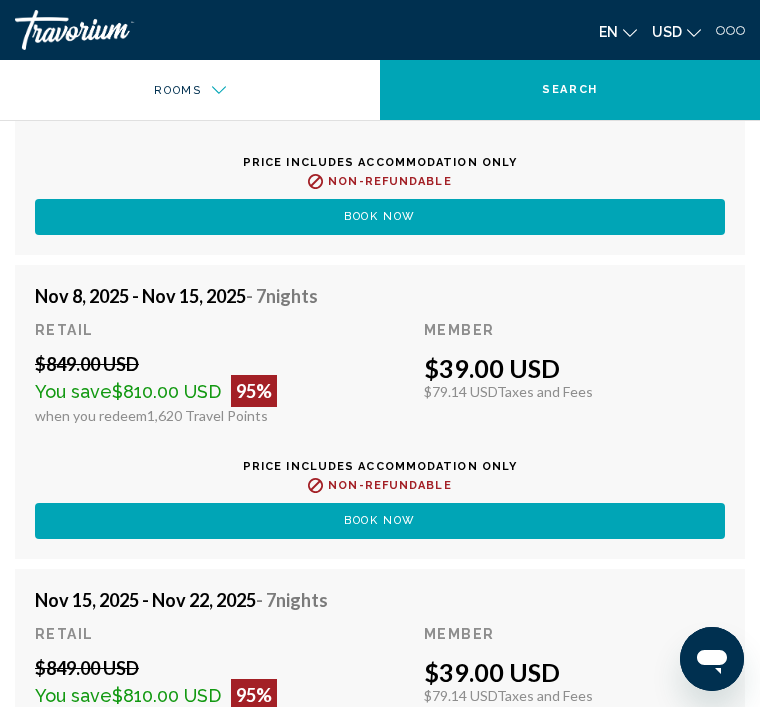 scroll, scrollTop: 3238, scrollLeft: 0, axis: vertical 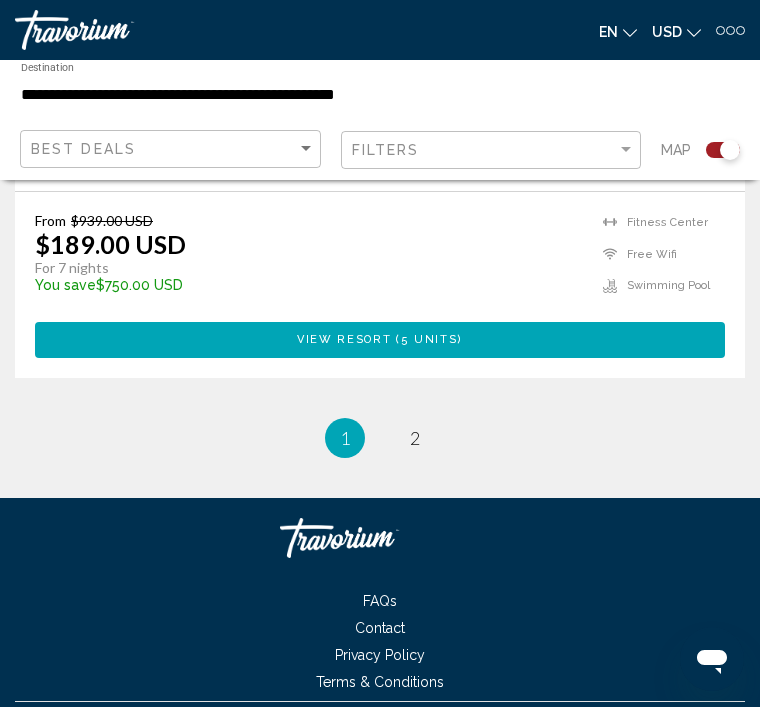 click on "1 / 2  You're on page  1 page  2" at bounding box center [380, 438] 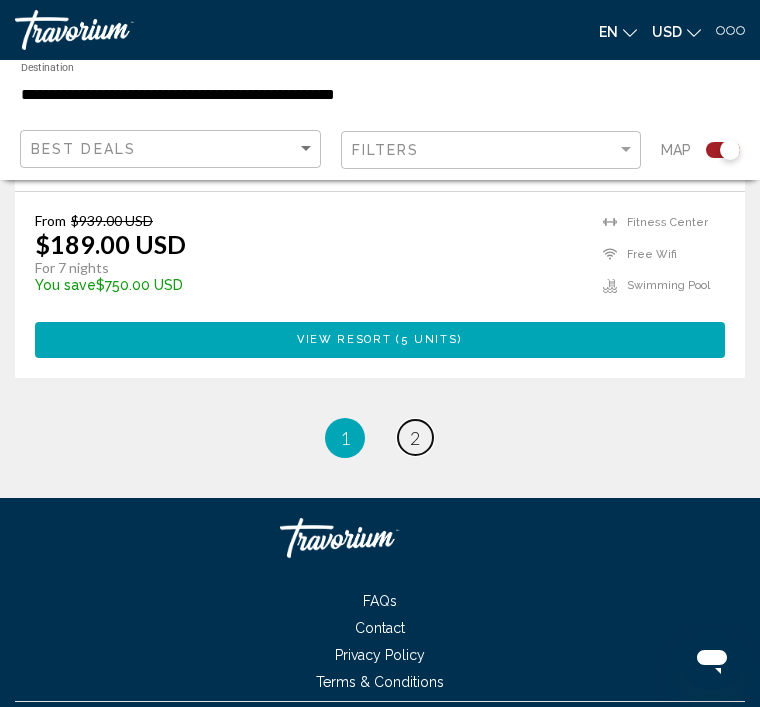 click on "2" at bounding box center (415, 438) 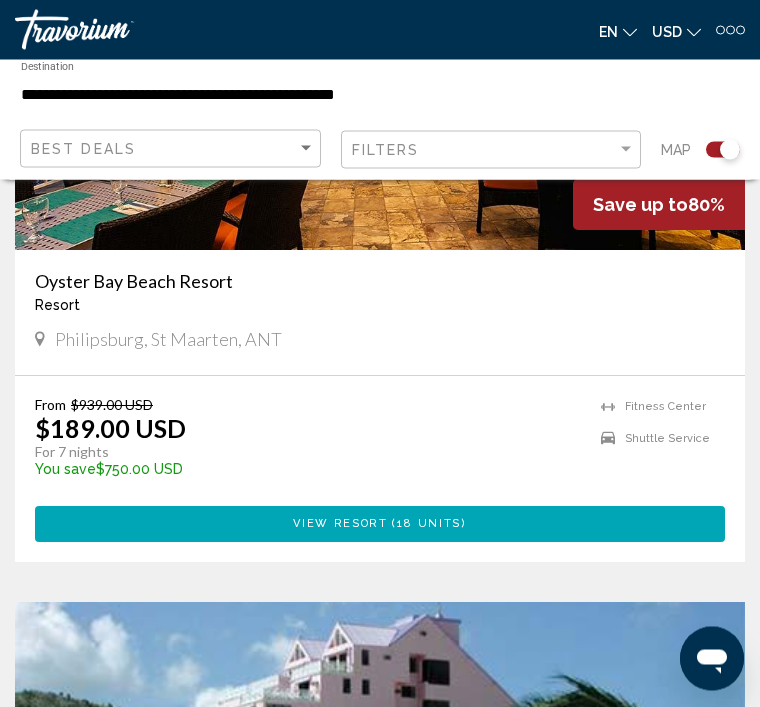 scroll, scrollTop: 753, scrollLeft: 0, axis: vertical 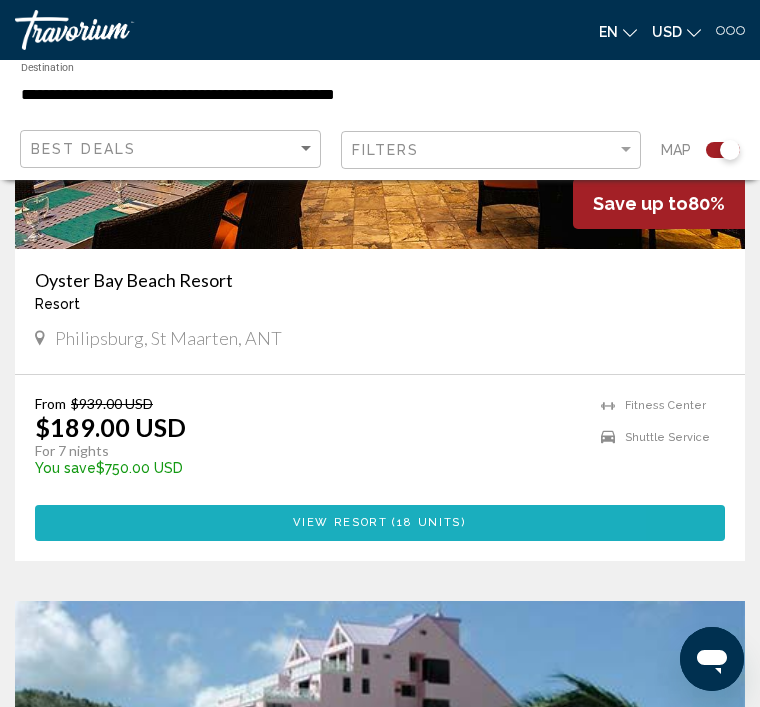 click on "View Resort    ( 18 units )" at bounding box center [380, 523] 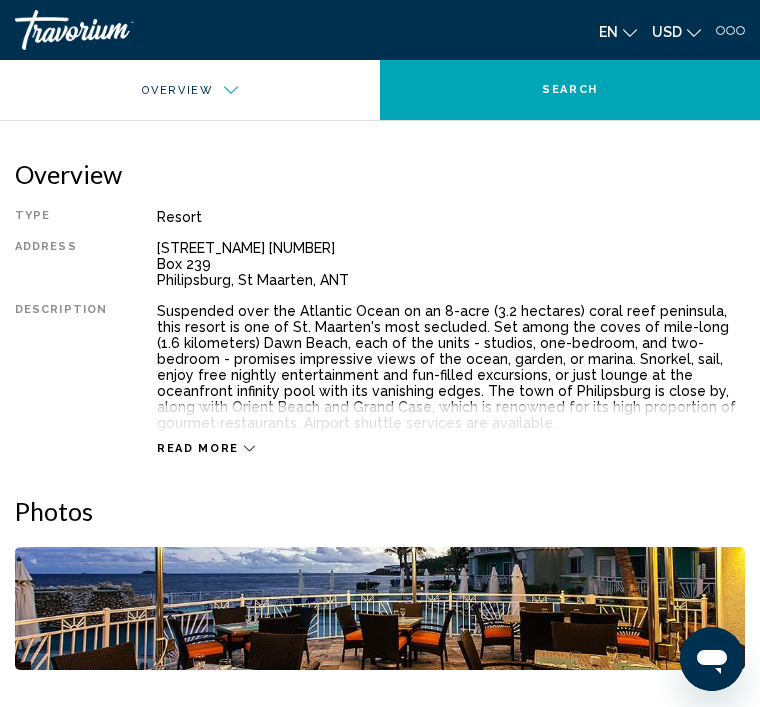 scroll, scrollTop: 430, scrollLeft: 0, axis: vertical 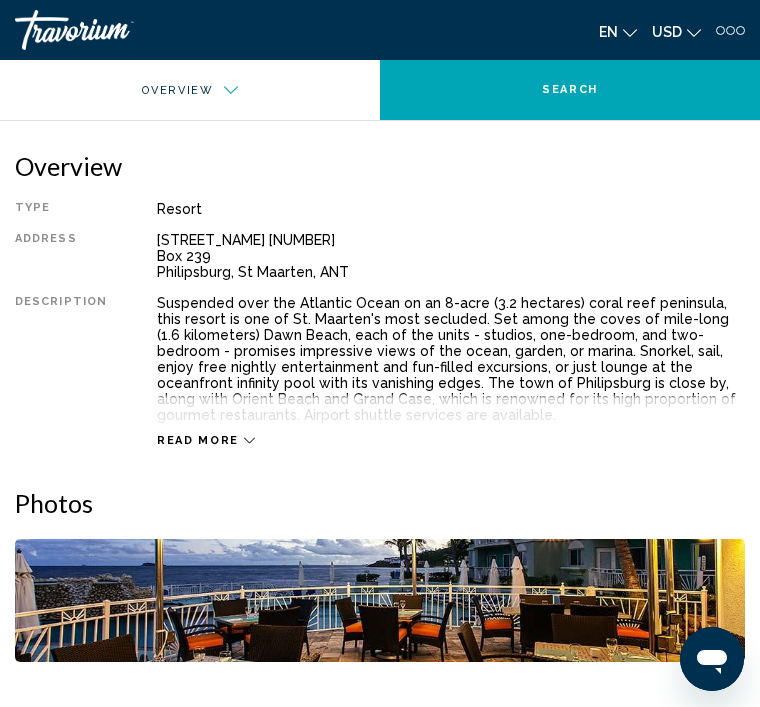 click 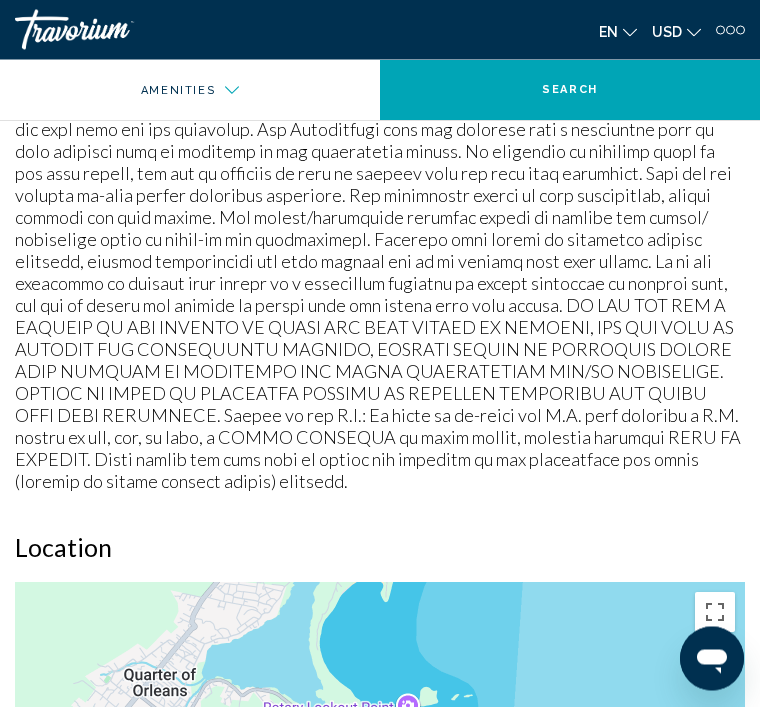 scroll, scrollTop: 2100, scrollLeft: 0, axis: vertical 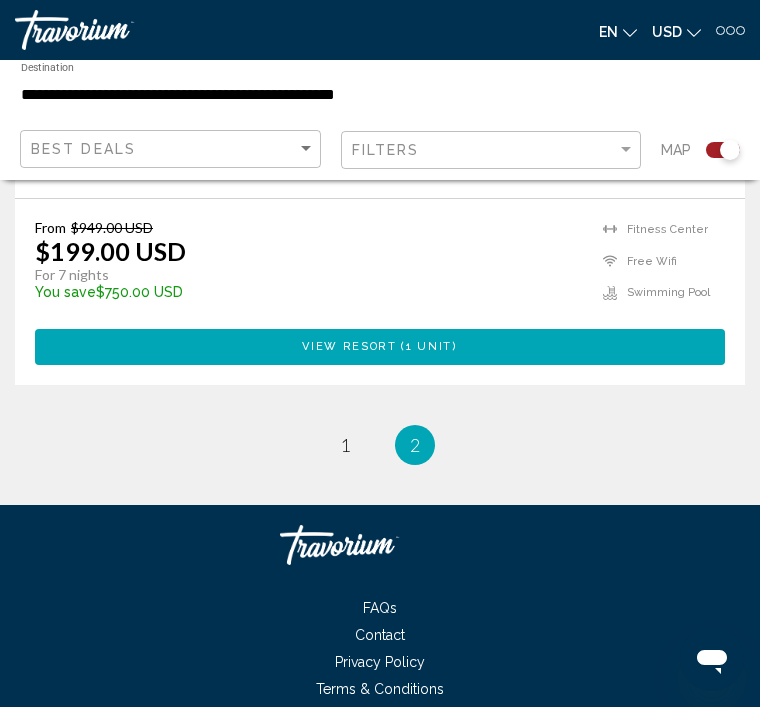 click on "**********" at bounding box center [257, 95] 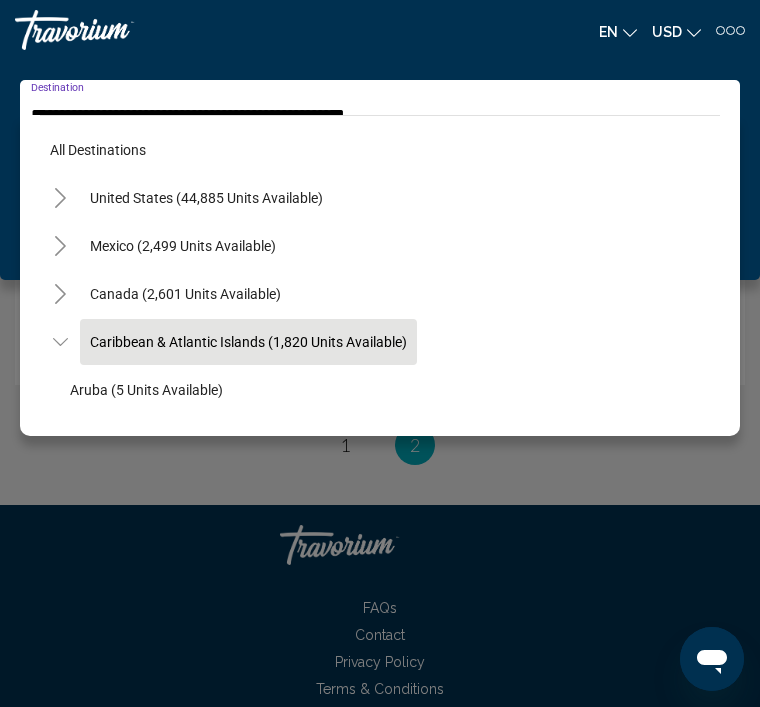 scroll, scrollTop: 71, scrollLeft: 0, axis: vertical 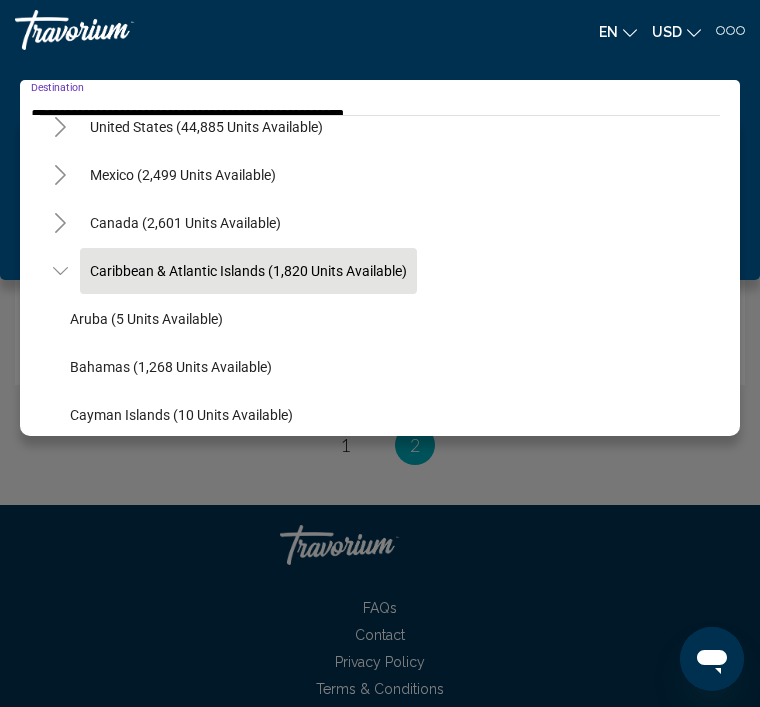 click on "Cayman Islands (10 units available)" 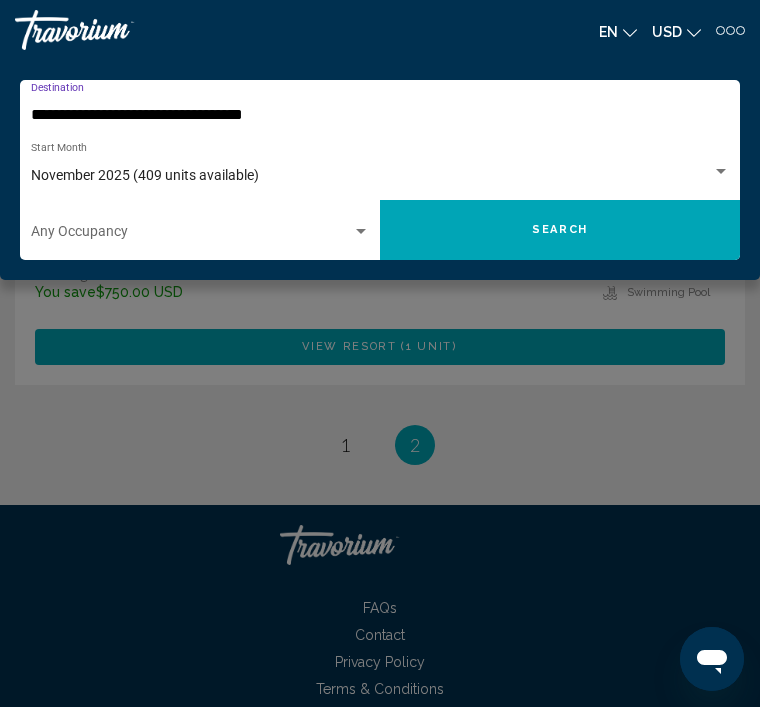 click on "Search" 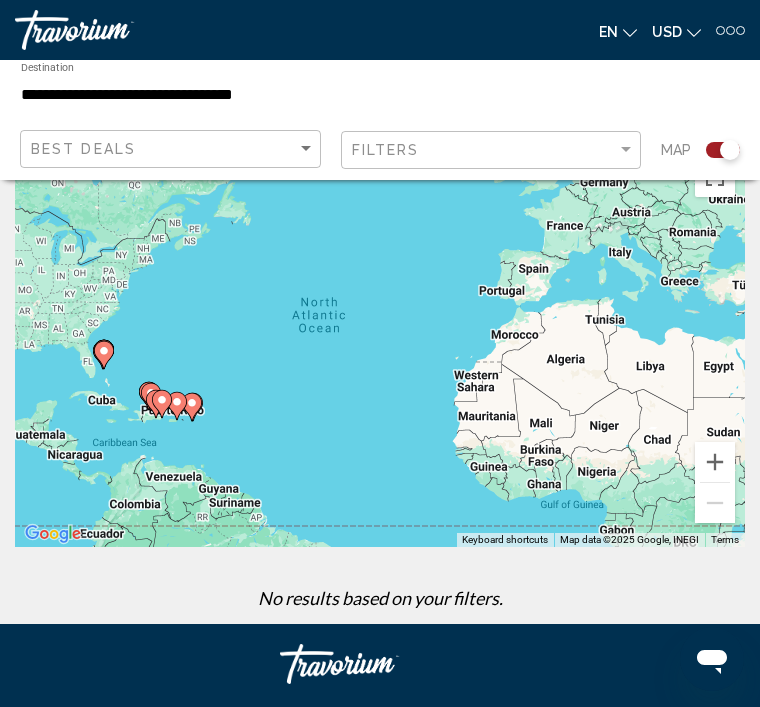 scroll, scrollTop: 0, scrollLeft: 0, axis: both 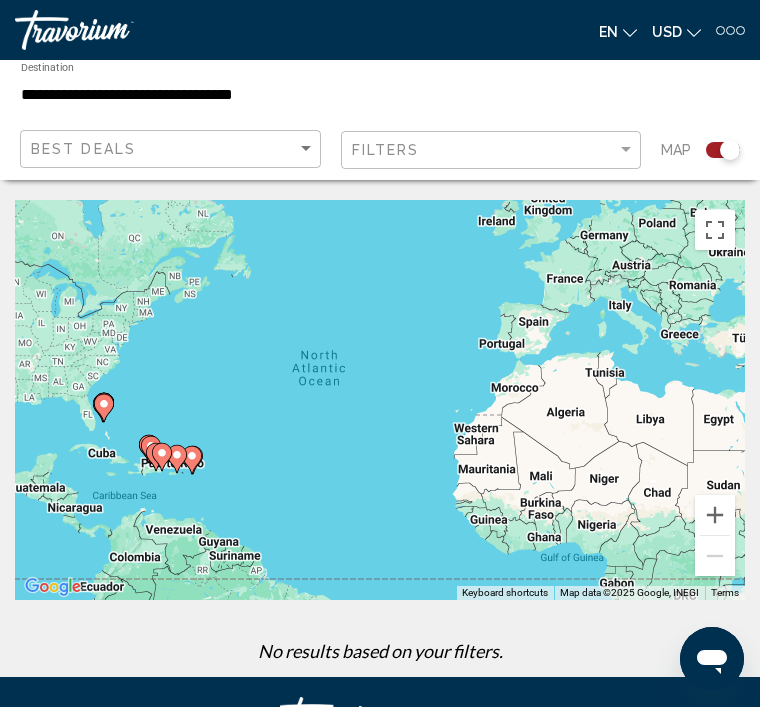 click on "**********" at bounding box center [257, 95] 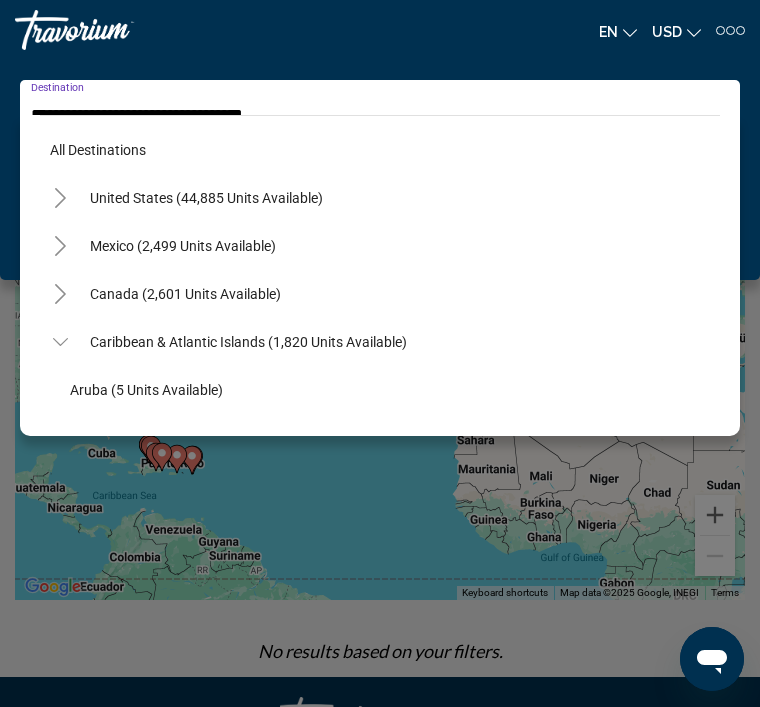 scroll, scrollTop: 215, scrollLeft: 0, axis: vertical 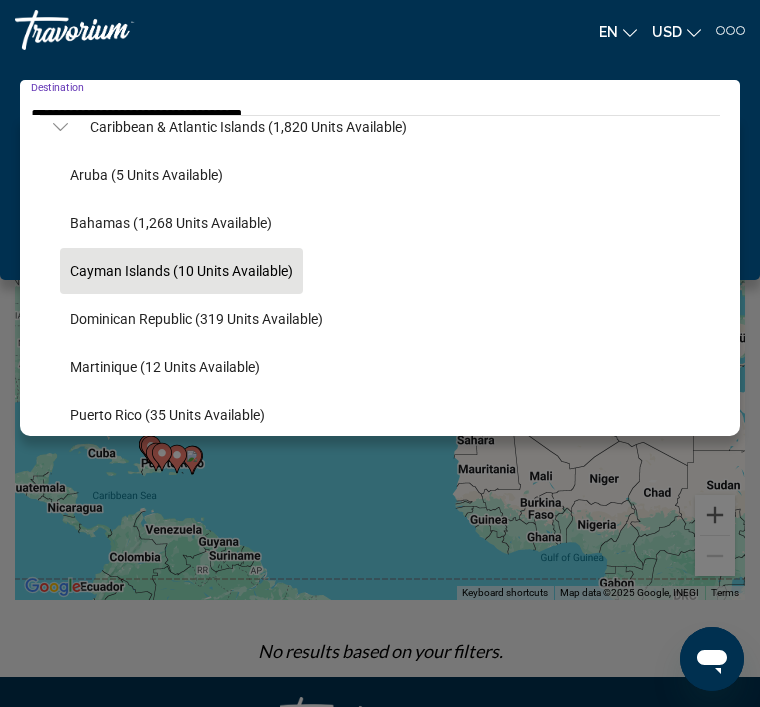 click on "Cayman Islands (10 units available)" 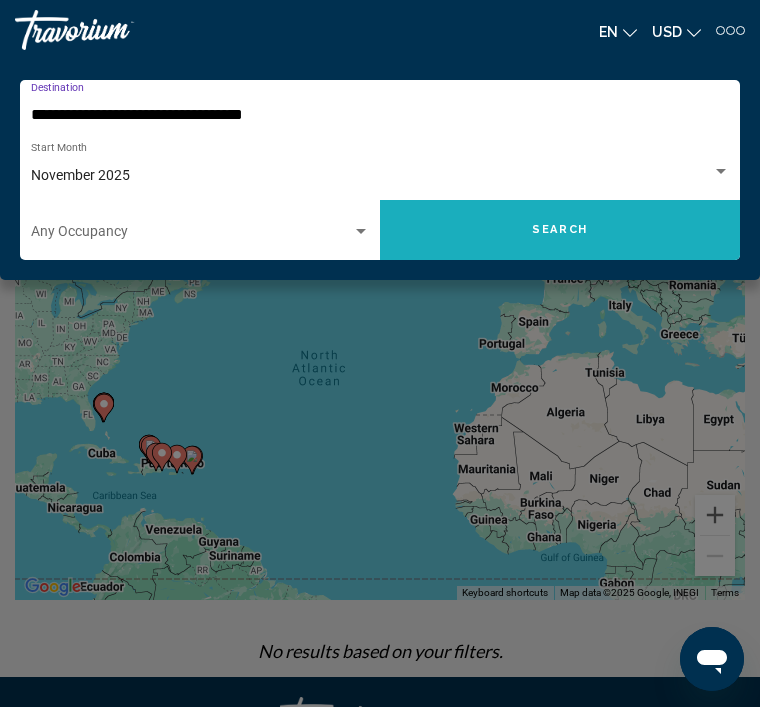 click on "Search" 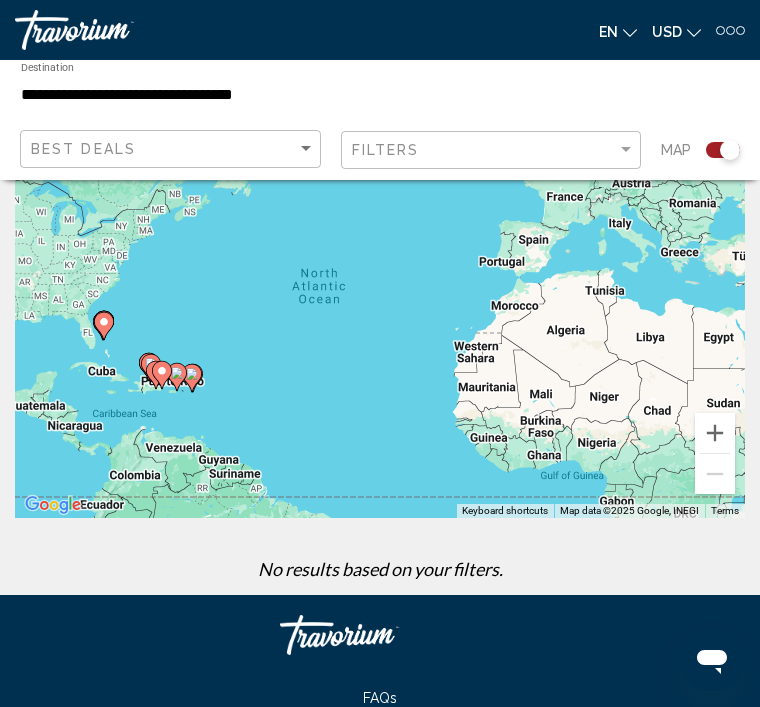 scroll, scrollTop: 0, scrollLeft: 0, axis: both 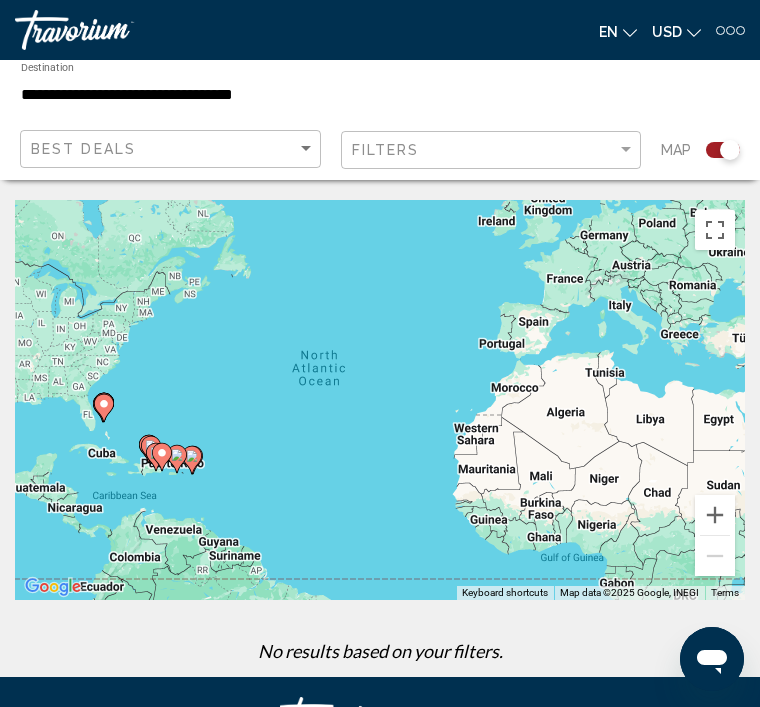 click on "**********" at bounding box center [257, 95] 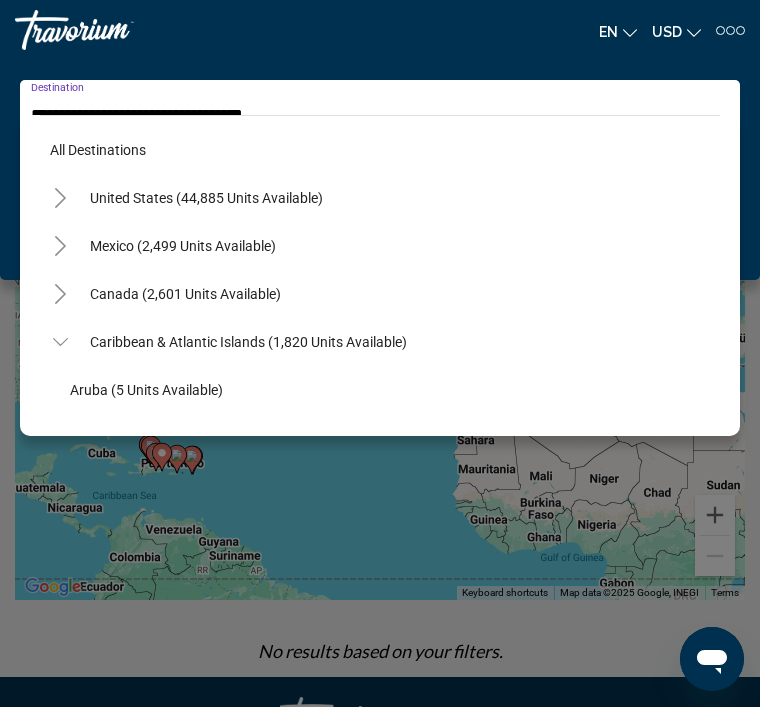 scroll, scrollTop: 215, scrollLeft: 0, axis: vertical 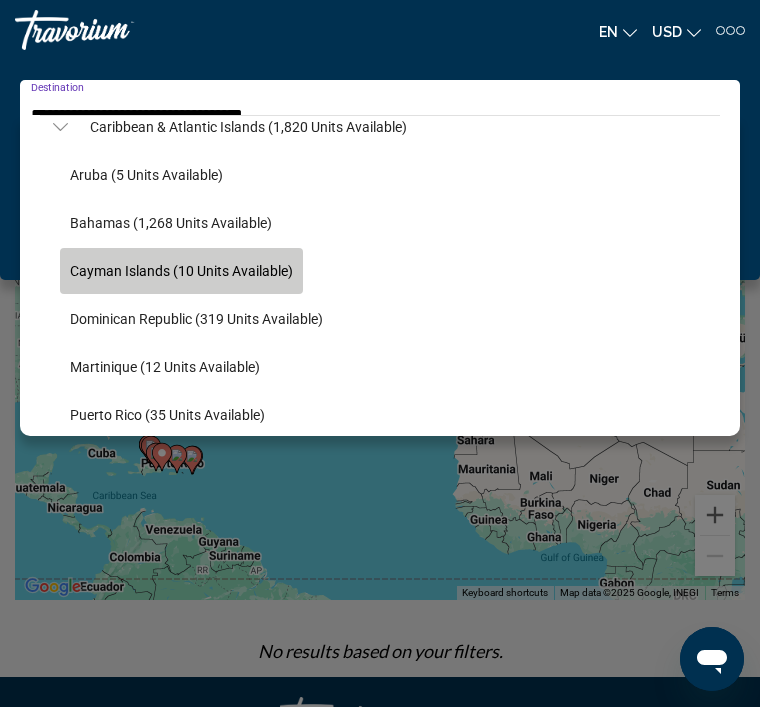 click on "Cayman Islands (10 units available)" 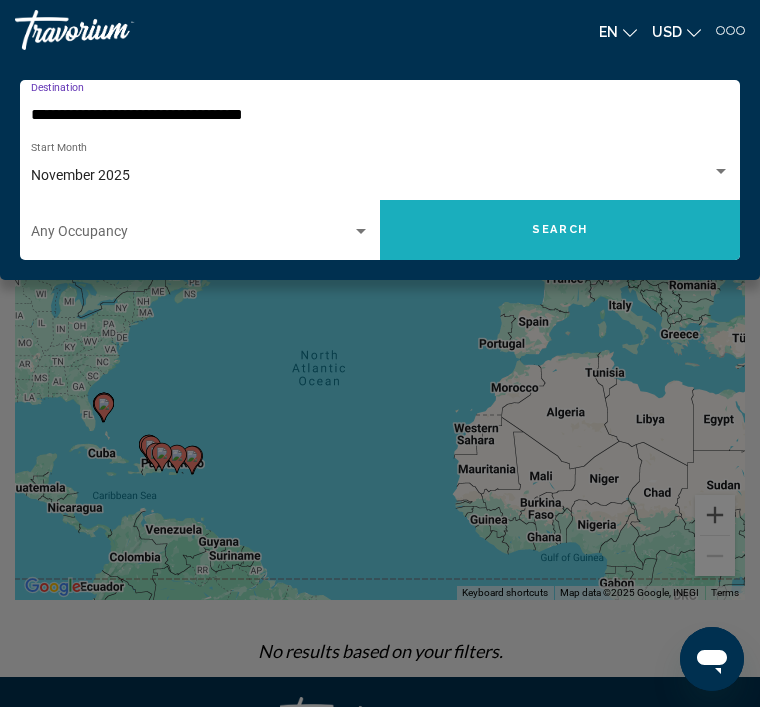 click on "Search" 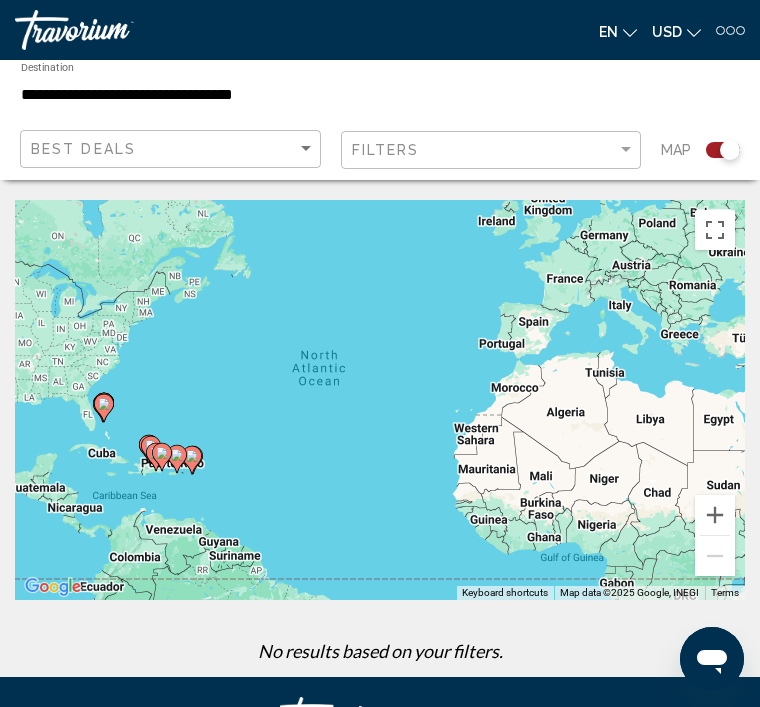 click on "**********" at bounding box center (257, 95) 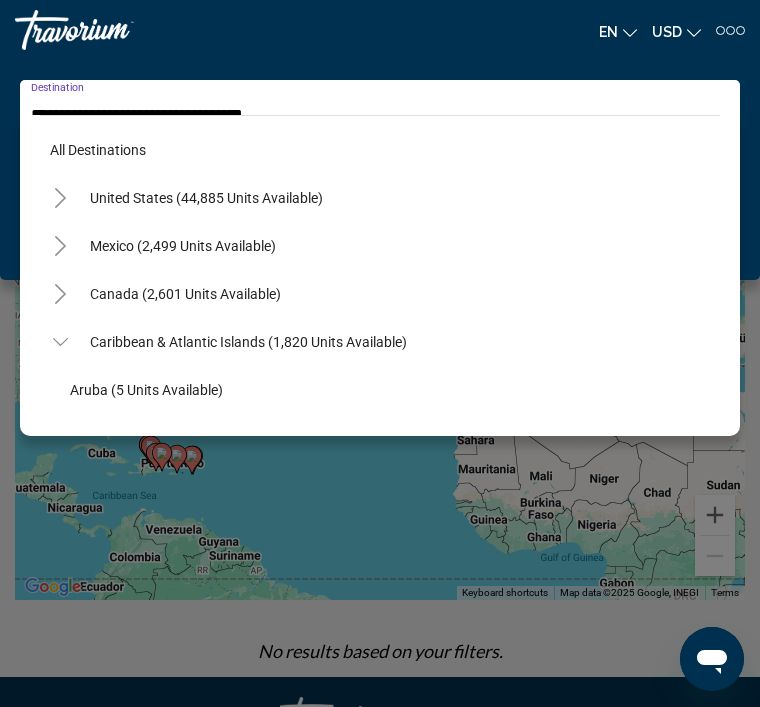 scroll, scrollTop: 215, scrollLeft: 0, axis: vertical 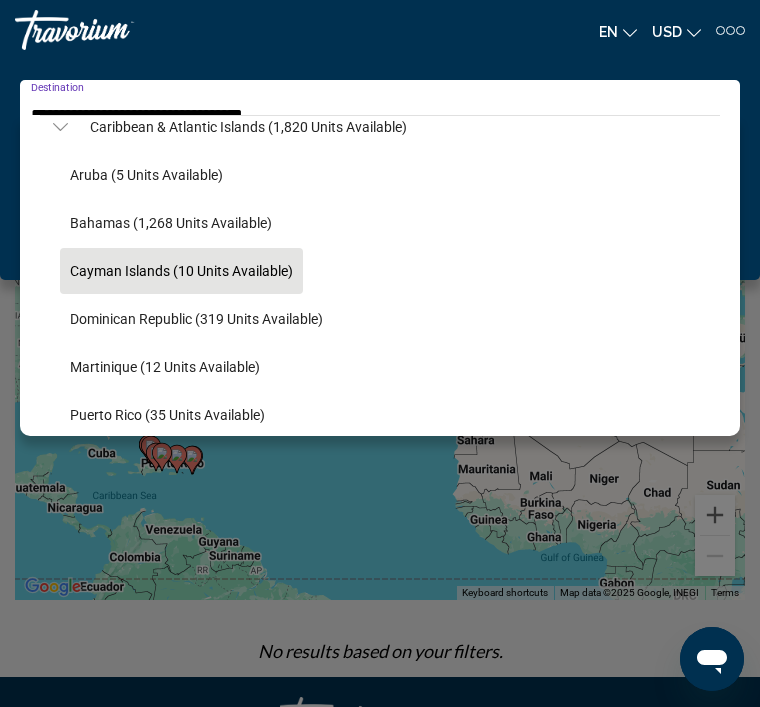 click on "Dominican Republic (319 units available)" 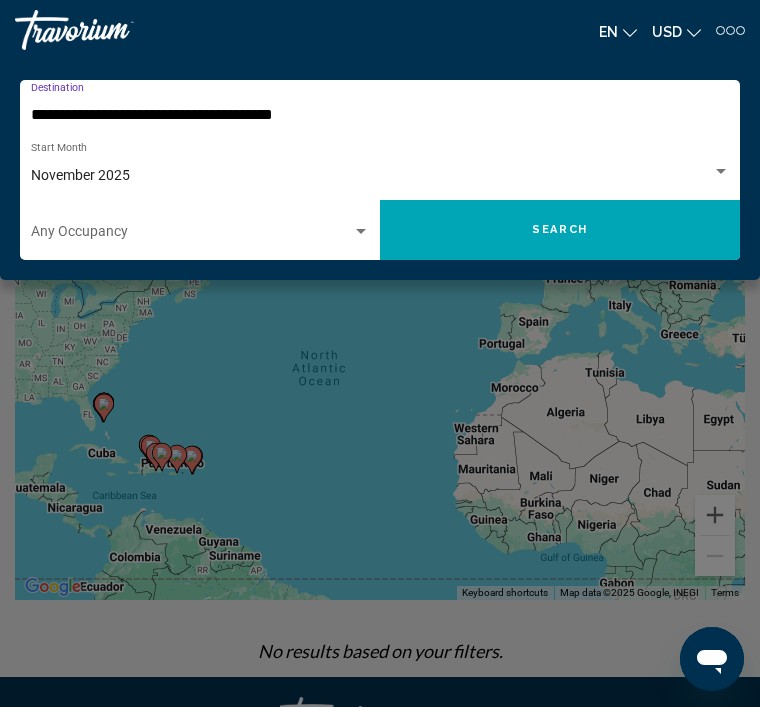 click on "Search" 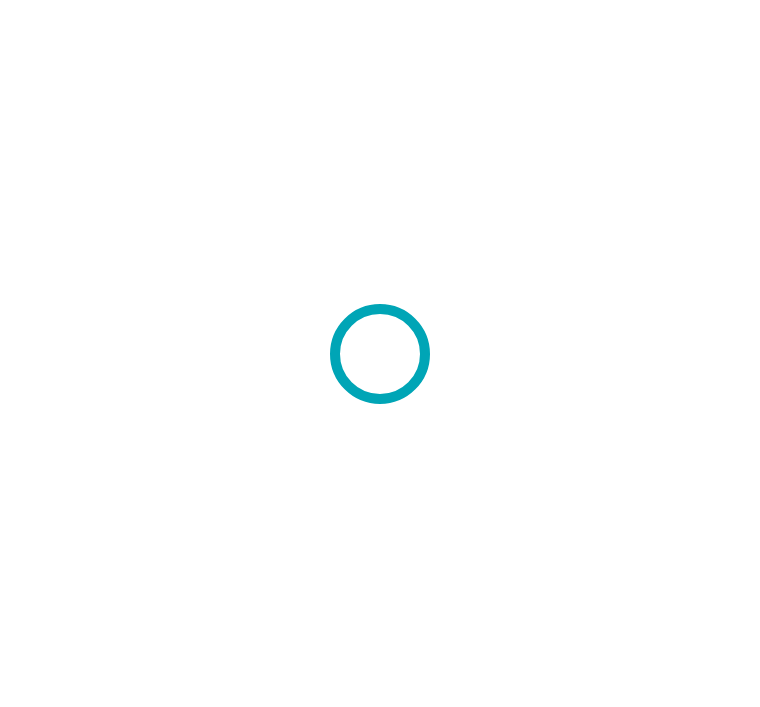 scroll, scrollTop: 0, scrollLeft: 0, axis: both 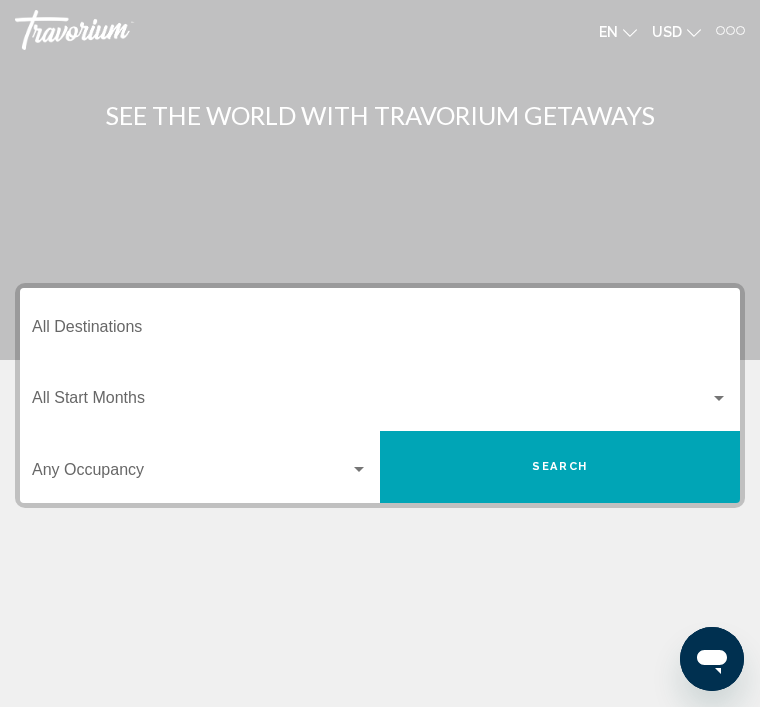 click on "Destination All Destinations" at bounding box center [380, 331] 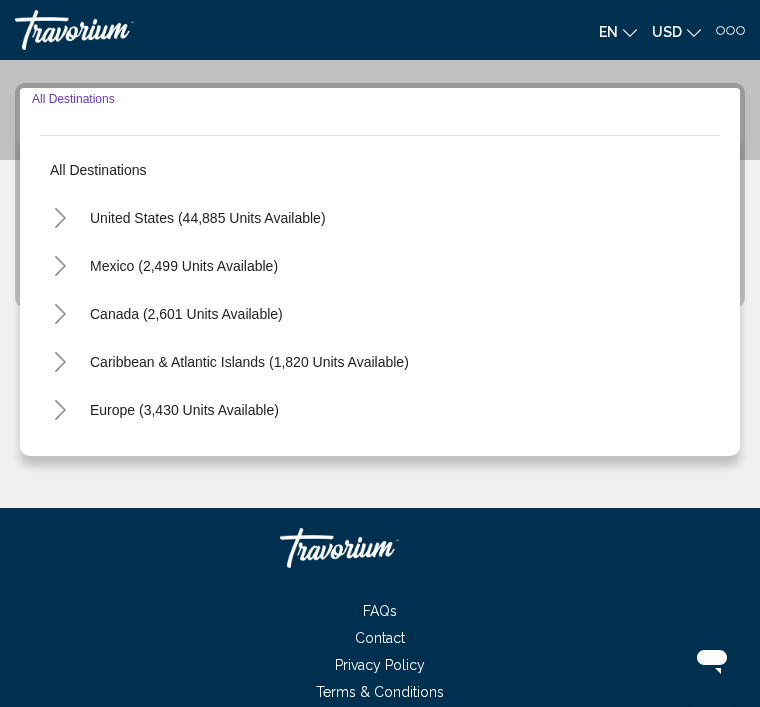 scroll, scrollTop: 218, scrollLeft: 0, axis: vertical 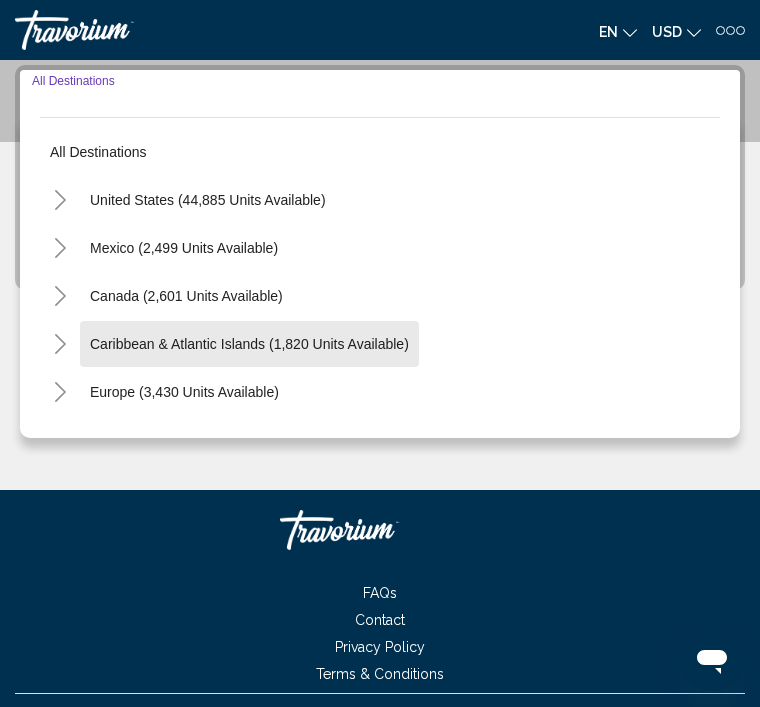 click on "Caribbean & Atlantic Islands (1,820 units available)" at bounding box center (184, 392) 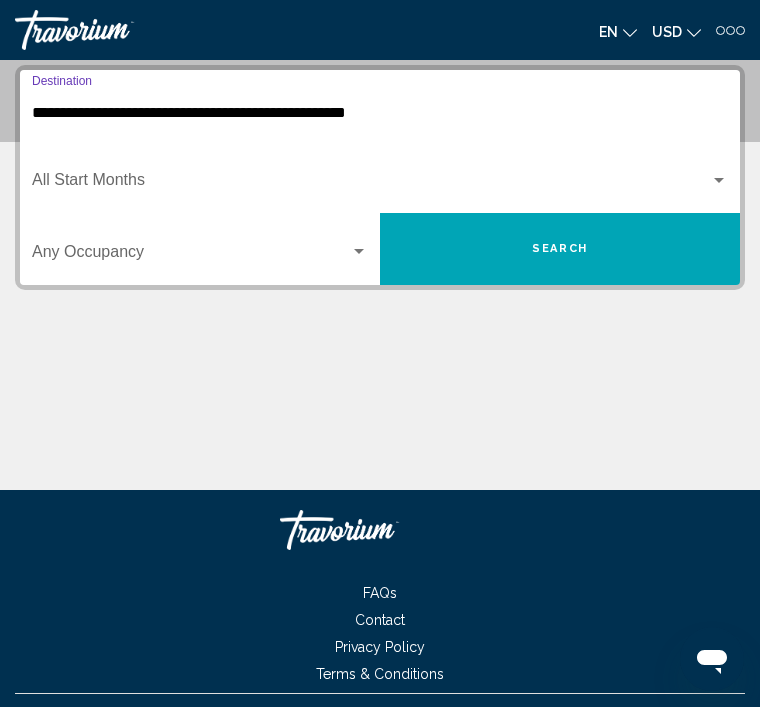 click at bounding box center [371, 184] 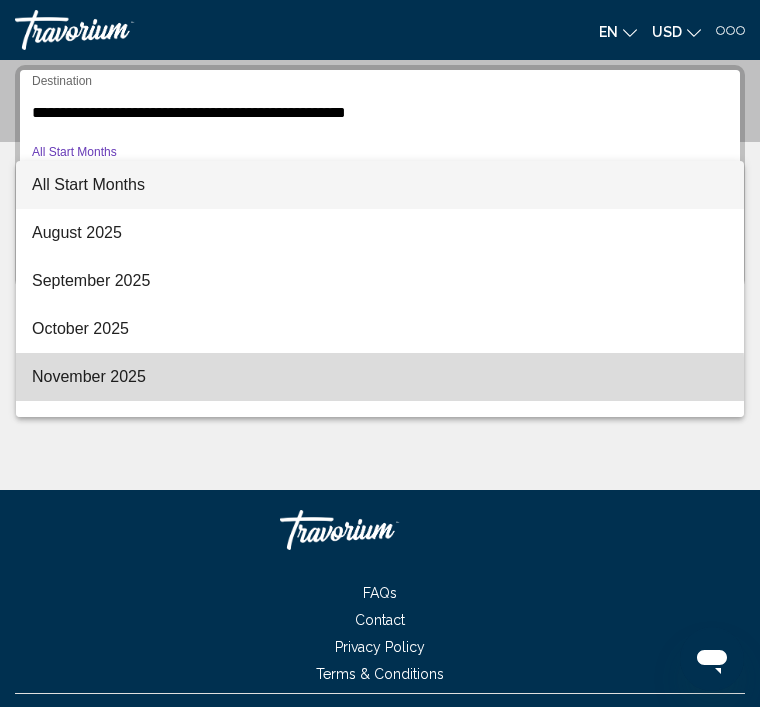 click on "November 2025" at bounding box center [380, 377] 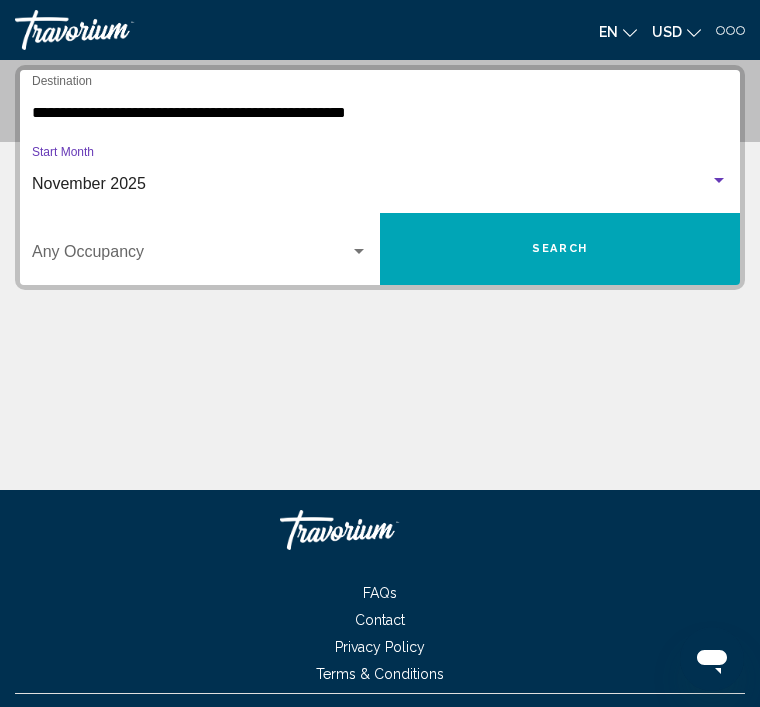 click on "Search" at bounding box center [560, 249] 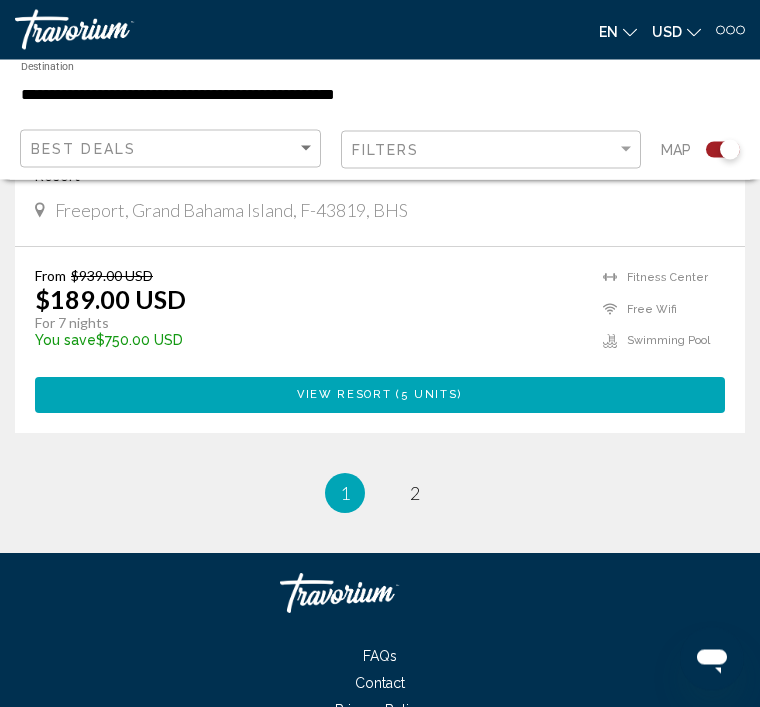 scroll, scrollTop: 8330, scrollLeft: 0, axis: vertical 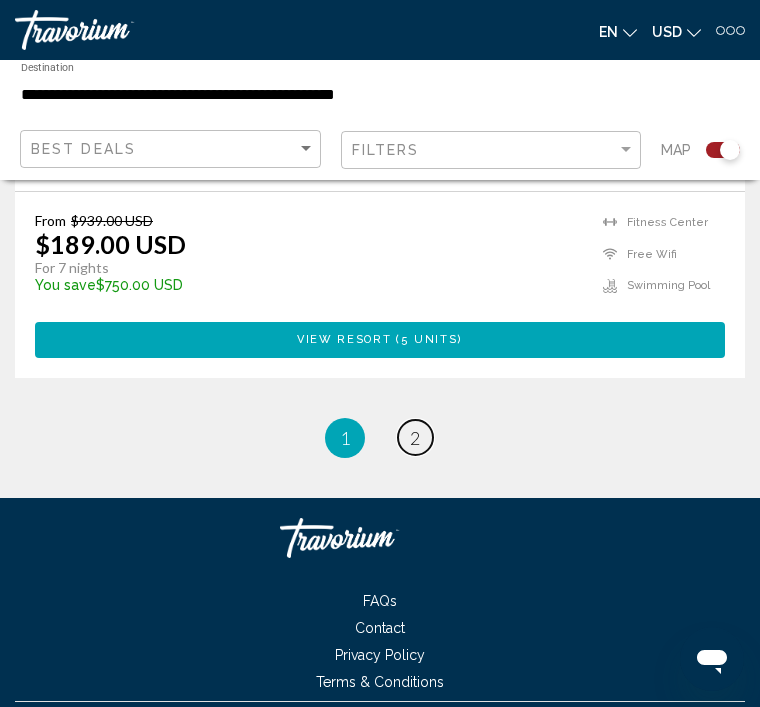 click on "page  2" at bounding box center (415, 437) 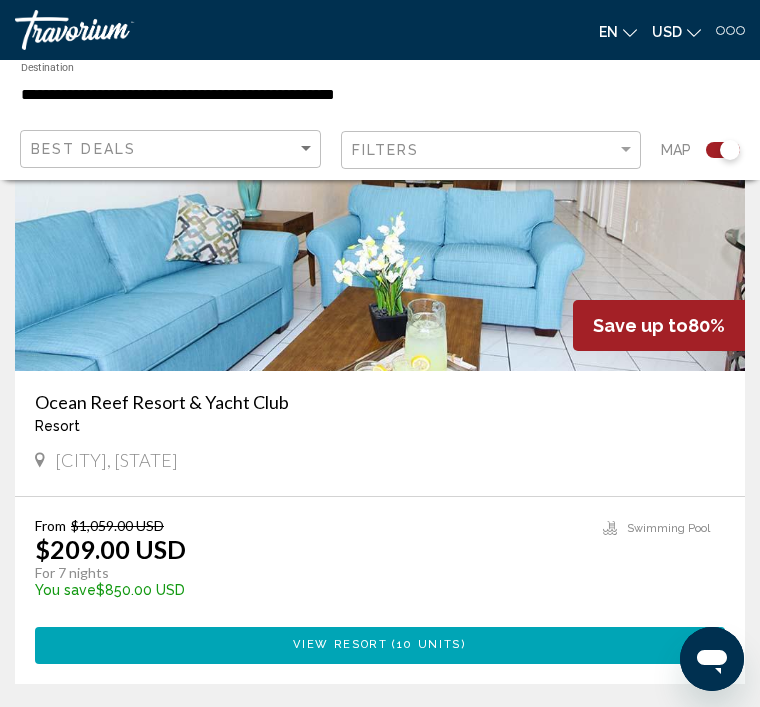 scroll, scrollTop: 2648, scrollLeft: 0, axis: vertical 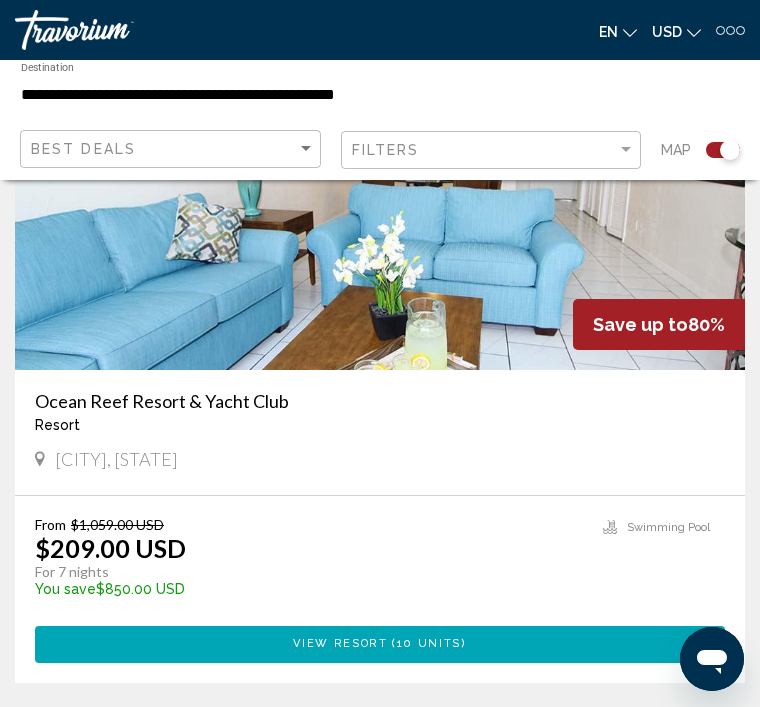 click on "From $1,059.00 USD $209.00 USD For 7 nights You save  $850.00 USD   temp  4
Swimming Pool View Resort    ( 10 units )" at bounding box center [380, 589] 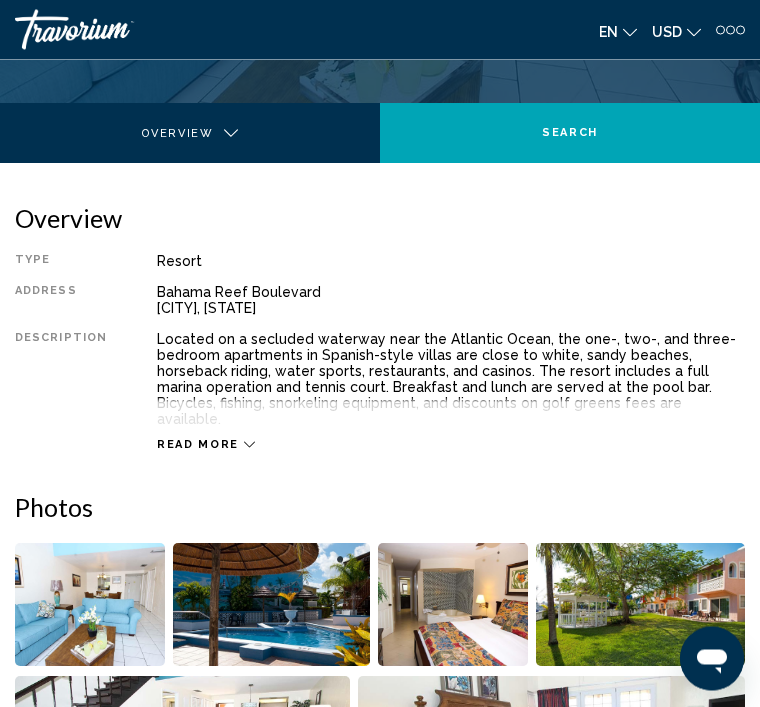 scroll, scrollTop: 377, scrollLeft: 0, axis: vertical 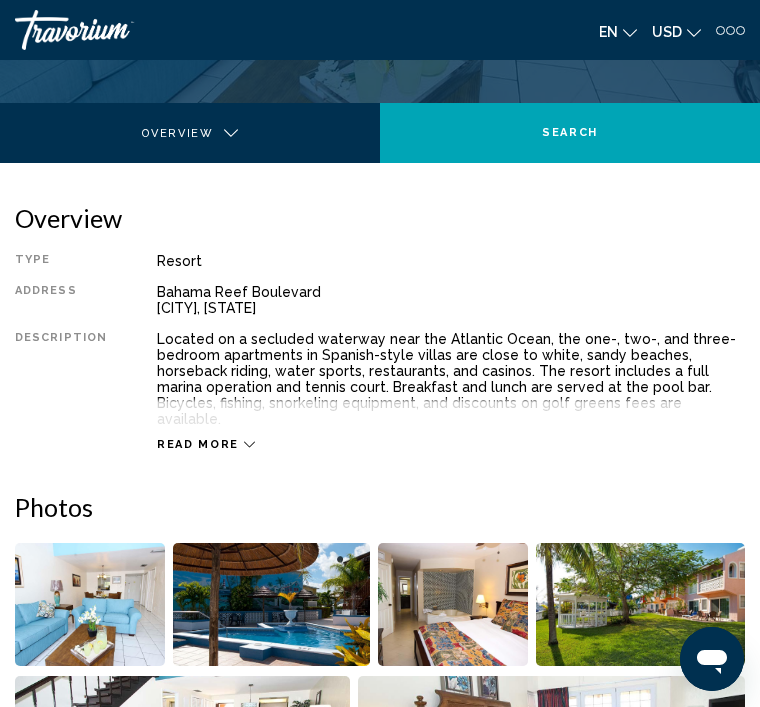 click on "Read more" at bounding box center (451, 424) 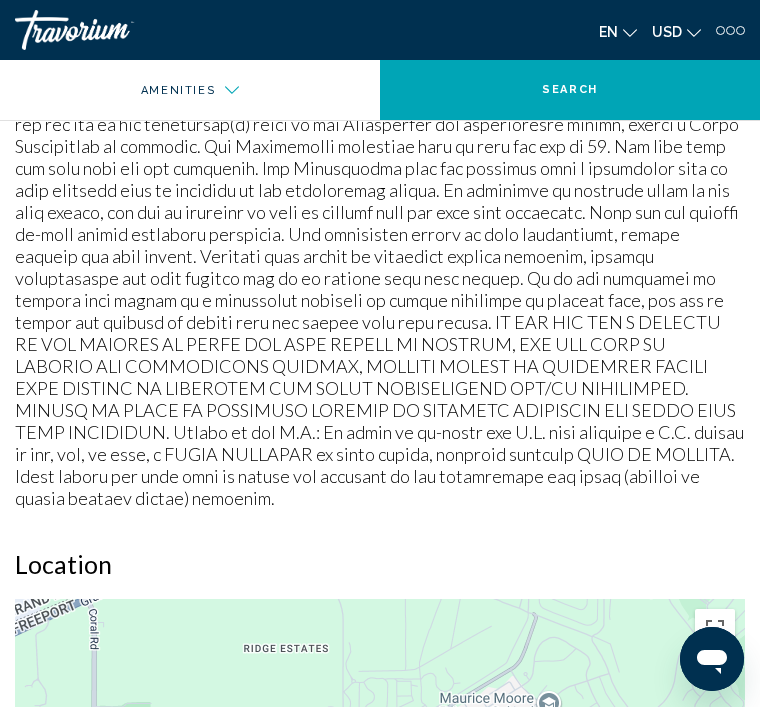 scroll, scrollTop: 1951, scrollLeft: 0, axis: vertical 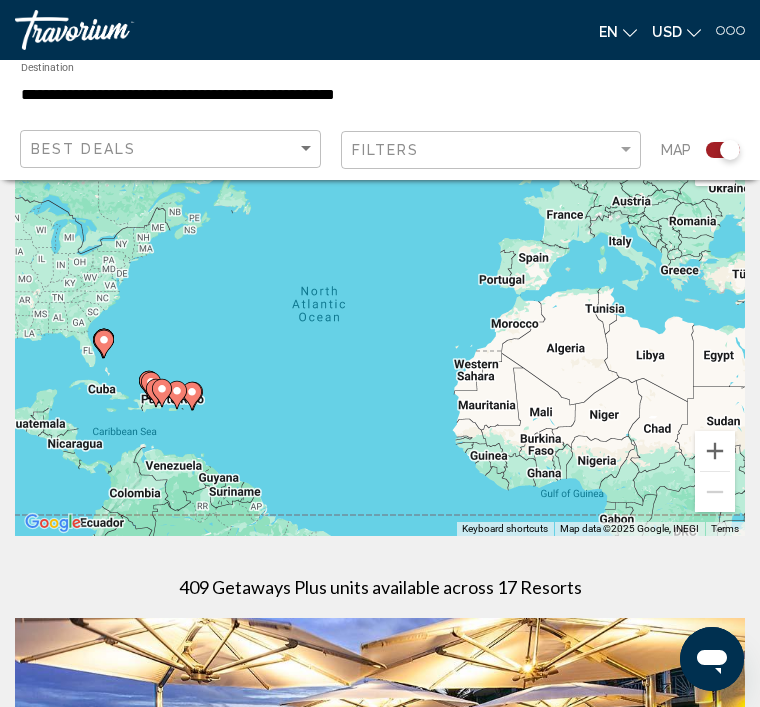 click on "**********" at bounding box center (257, 95) 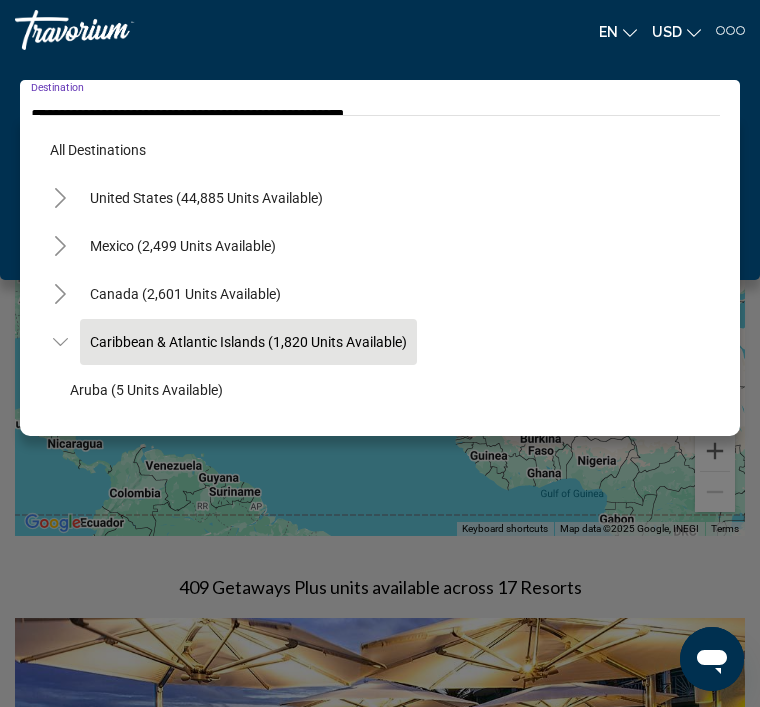 scroll, scrollTop: 71, scrollLeft: 0, axis: vertical 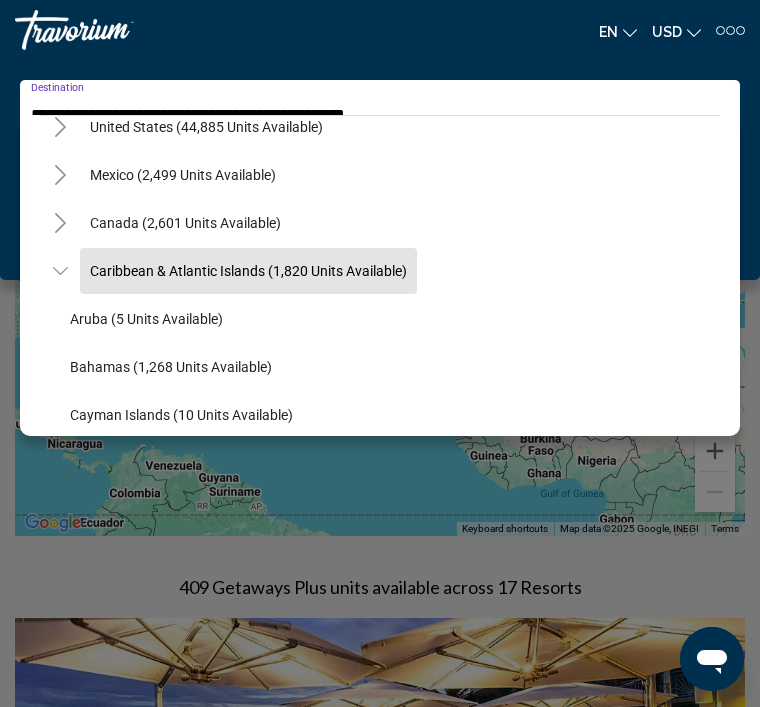 click on "Mexico (2,499 units available)" at bounding box center (185, 223) 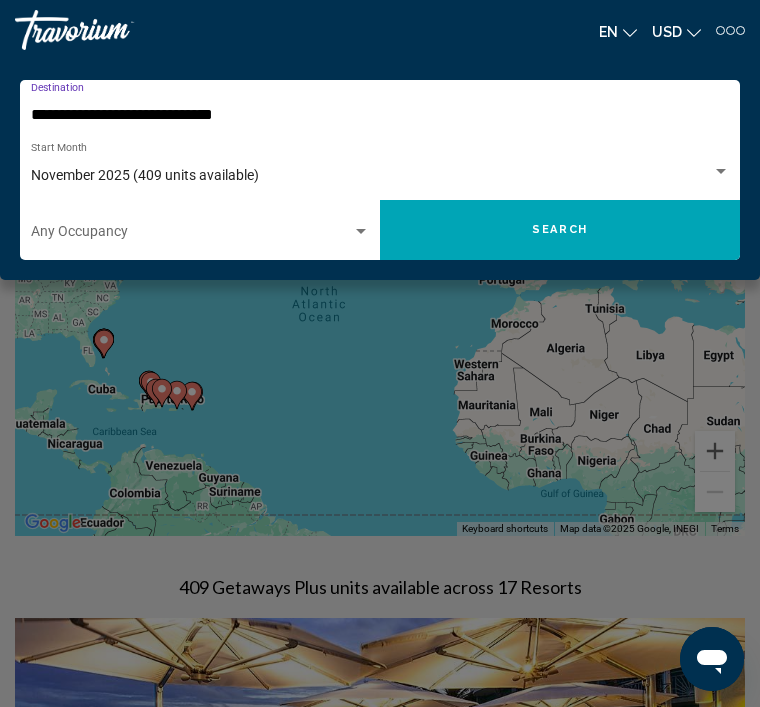 click on "Search" 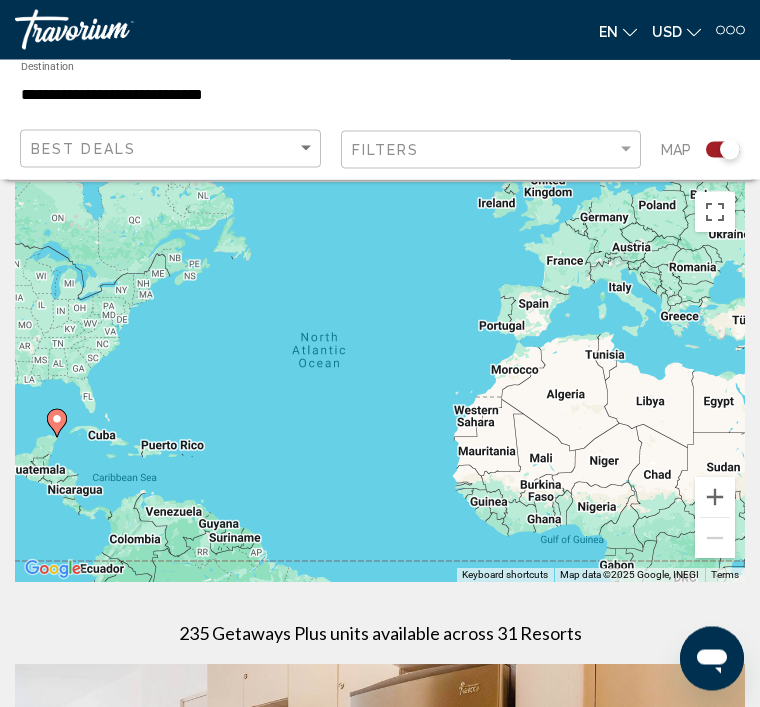 scroll, scrollTop: 0, scrollLeft: 0, axis: both 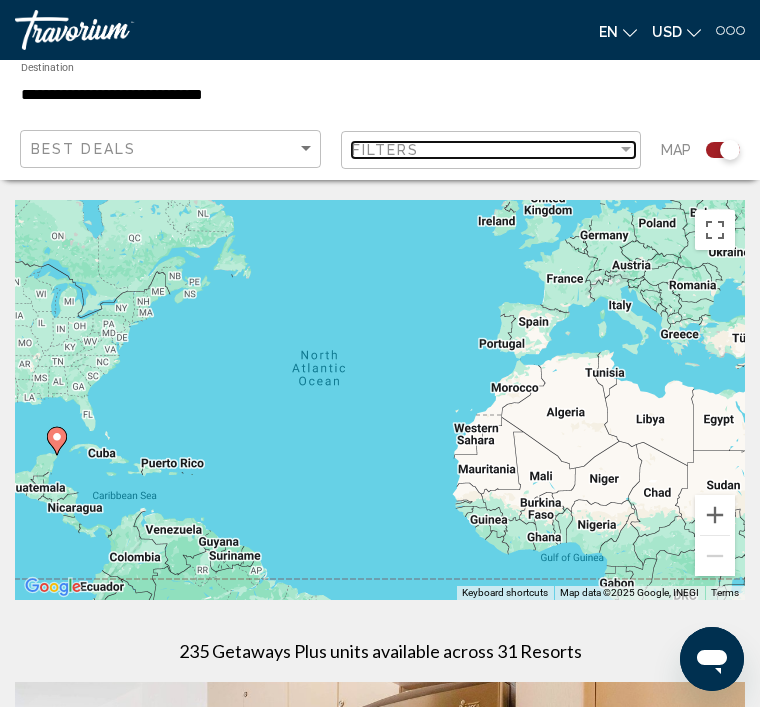 click at bounding box center [626, 150] 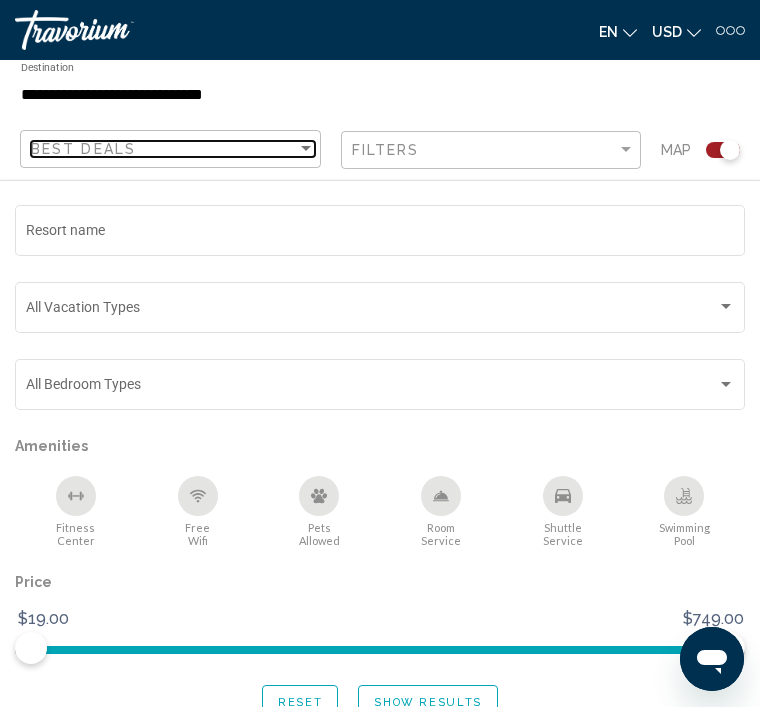 click on "Best Deals" at bounding box center [164, 149] 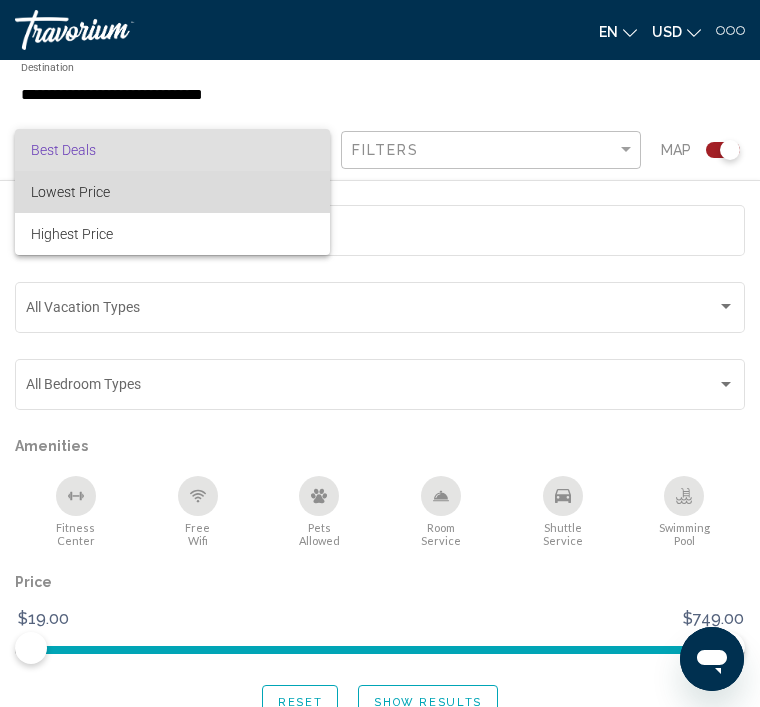 click on "Lowest Price" at bounding box center [70, 192] 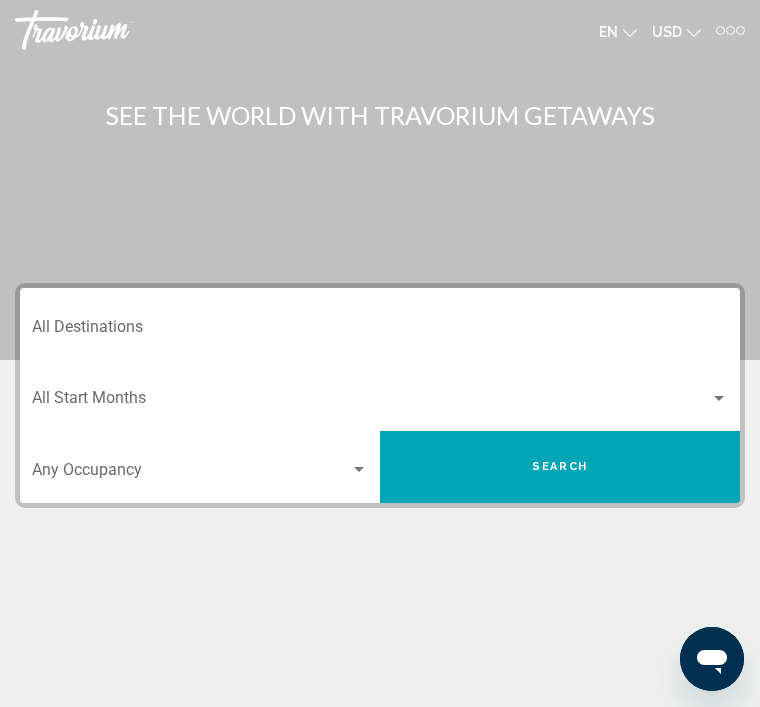 click on "Destination All Destinations" at bounding box center (380, 331) 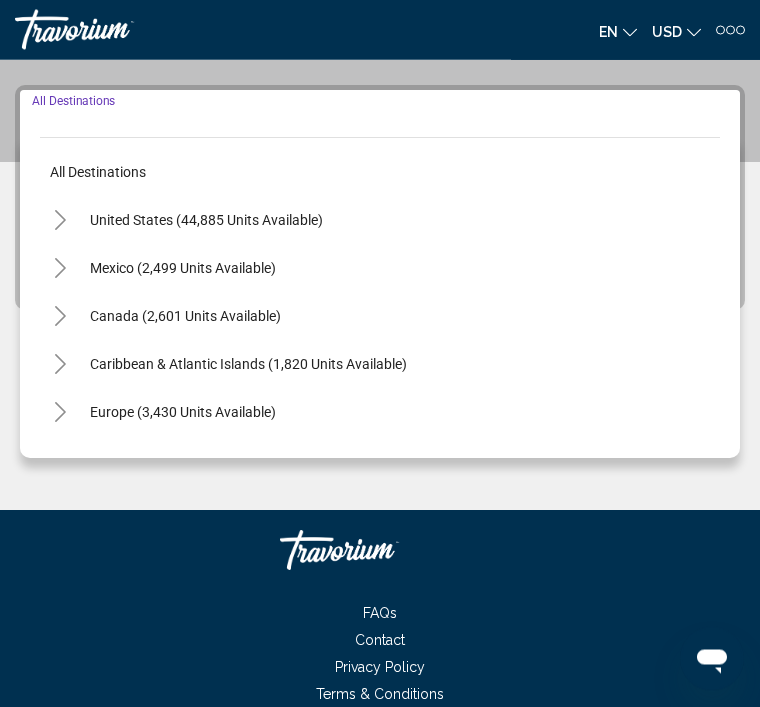 scroll, scrollTop: 218, scrollLeft: 0, axis: vertical 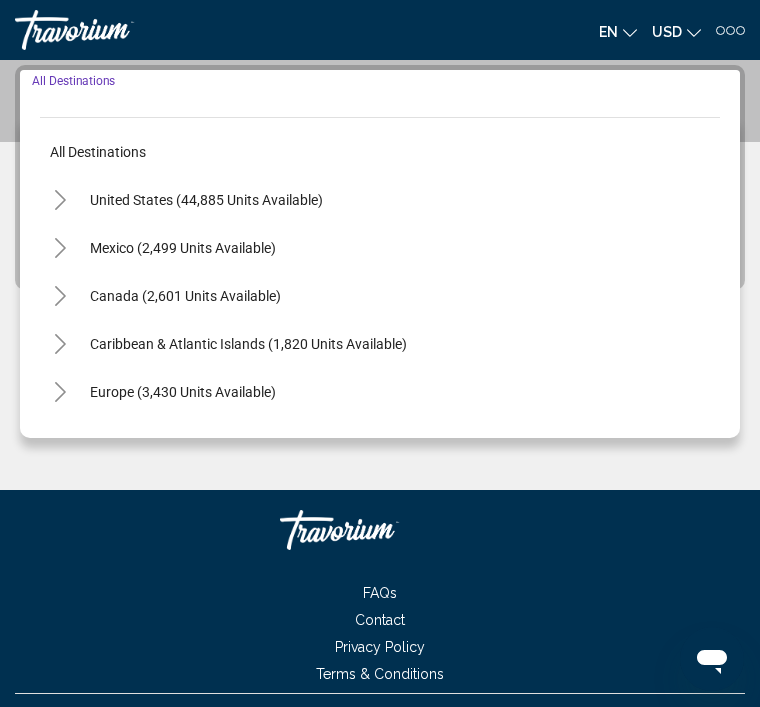 click on "Europe (3,430 units available)" at bounding box center [183, 440] 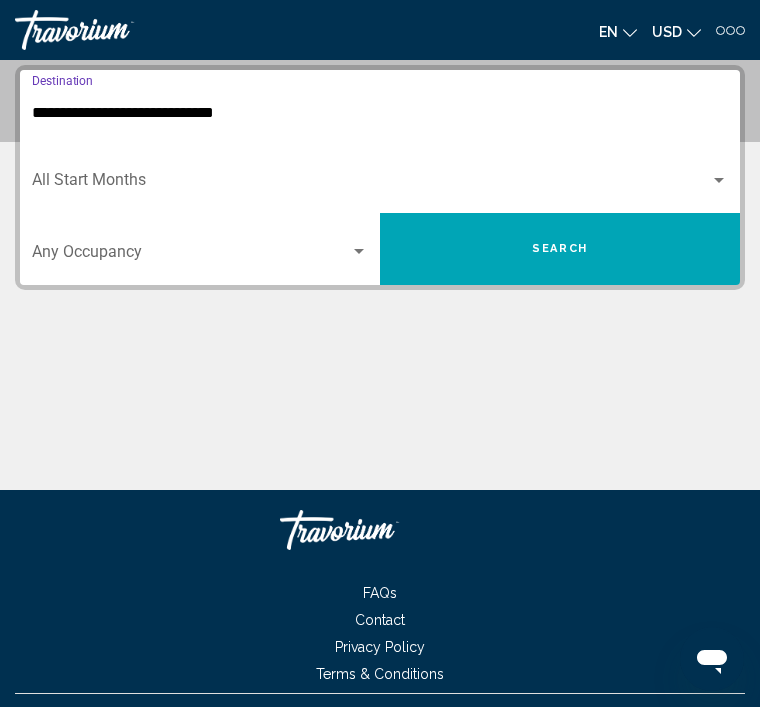 click at bounding box center (371, 184) 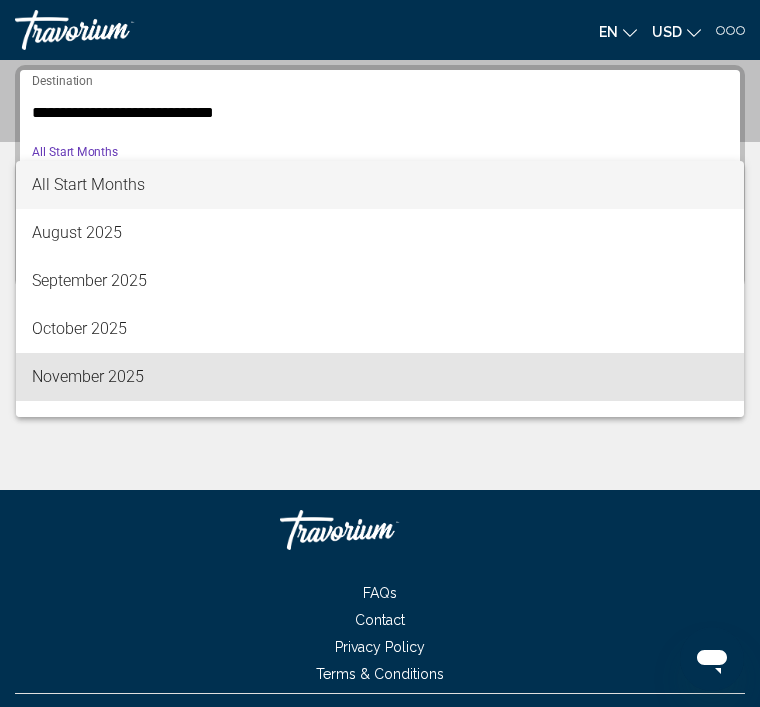 click on "November 2025" at bounding box center (380, 377) 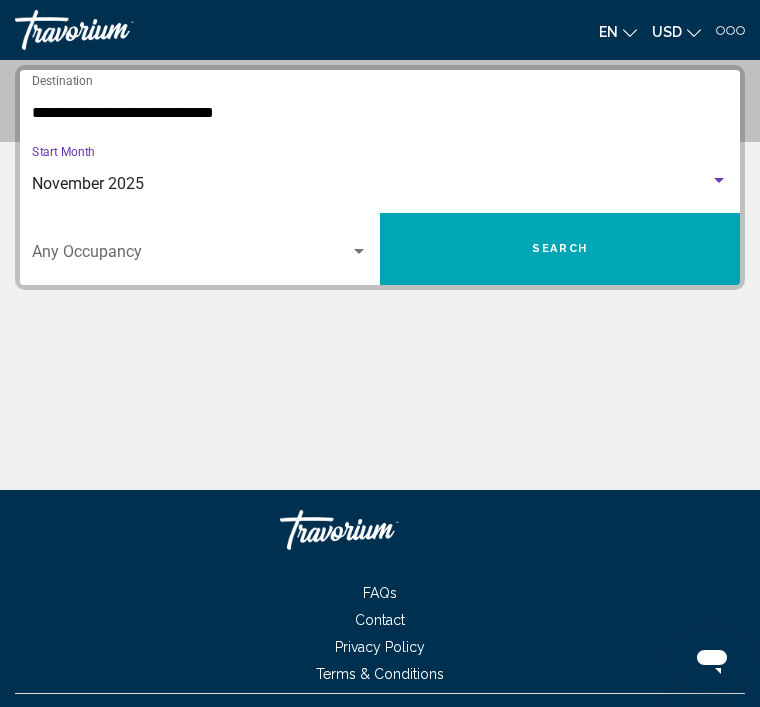 click on "Search" at bounding box center (560, 249) 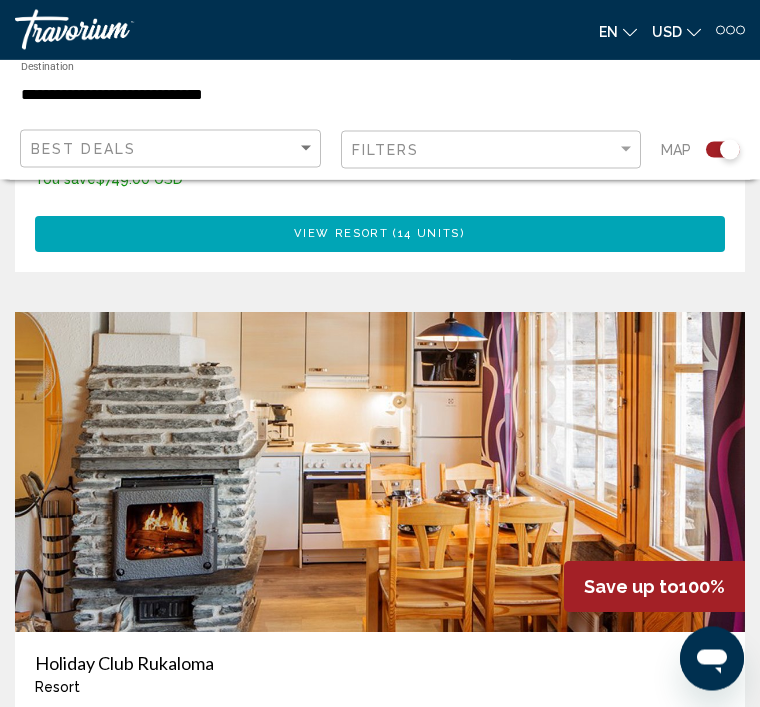 scroll, scrollTop: 7091, scrollLeft: 0, axis: vertical 